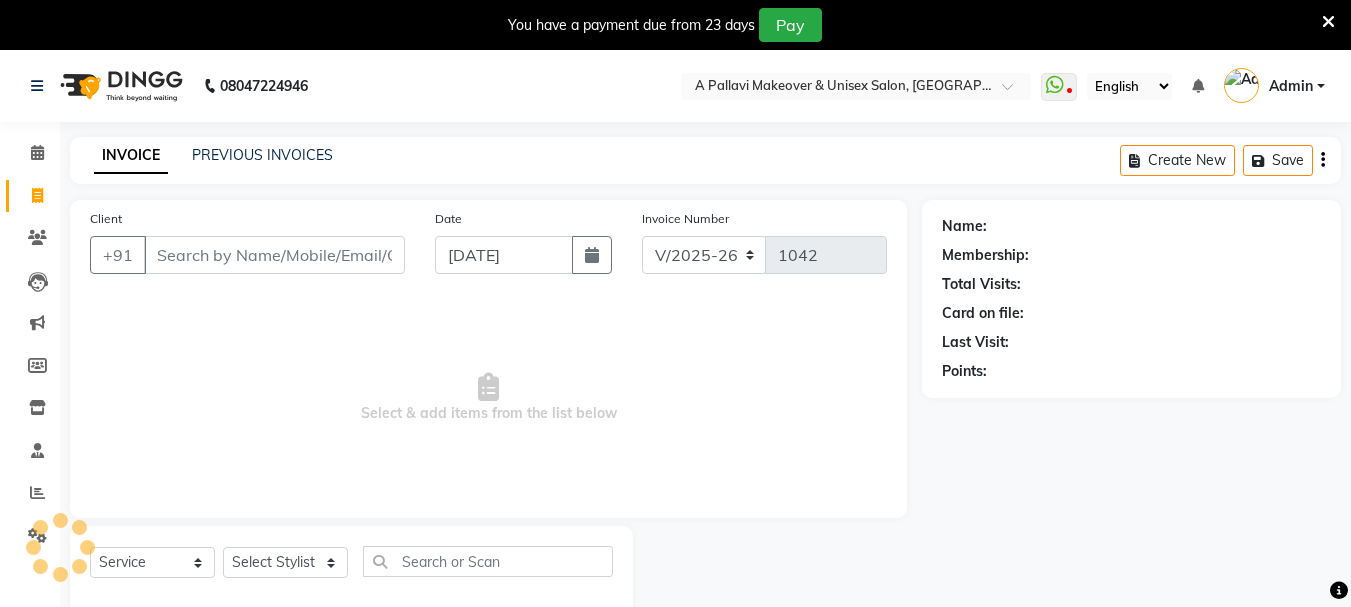 select on "3573" 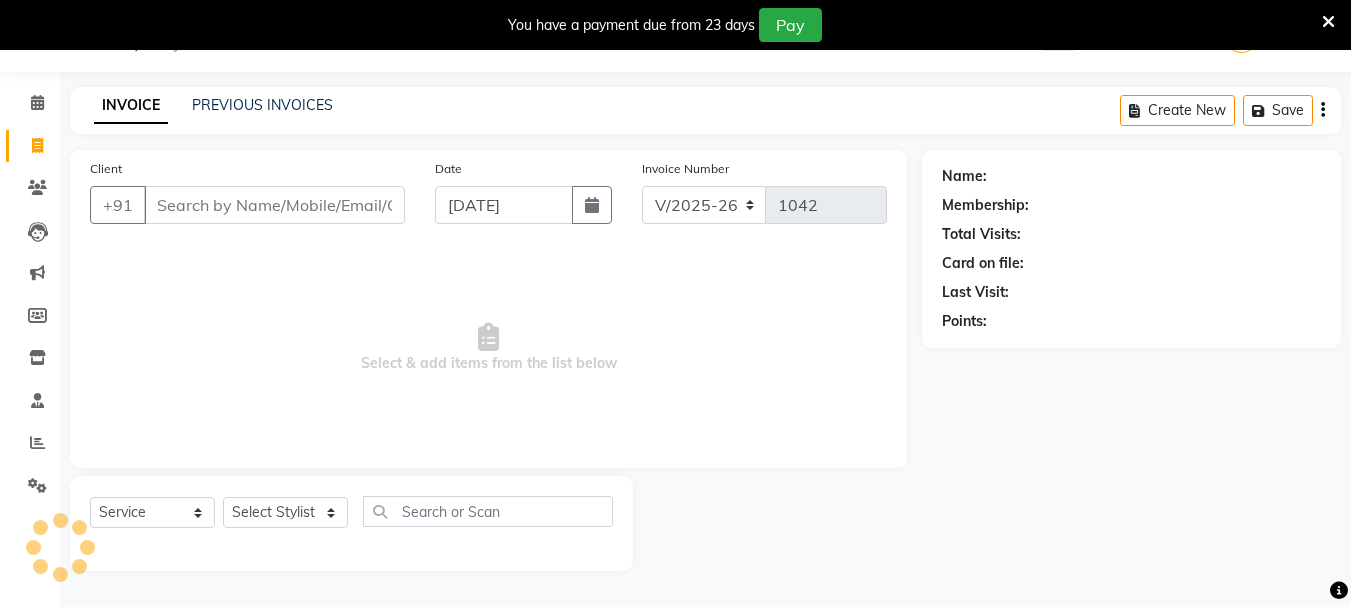 scroll, scrollTop: 0, scrollLeft: 0, axis: both 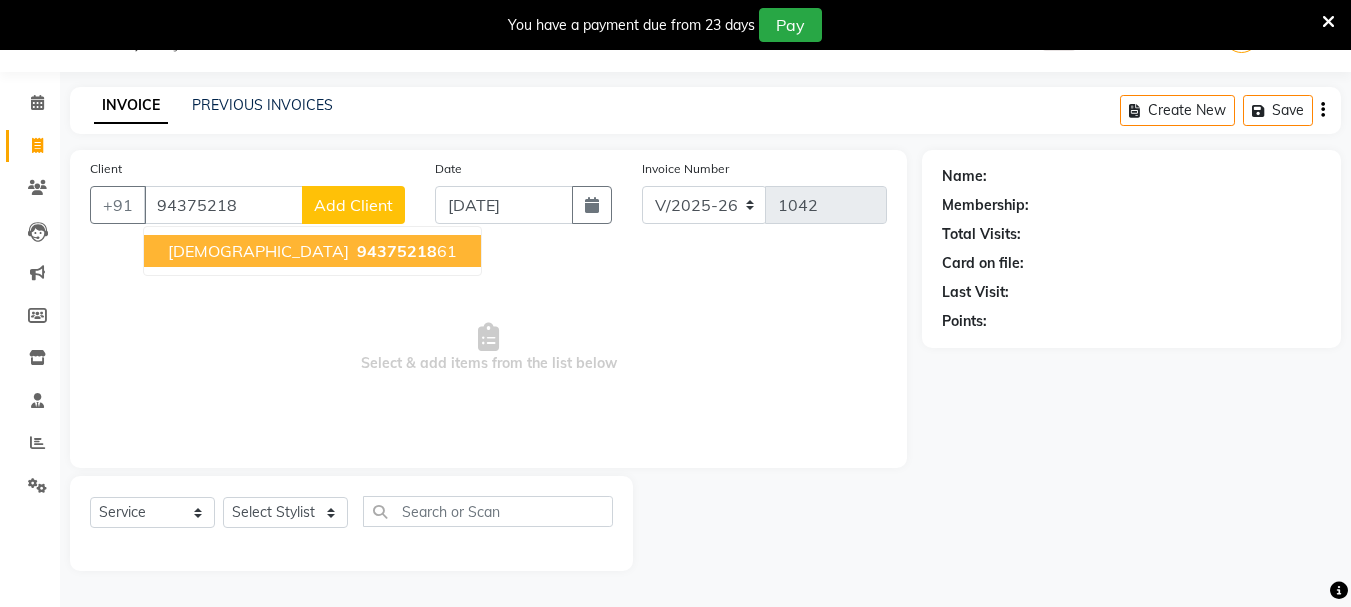 click on "94375218" at bounding box center (397, 251) 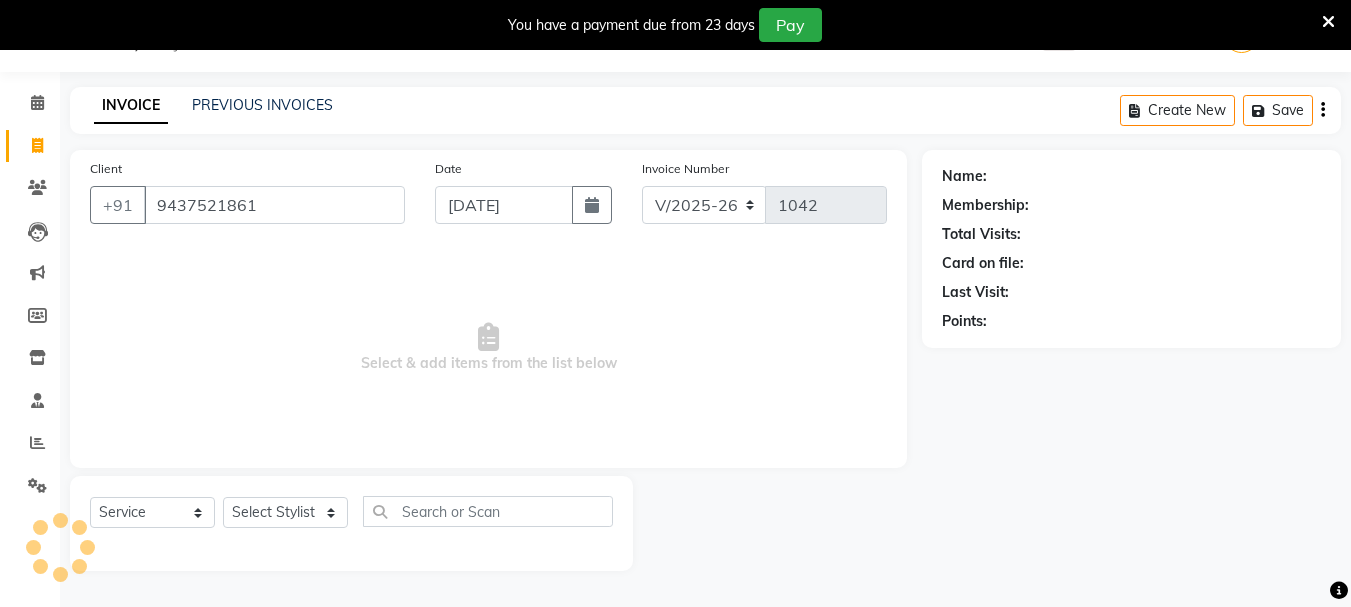 type on "9437521861" 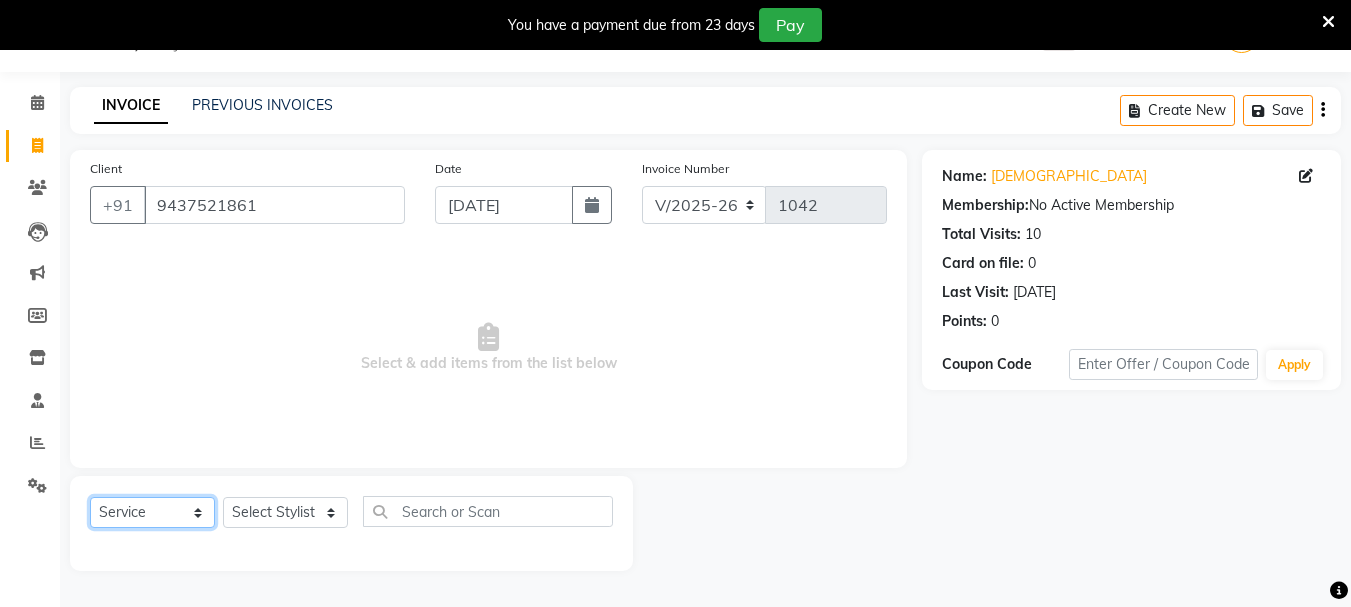 click on "Select  Service  Product  Membership  Package Voucher Prepaid Gift Card" 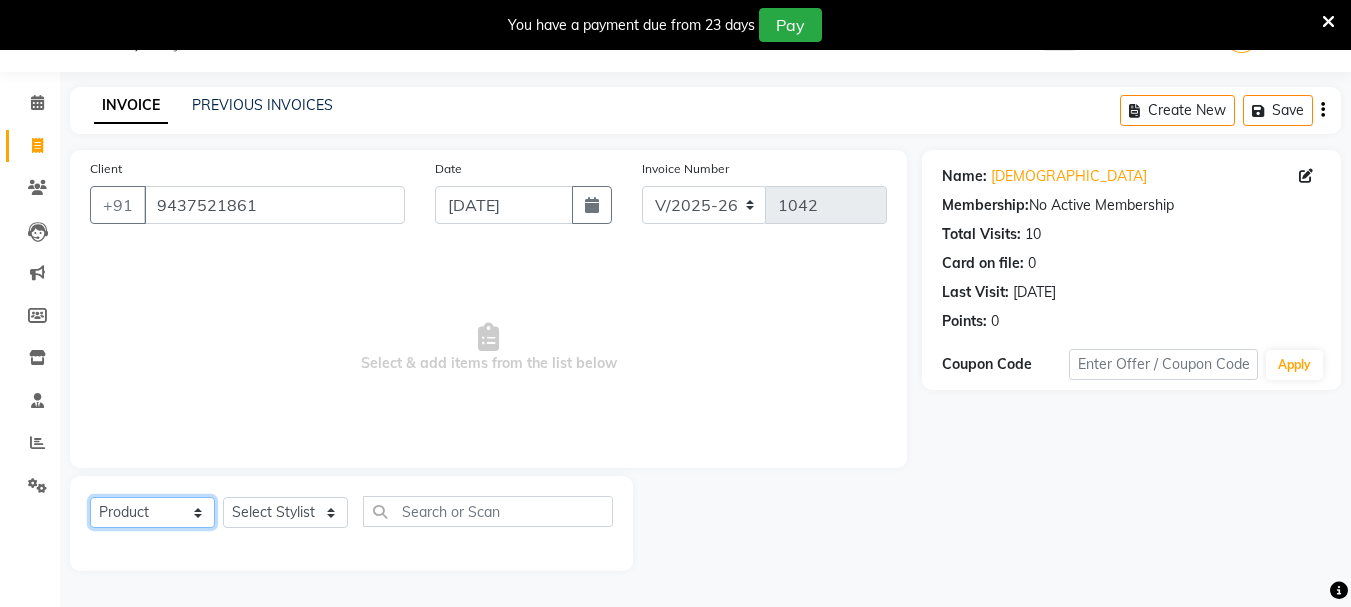 click on "Select  Service  Product  Membership  Package Voucher Prepaid Gift Card" 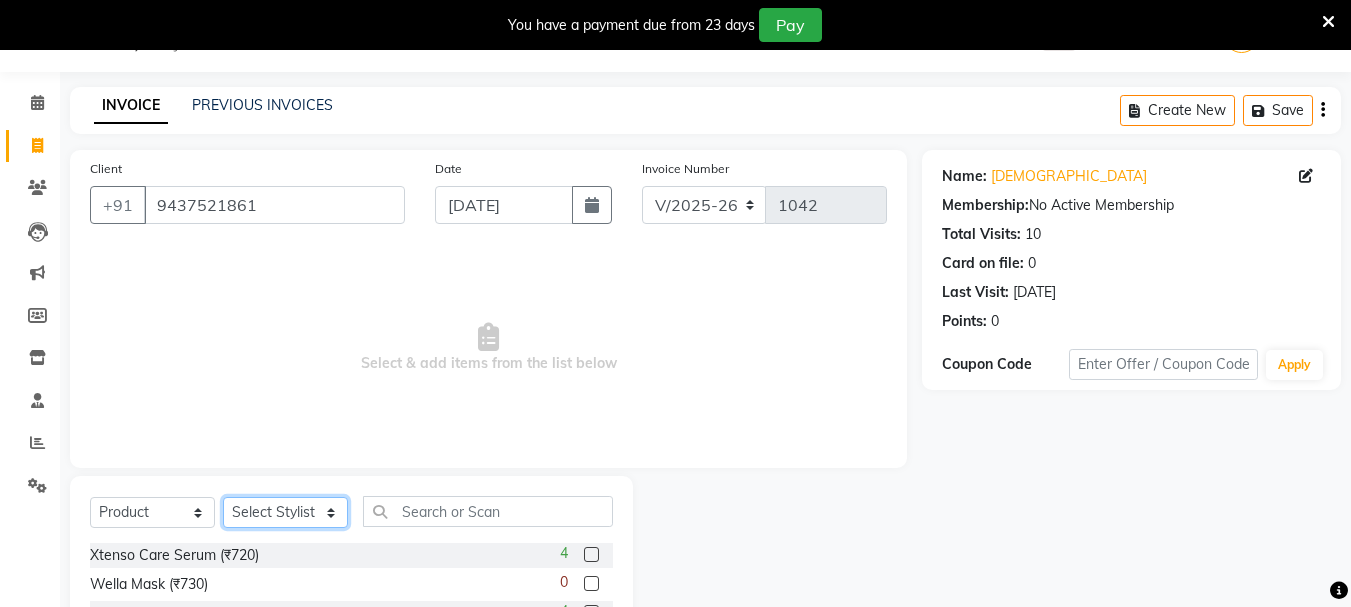 click on "Select Stylist [PERSON_NAME] A PALLAVI Archana [PERSON_NAME] [PERSON_NAME] [PERSON_NAME]  [PERSON_NAME] PREETY  [PERSON_NAME] [PERSON_NAME] santosh kar [PERSON_NAME] [PERSON_NAME]" 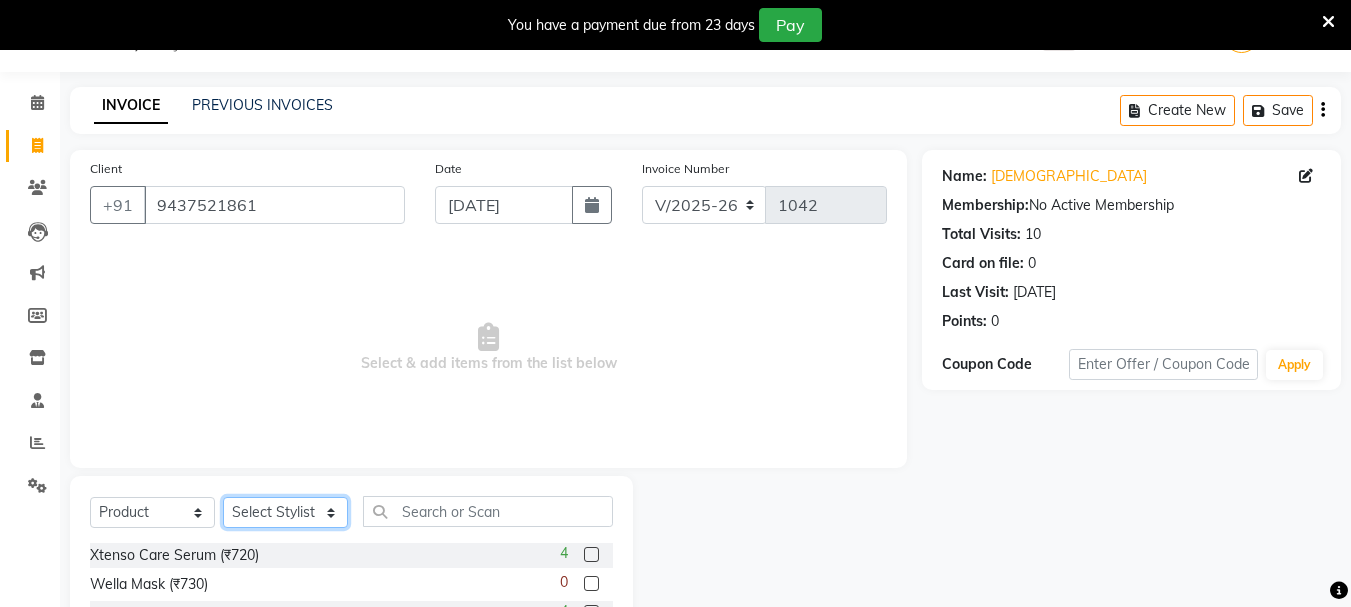 select on "68912" 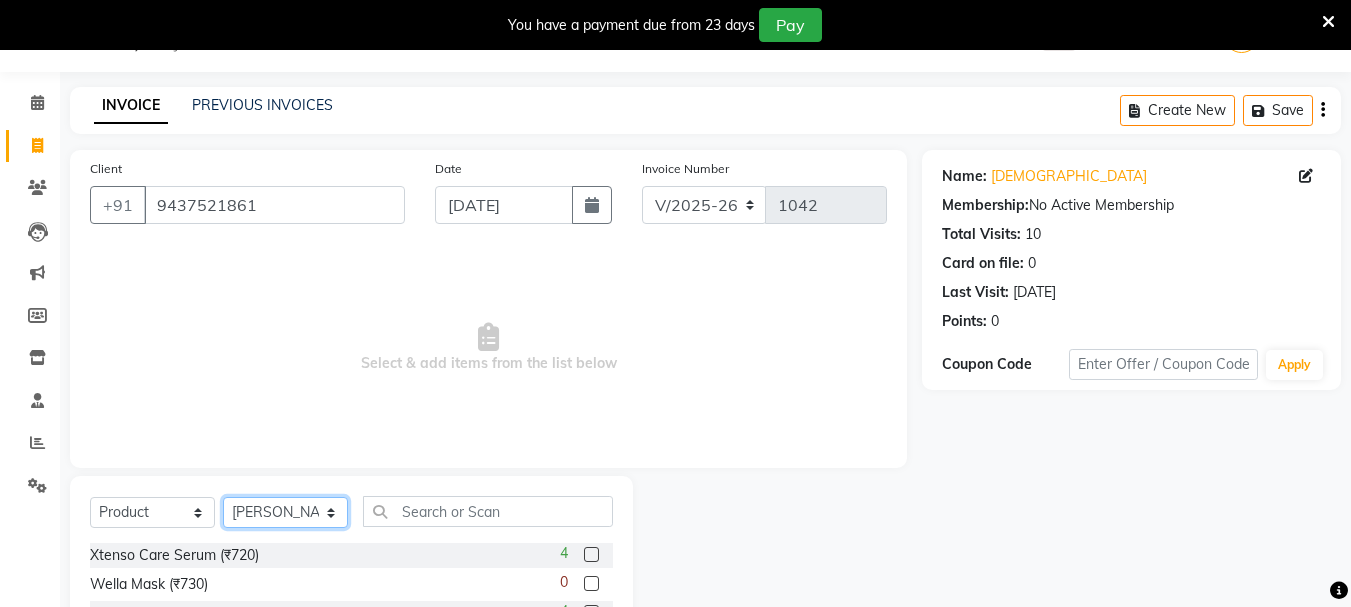click on "Select Stylist [PERSON_NAME] A PALLAVI Archana [PERSON_NAME] [PERSON_NAME] [PERSON_NAME]  [PERSON_NAME] PREETY  [PERSON_NAME] [PERSON_NAME] santosh kar [PERSON_NAME] [PERSON_NAME]" 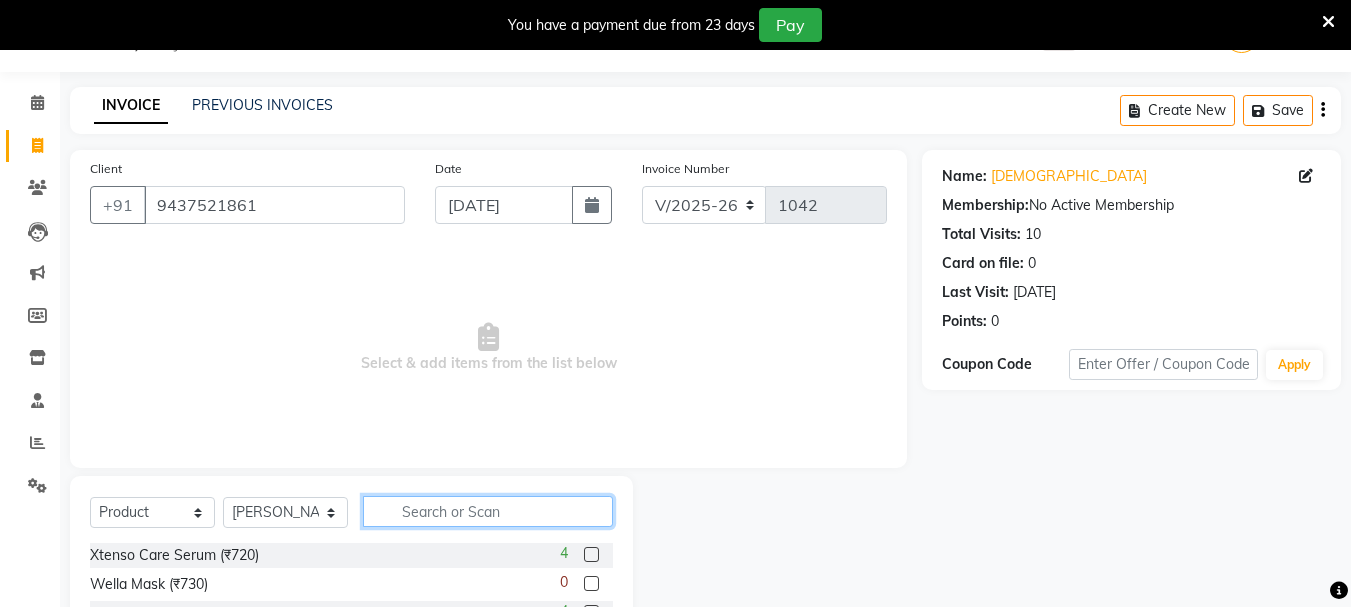 click 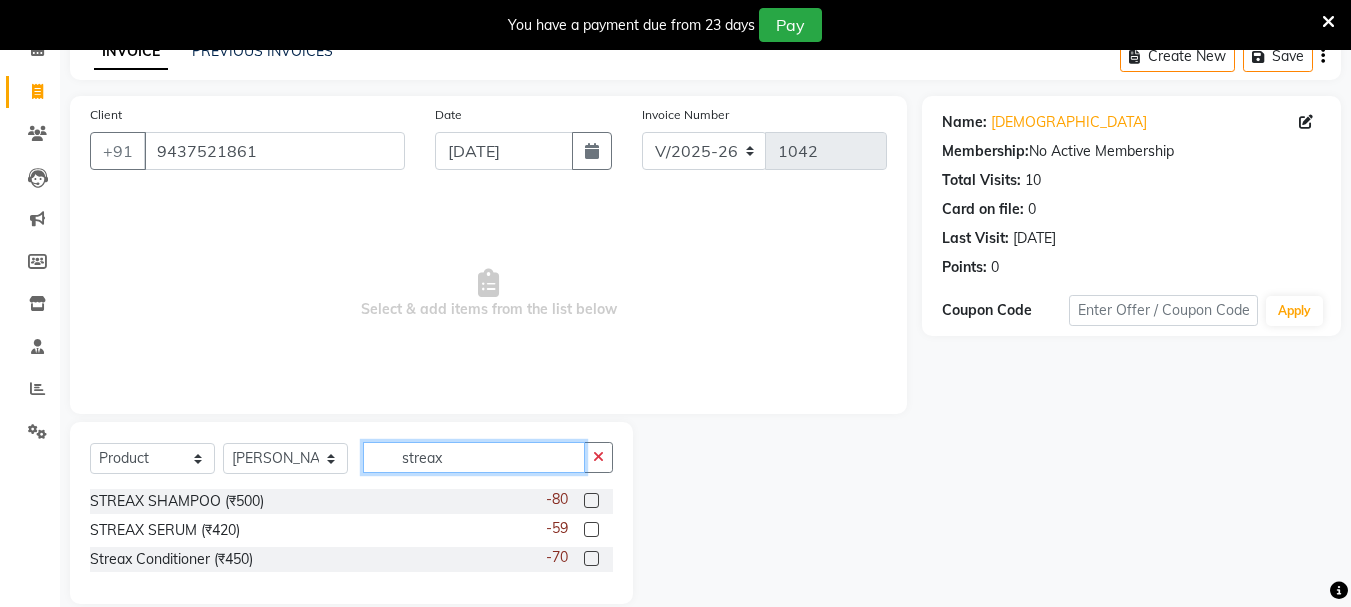 scroll, scrollTop: 131, scrollLeft: 0, axis: vertical 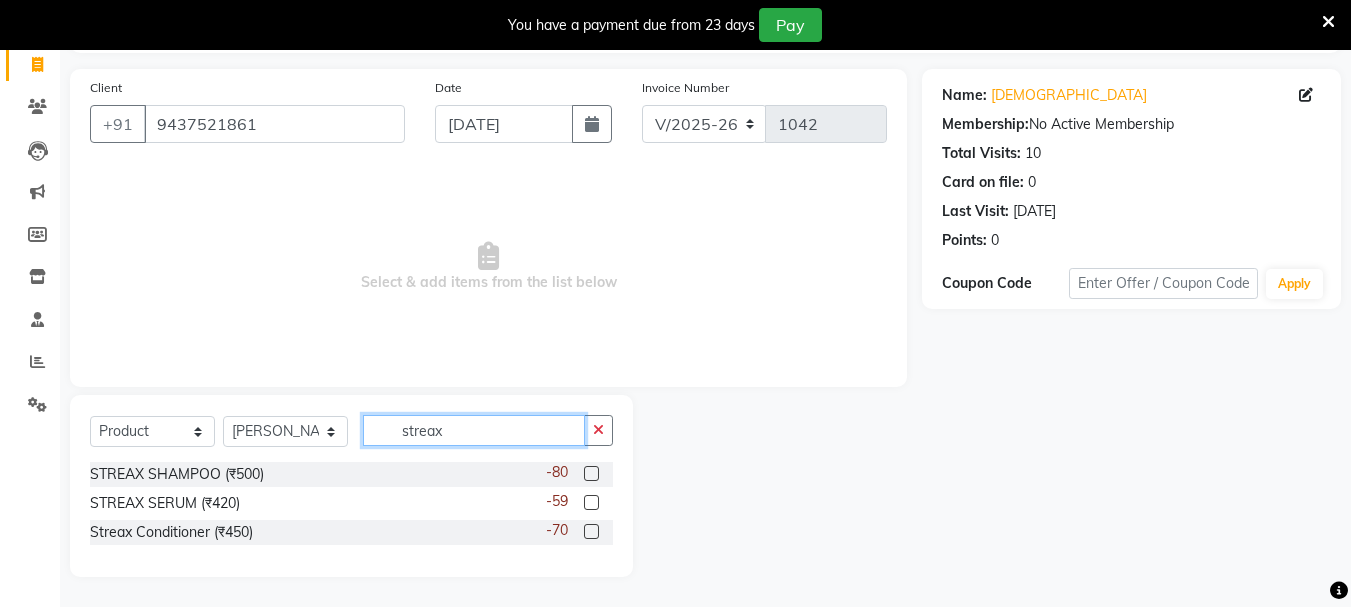 type on "streax" 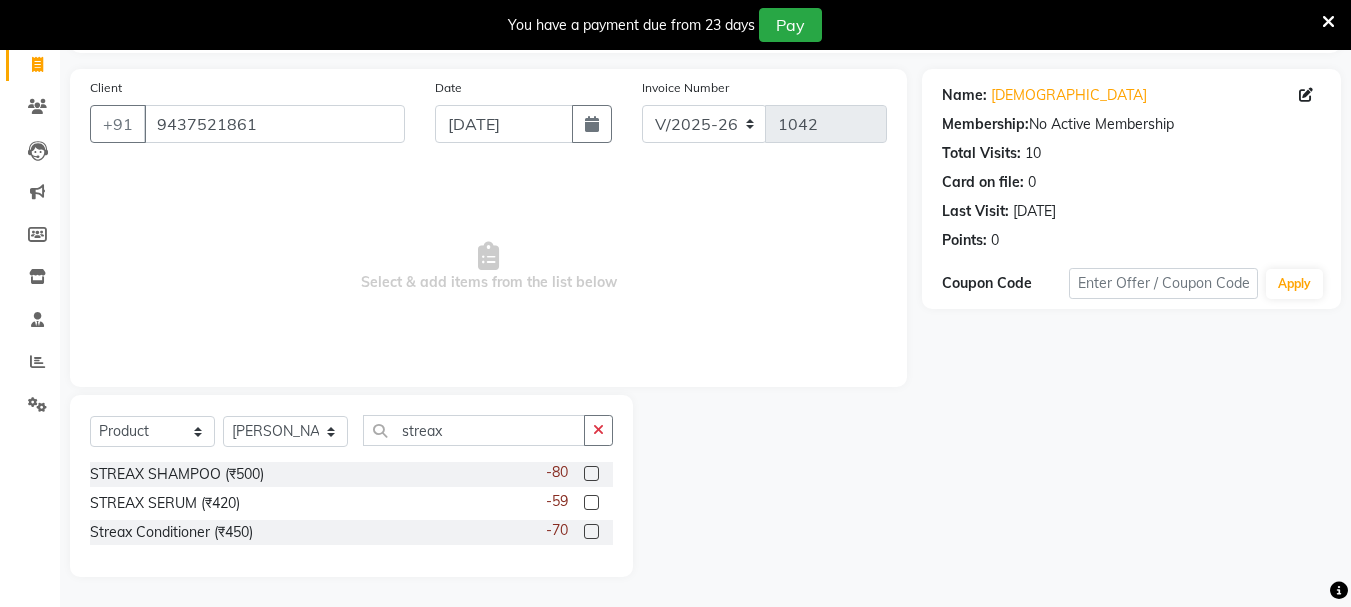 click 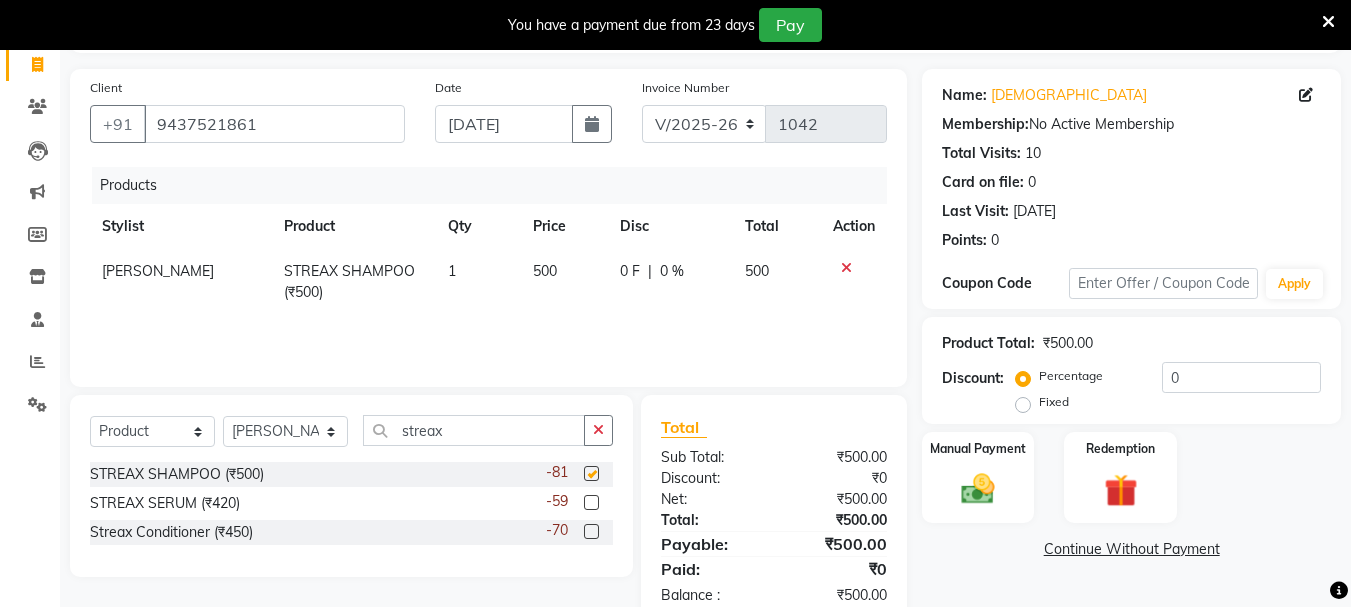 checkbox on "false" 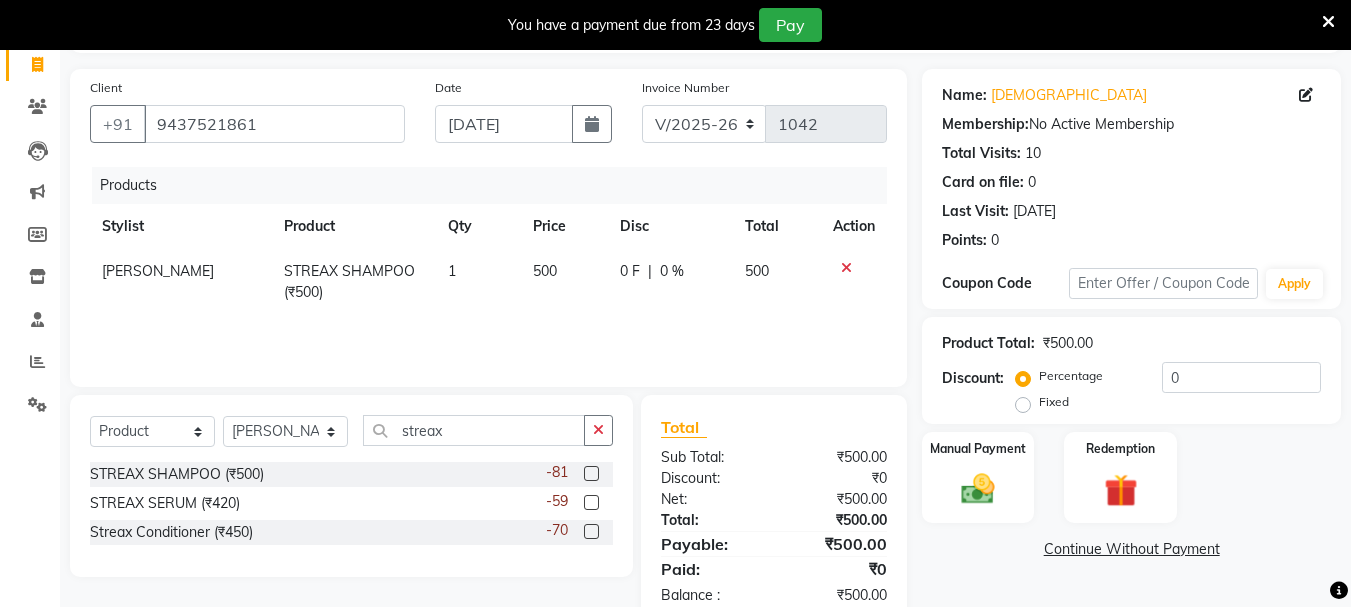 click 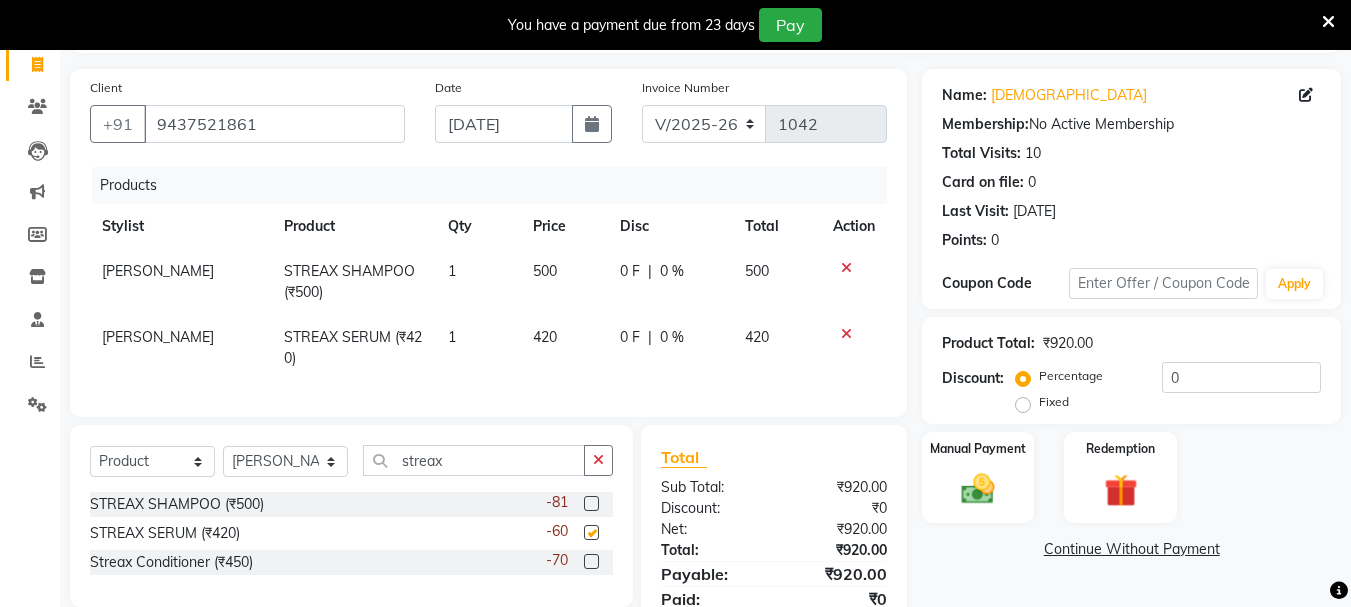 checkbox on "false" 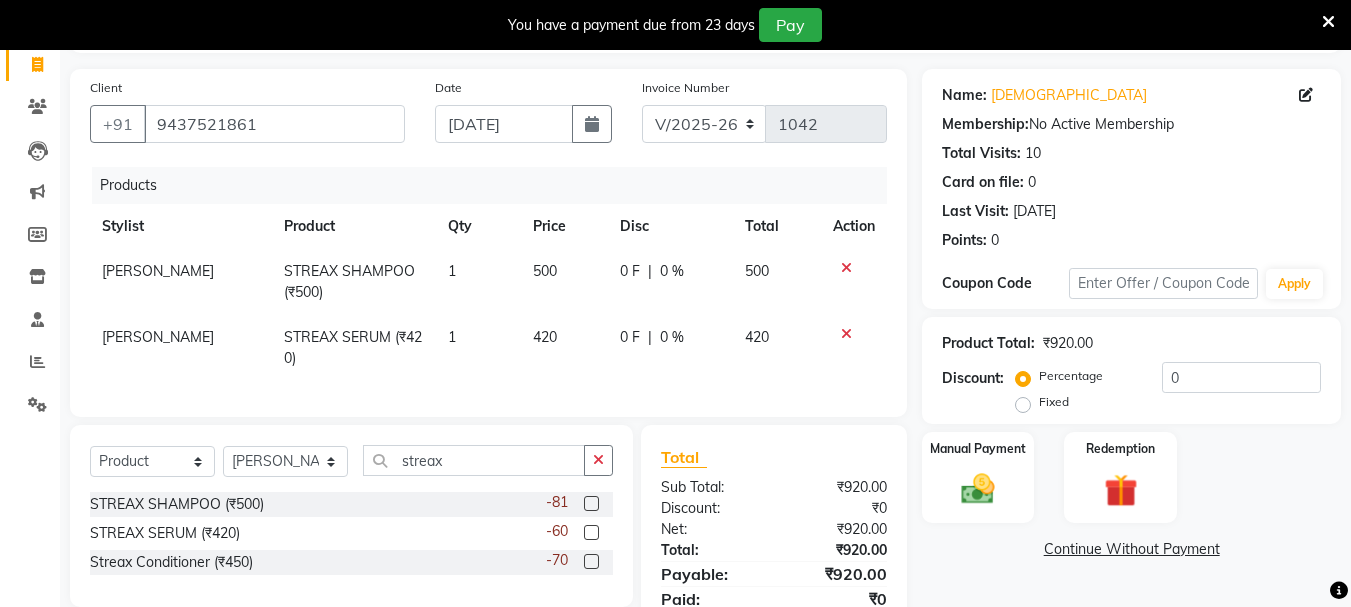 click on "500" 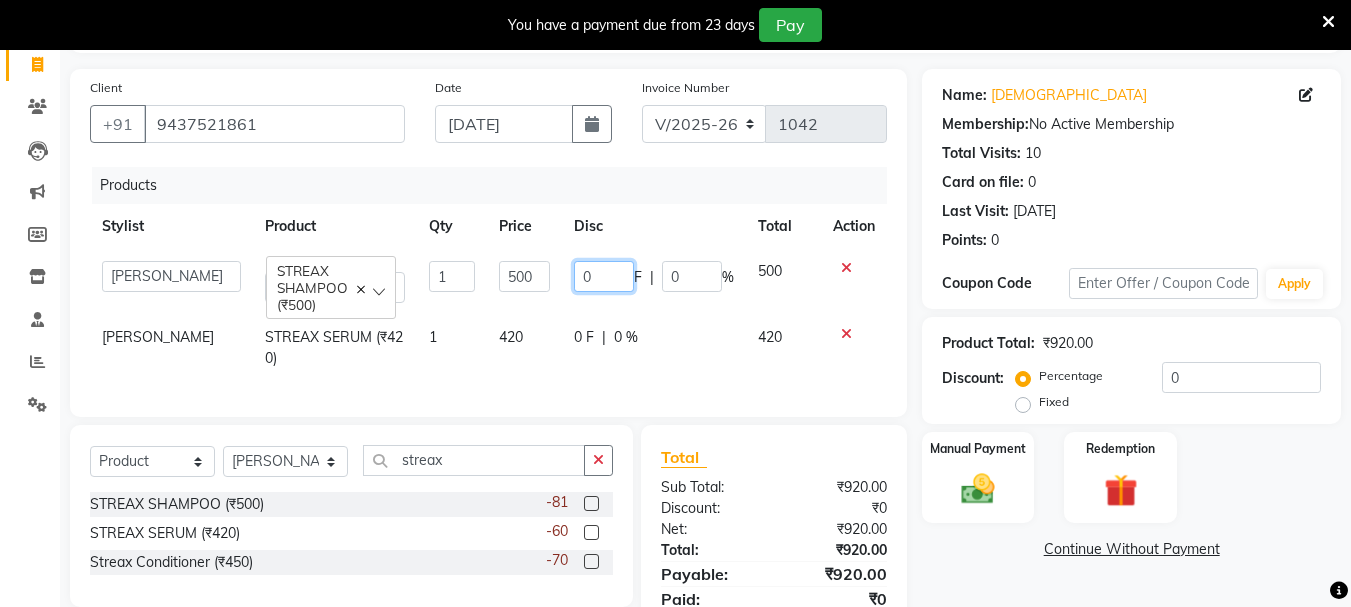 click on "0" 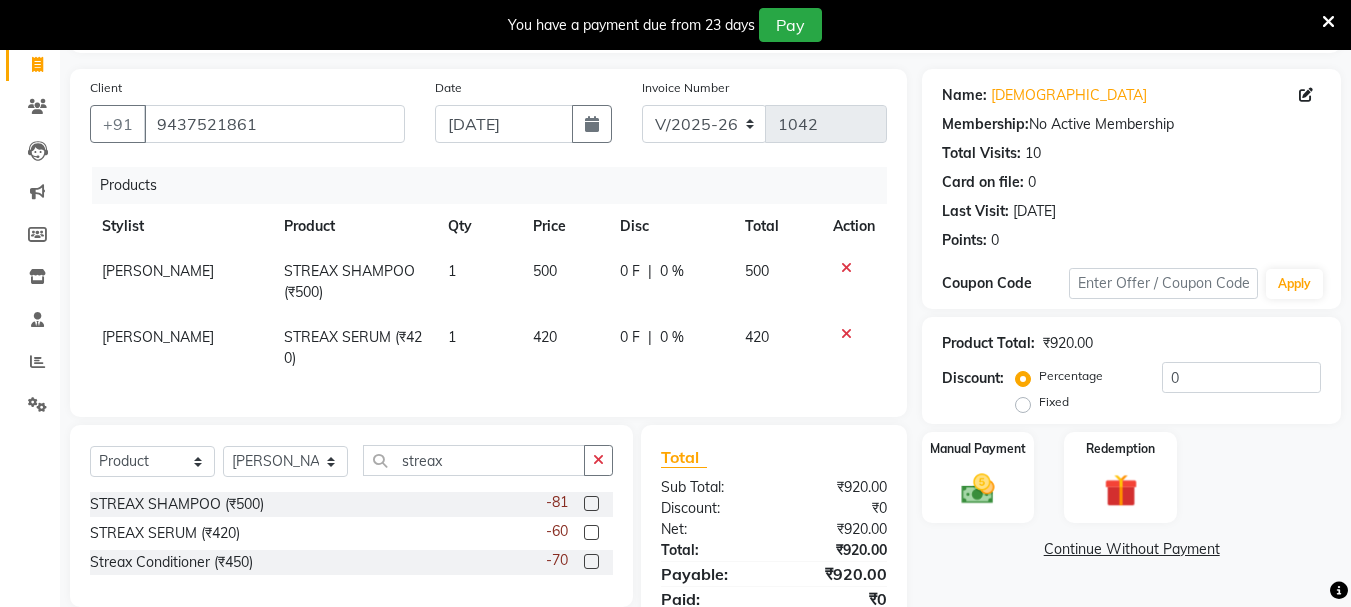 click on "500" 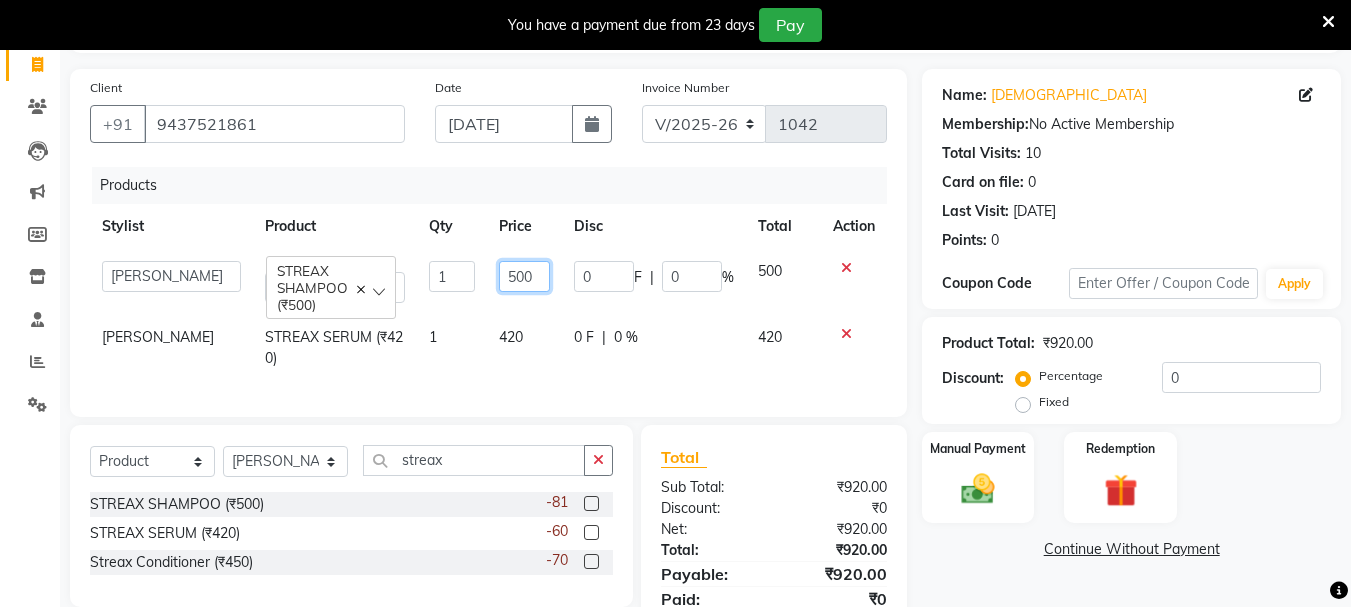 click on "500" 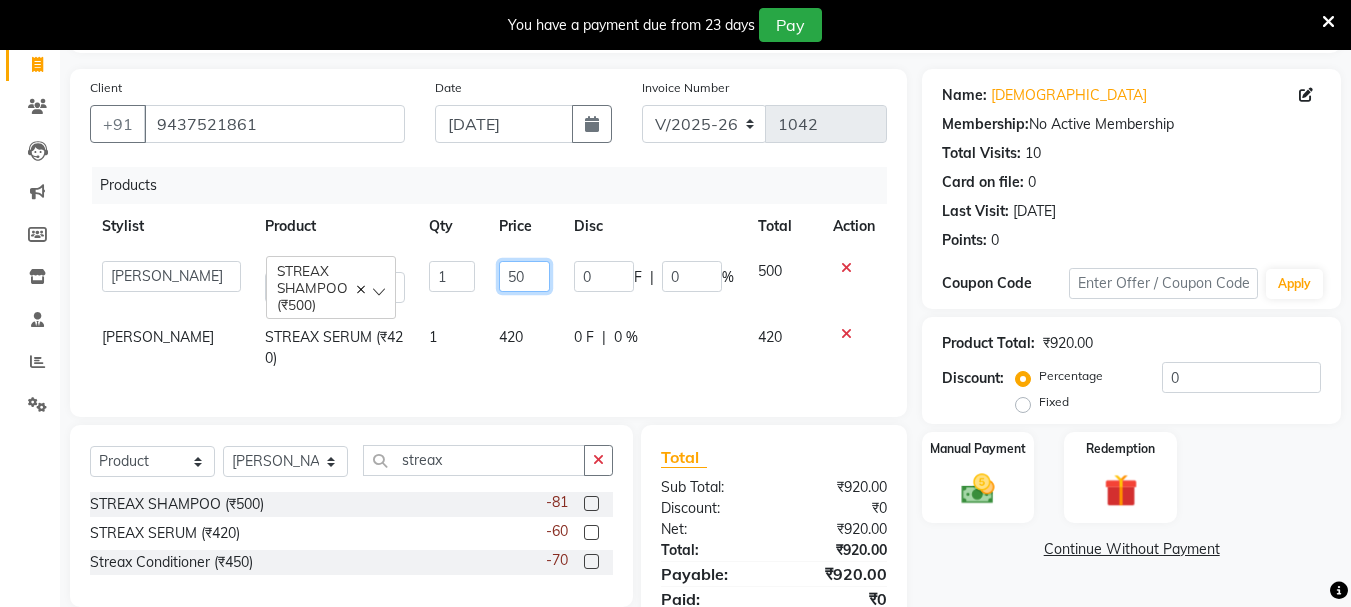 type on "5" 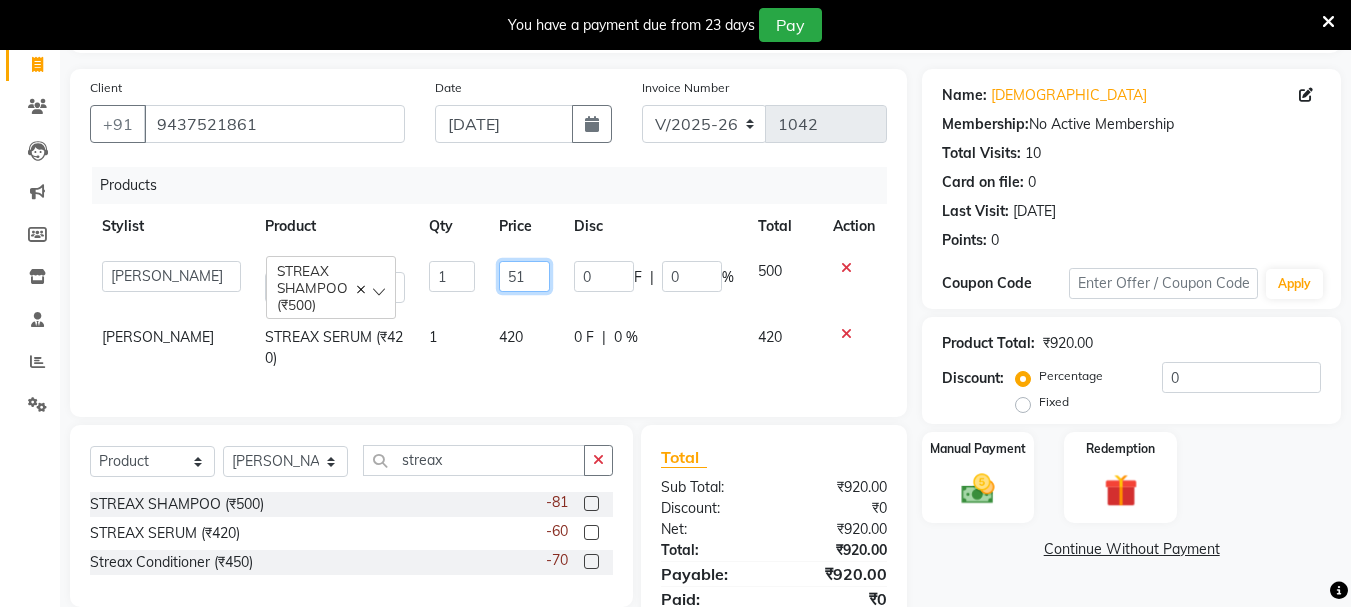 type on "510" 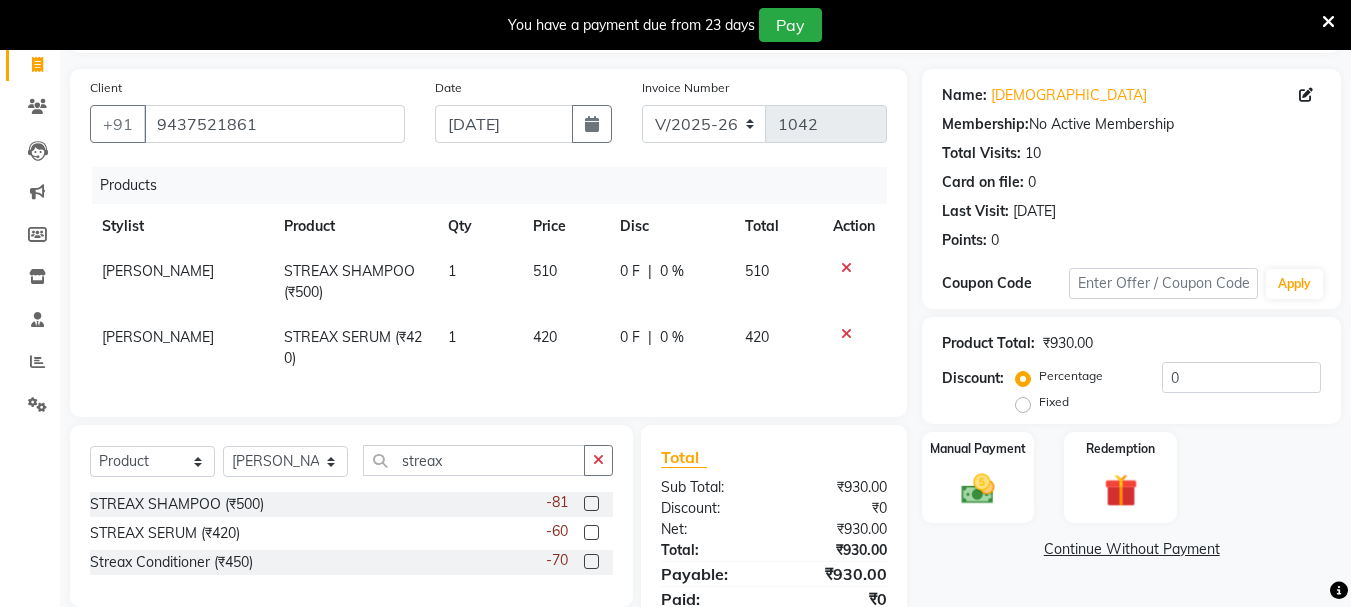 click on "[PERSON_NAME]  STREAX SERUM (₹420) 1 420 0 F | 0 % 420" 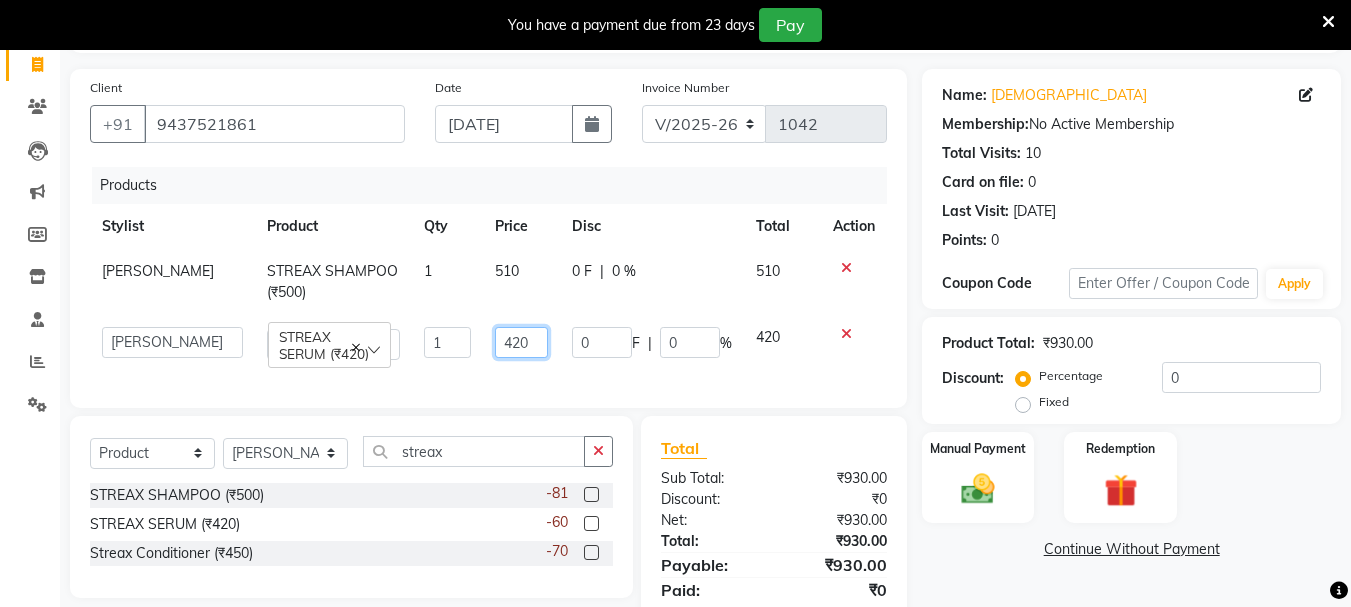 click on "420" 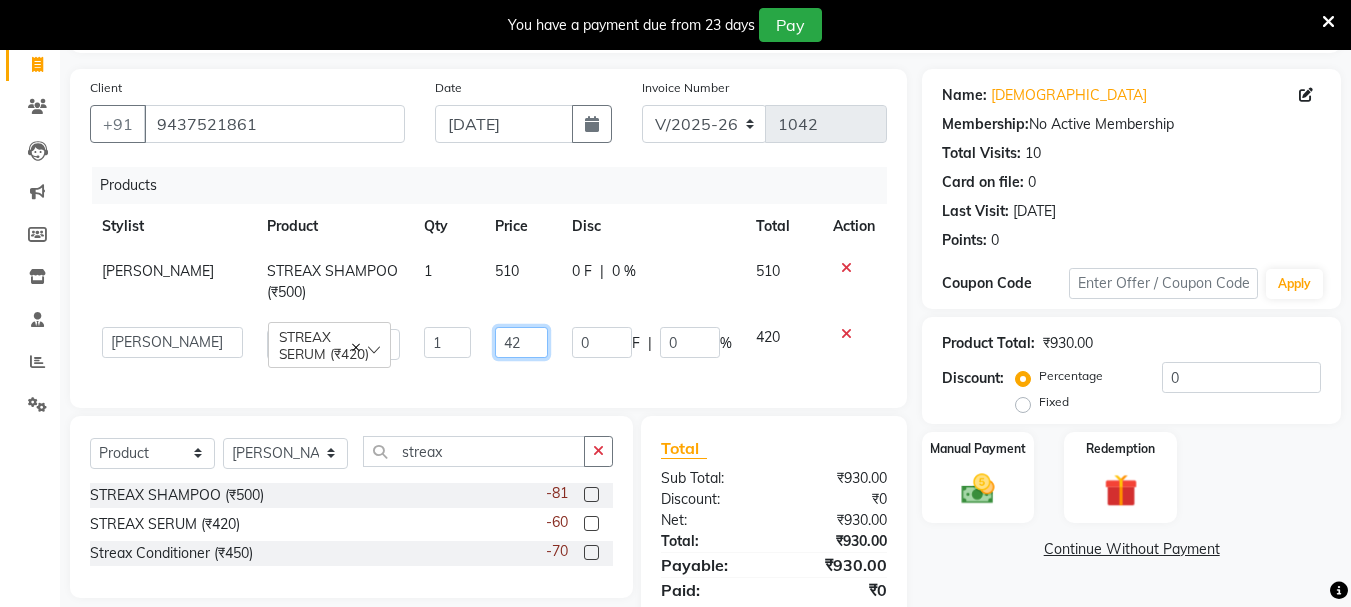type on "4" 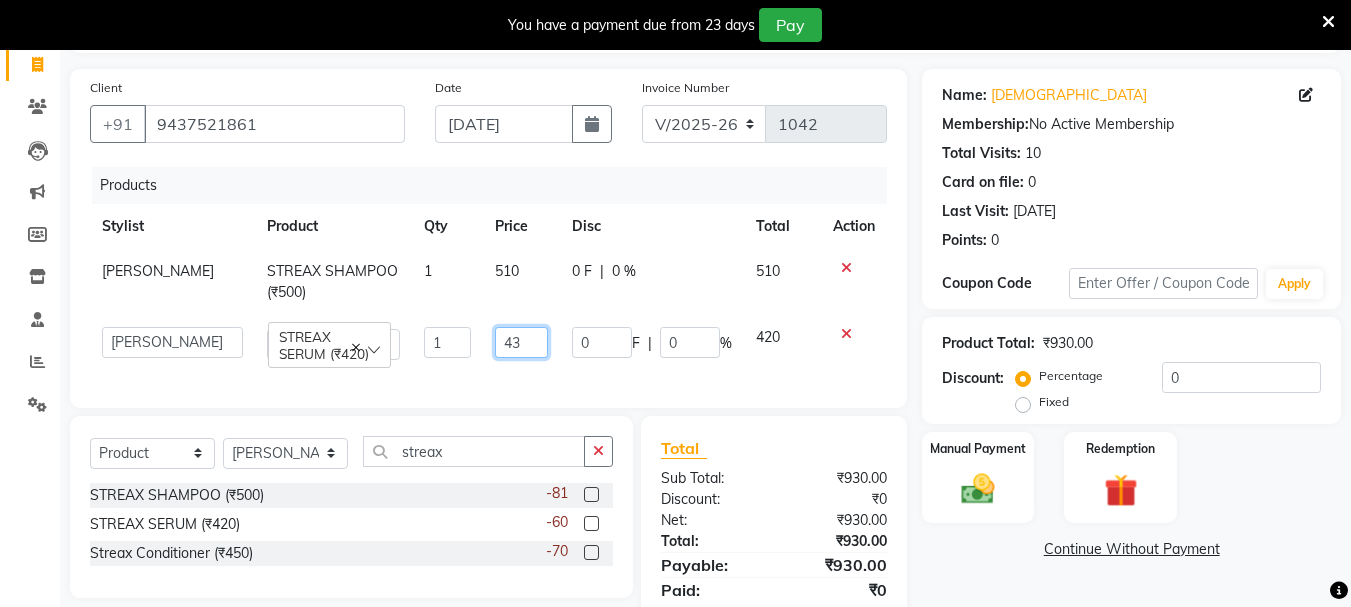 type on "435" 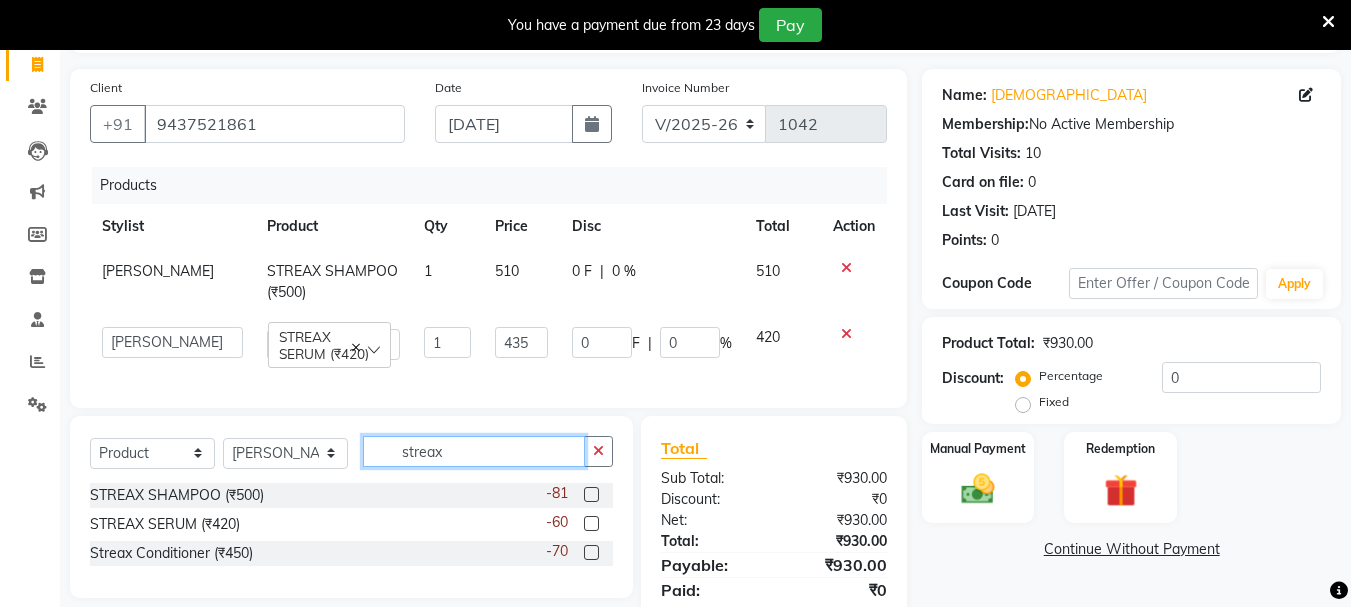 click on "streax" 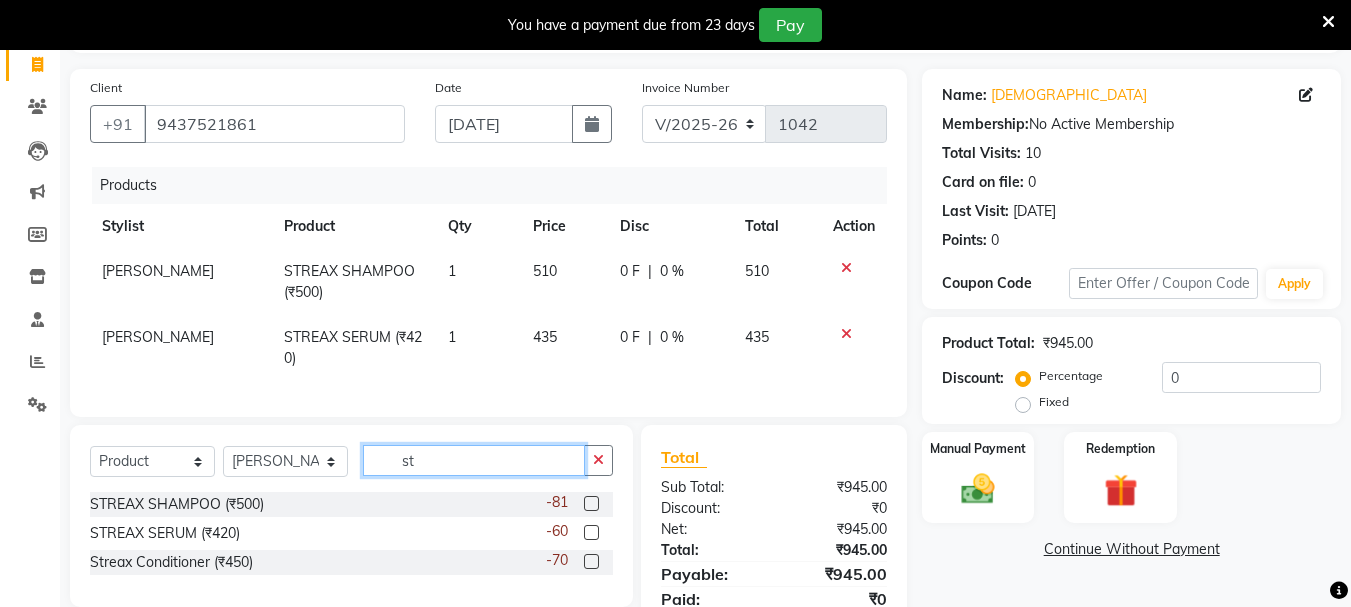 type on "s" 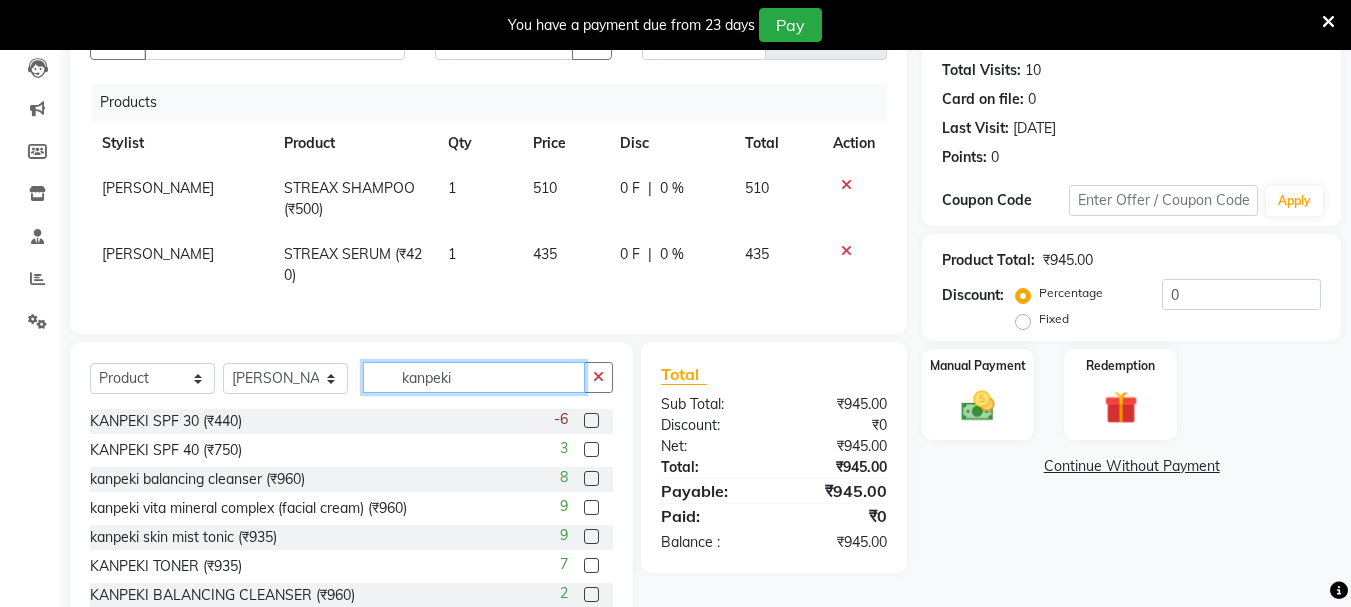 scroll, scrollTop: 289, scrollLeft: 0, axis: vertical 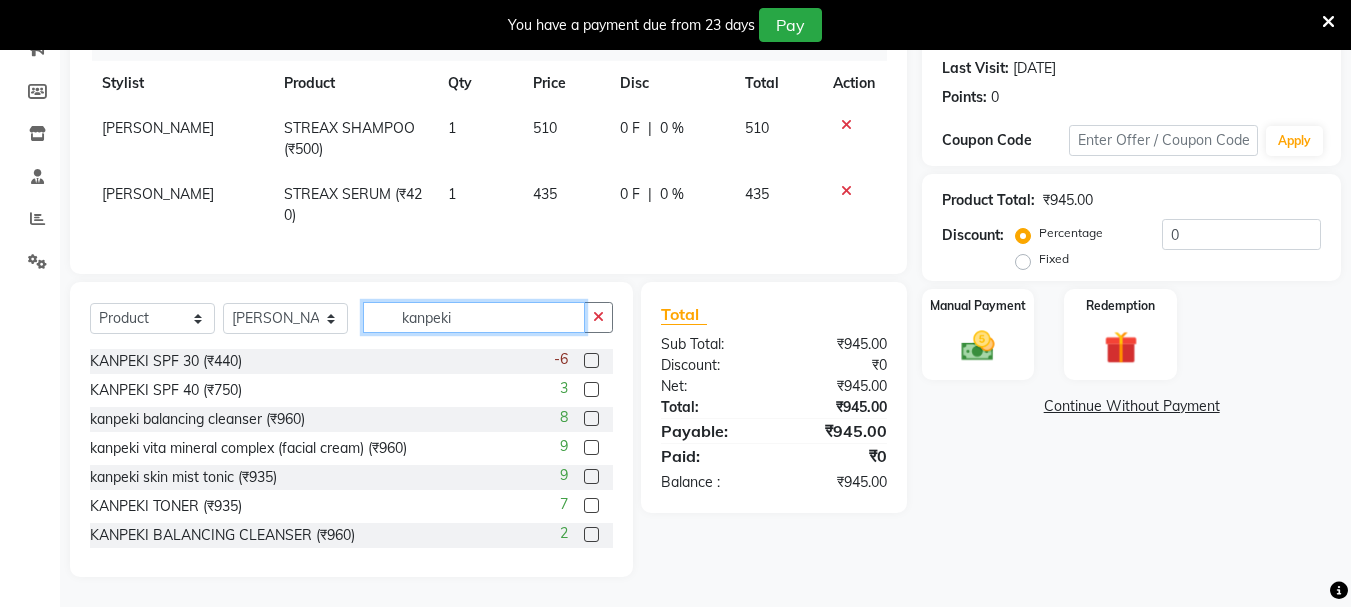 type on "kanpeki" 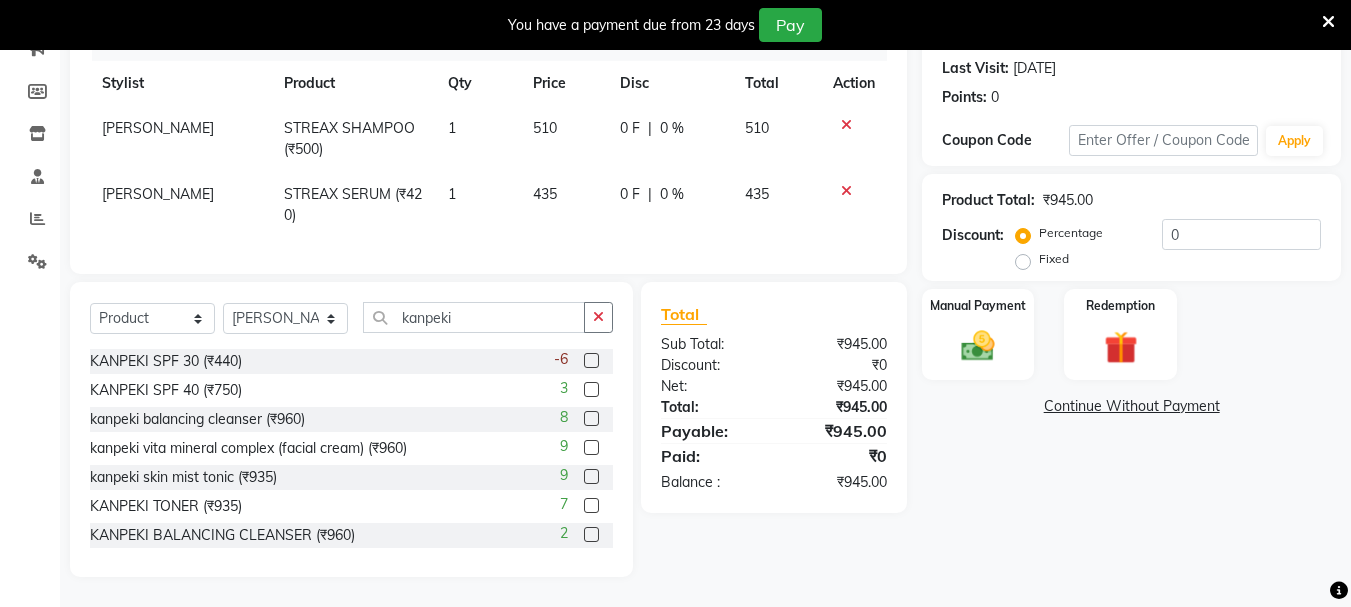 click on "-6" 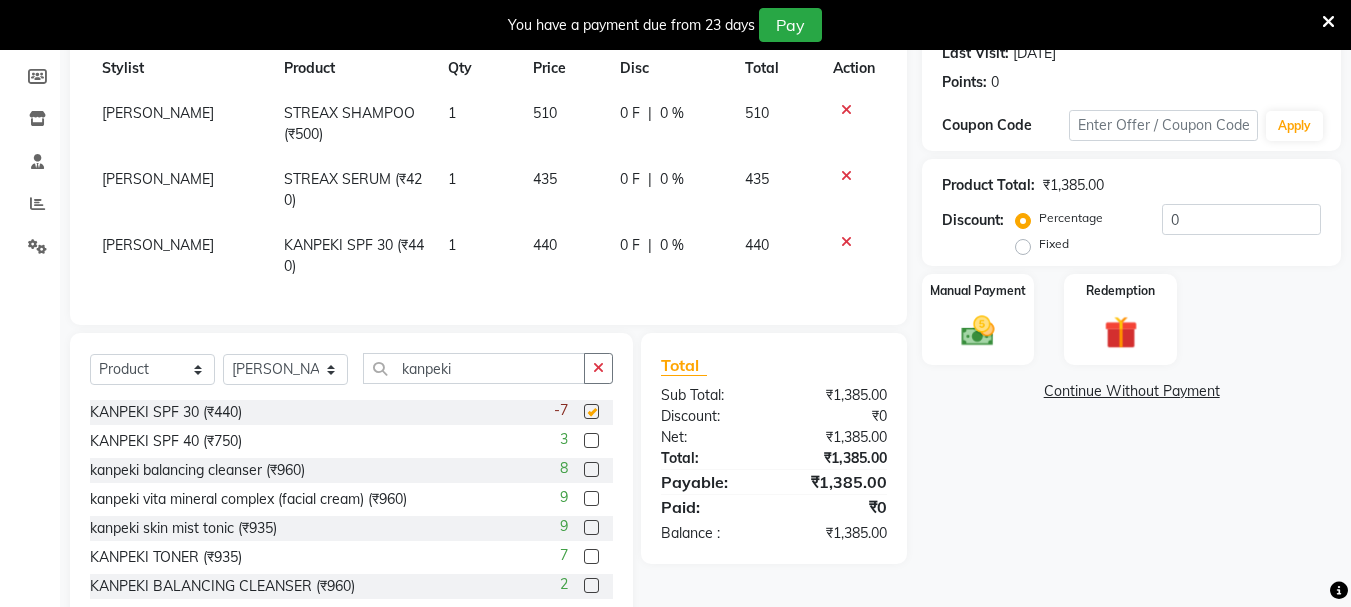 checkbox on "false" 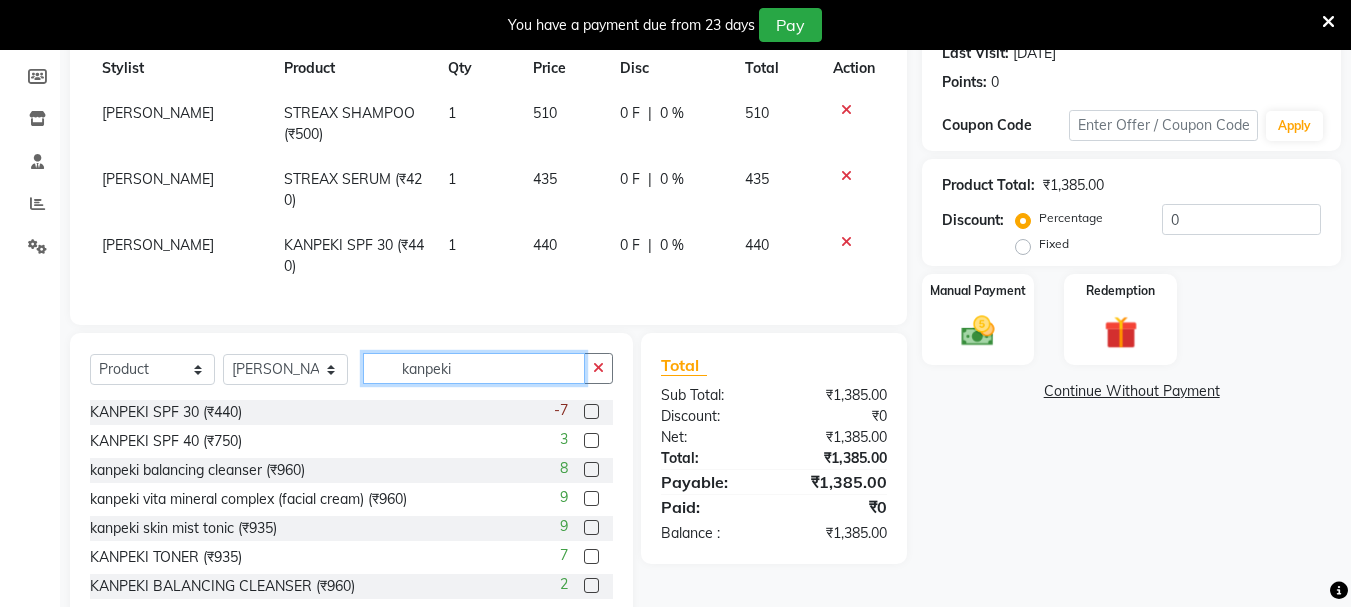 click on "kanpeki" 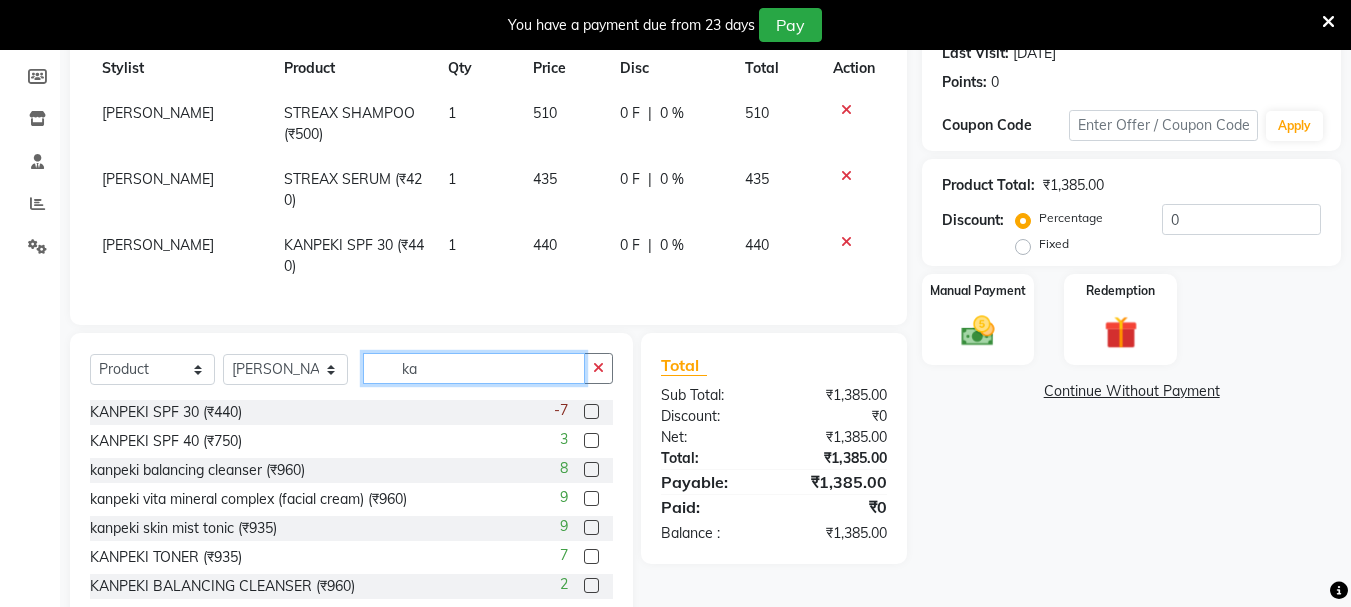 type on "k" 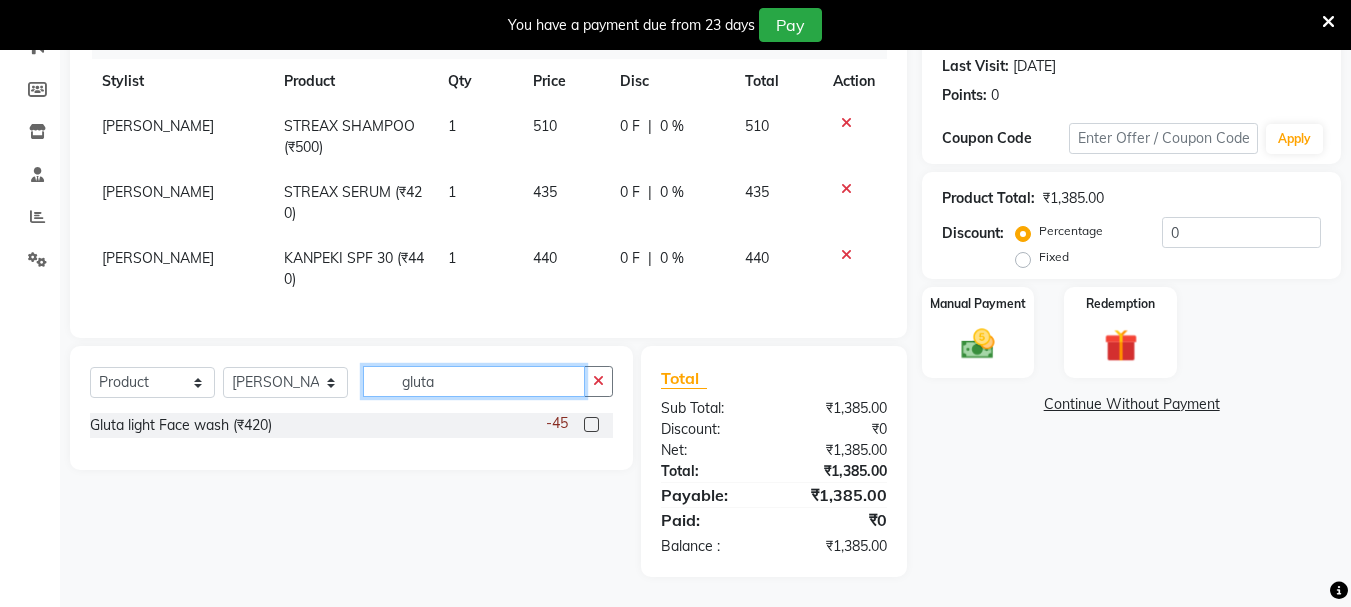 type on "gluta" 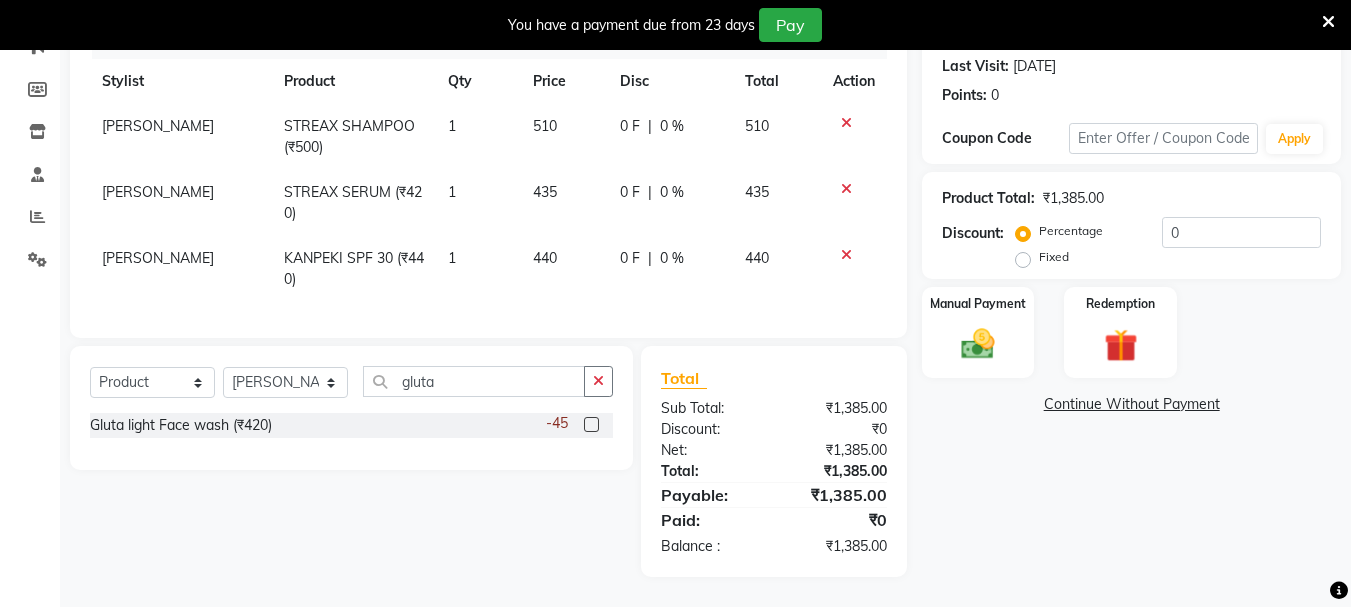 click 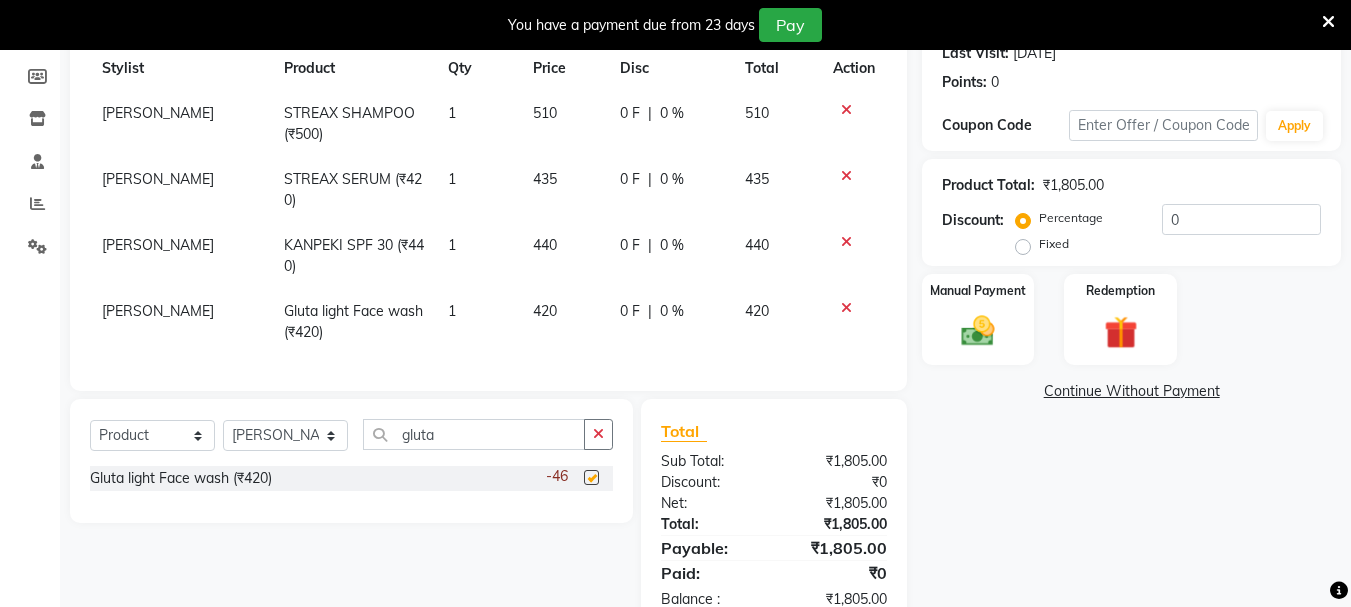 checkbox on "false" 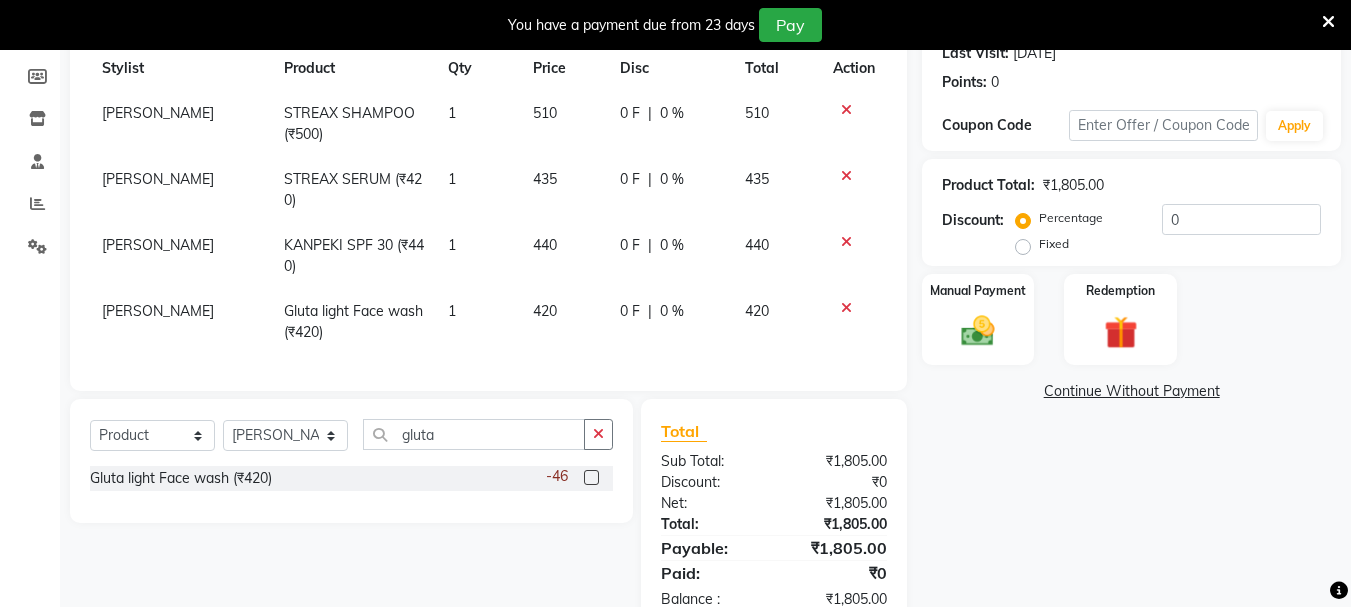 click on "420" 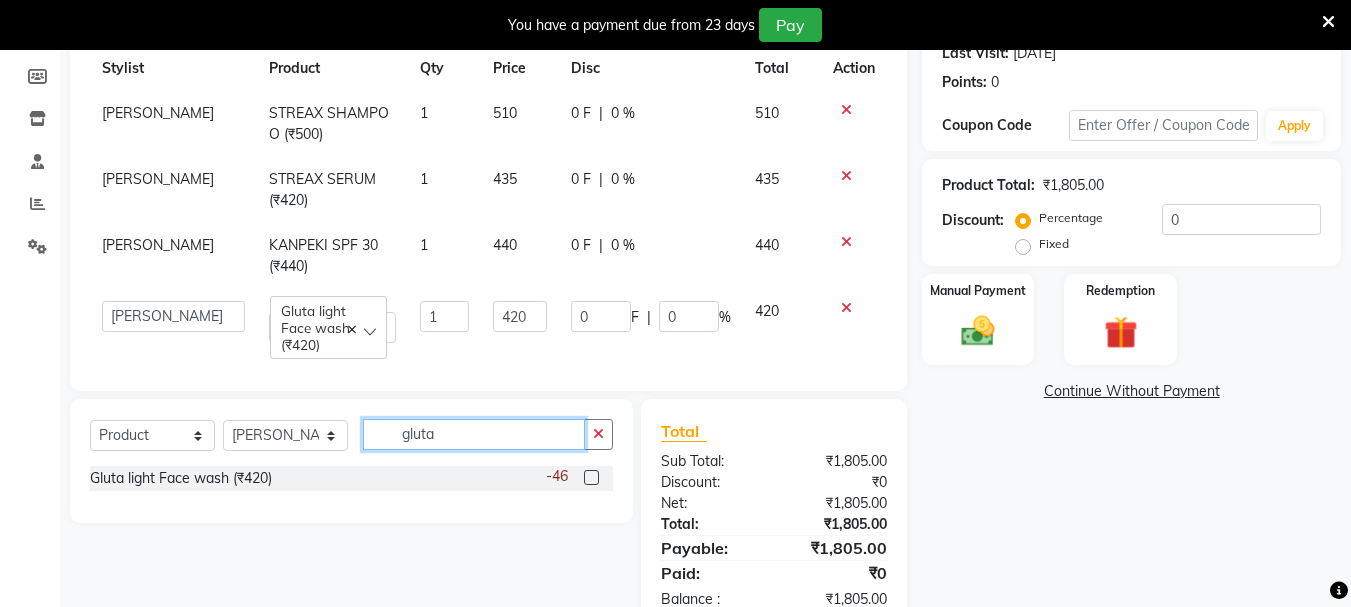 click on "gluta" 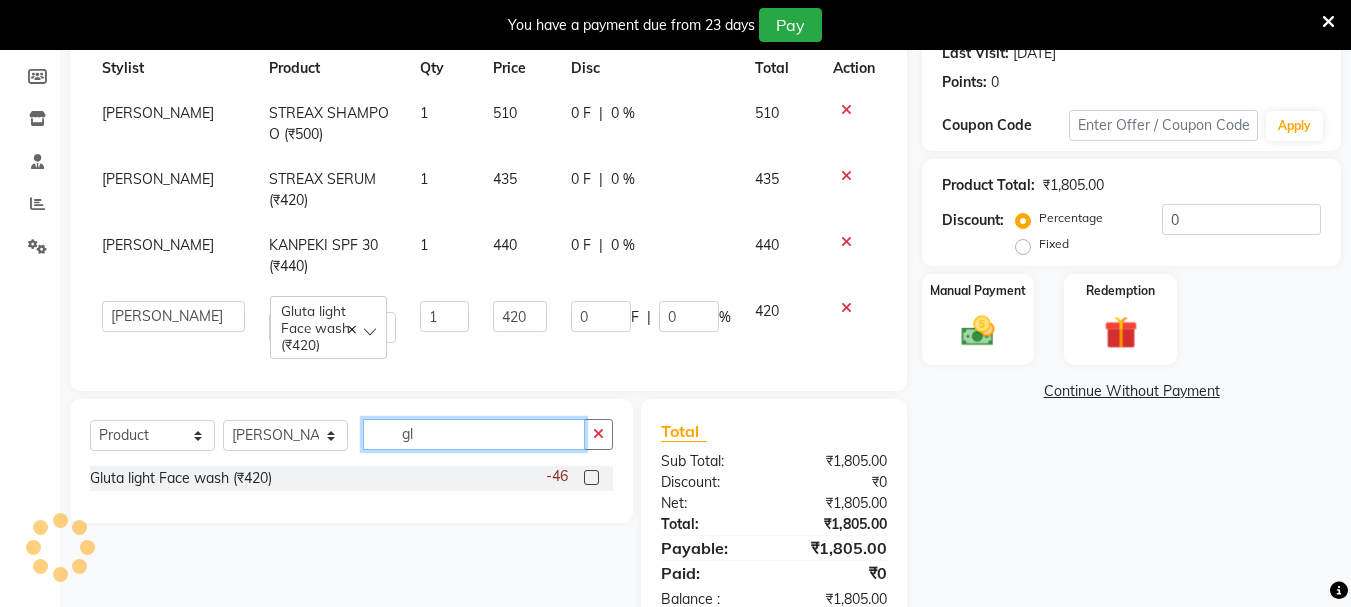 type on "g" 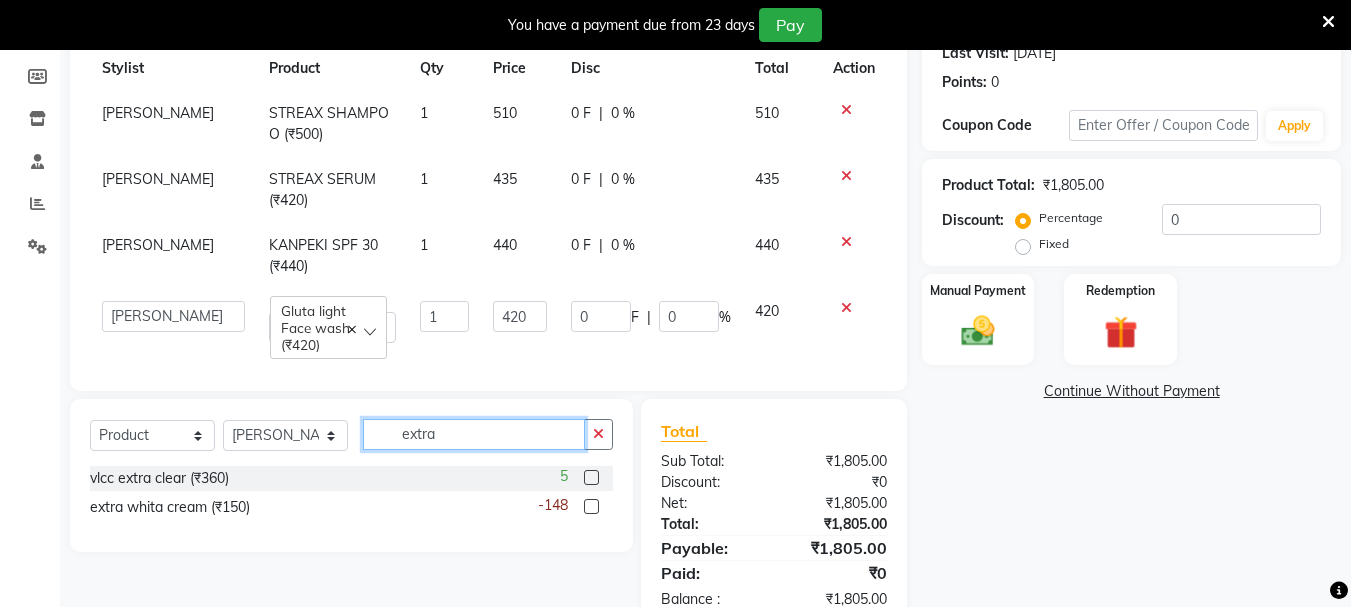 type on "extra" 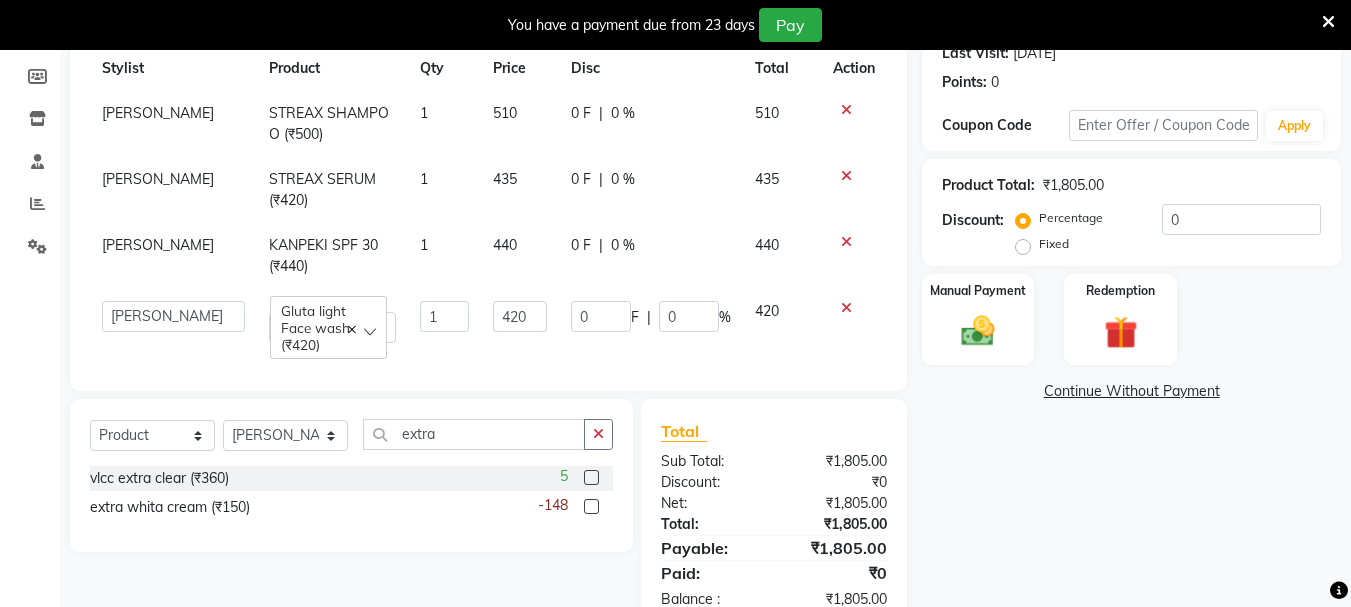 click 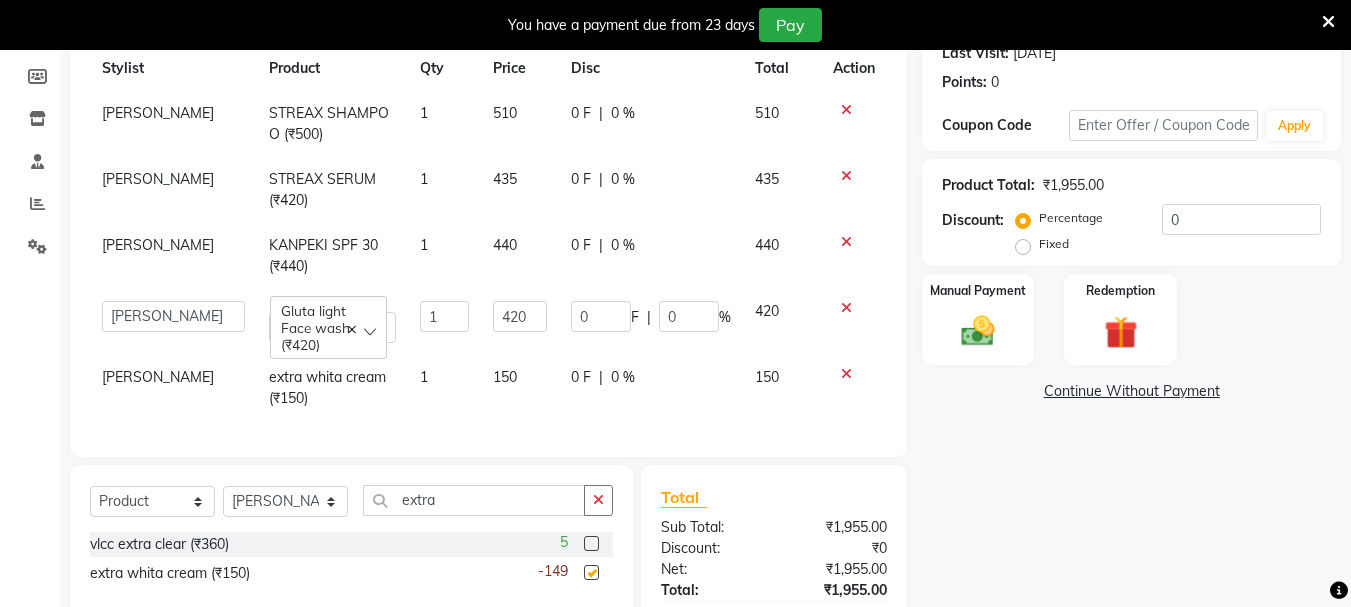 checkbox on "false" 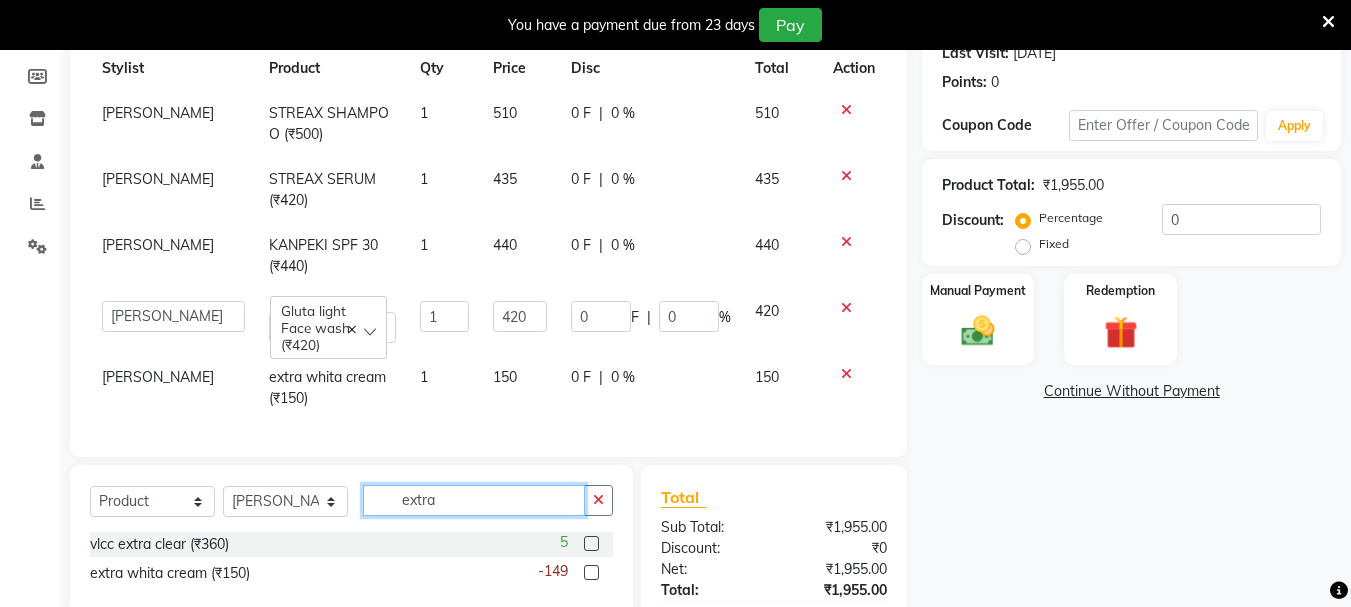 click on "extra" 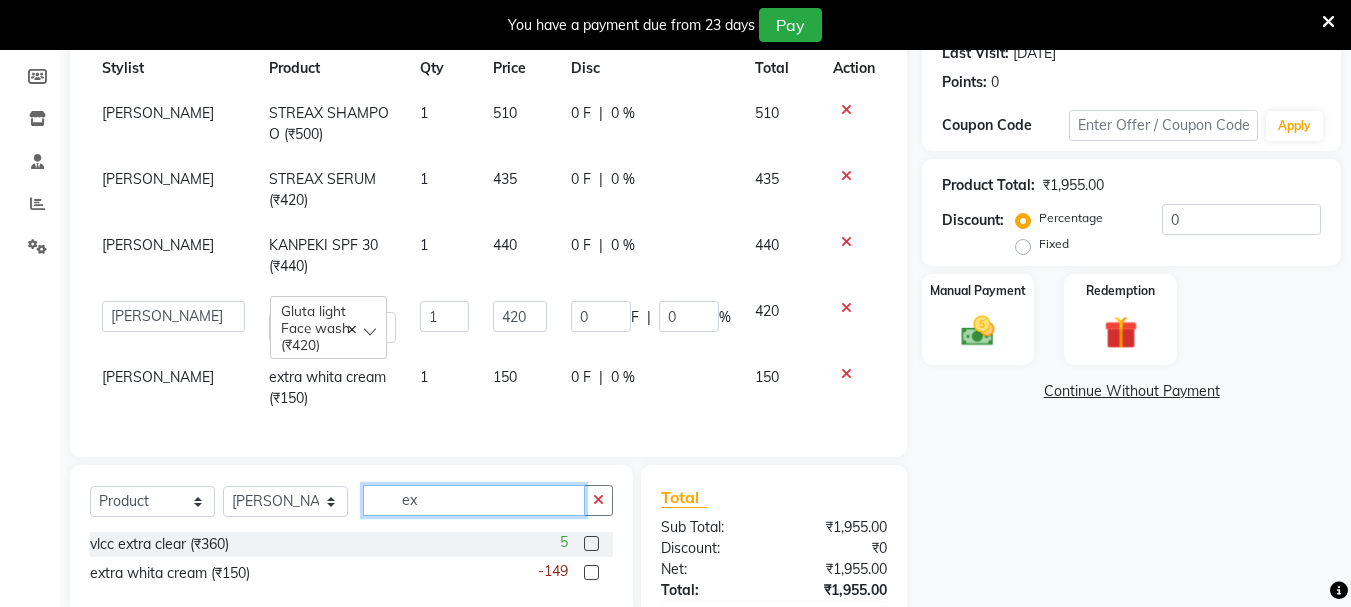 type on "e" 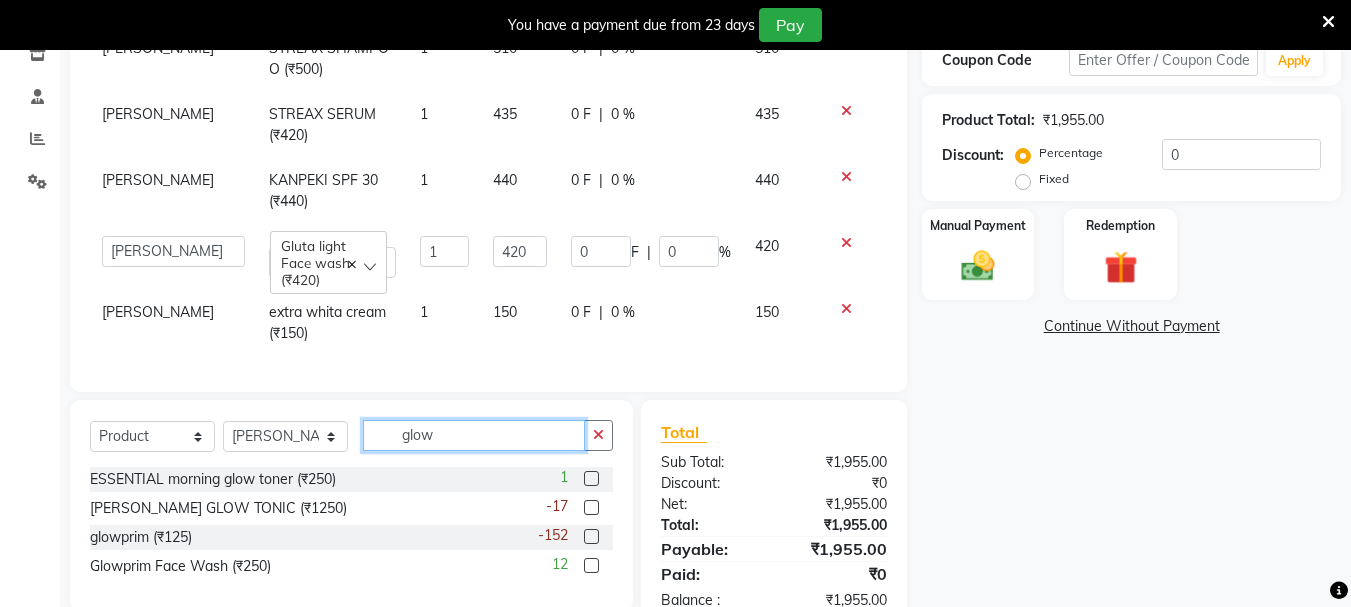 scroll, scrollTop: 414, scrollLeft: 0, axis: vertical 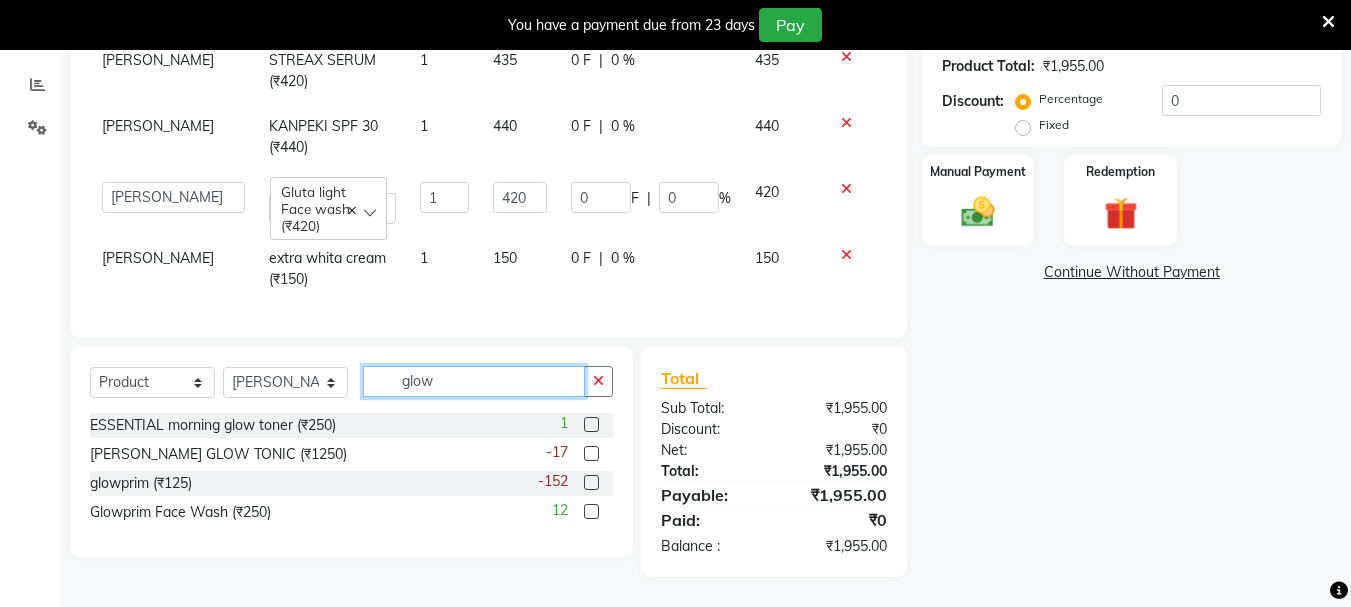 type on "glow" 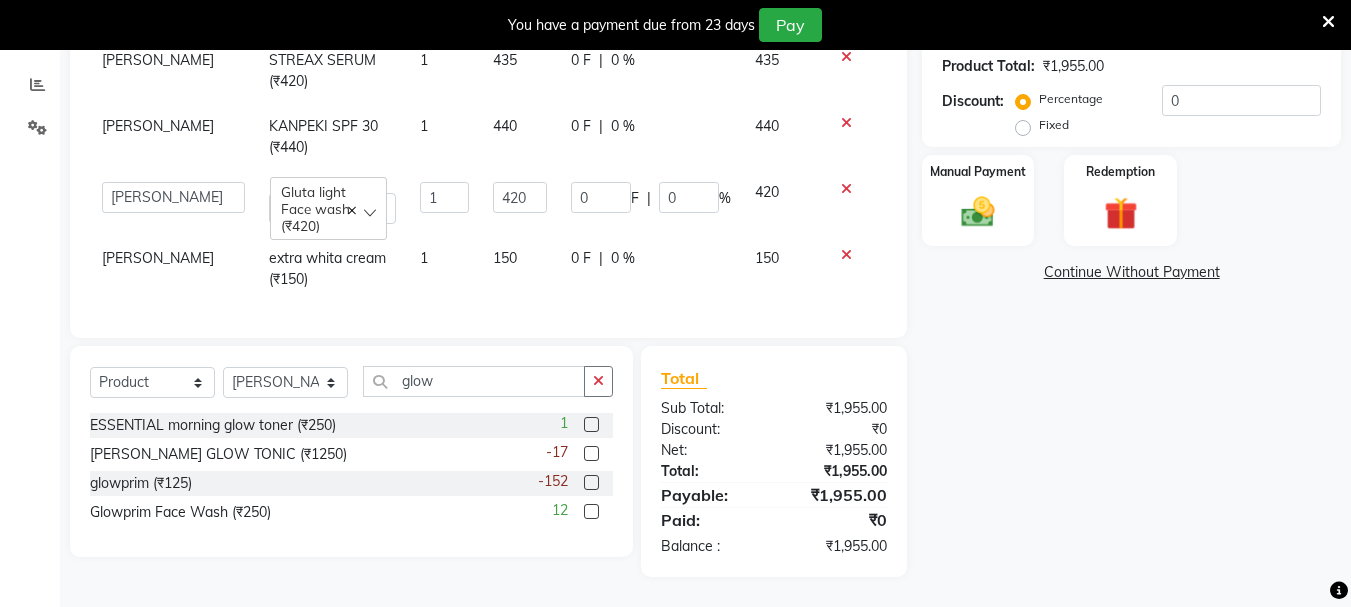 click 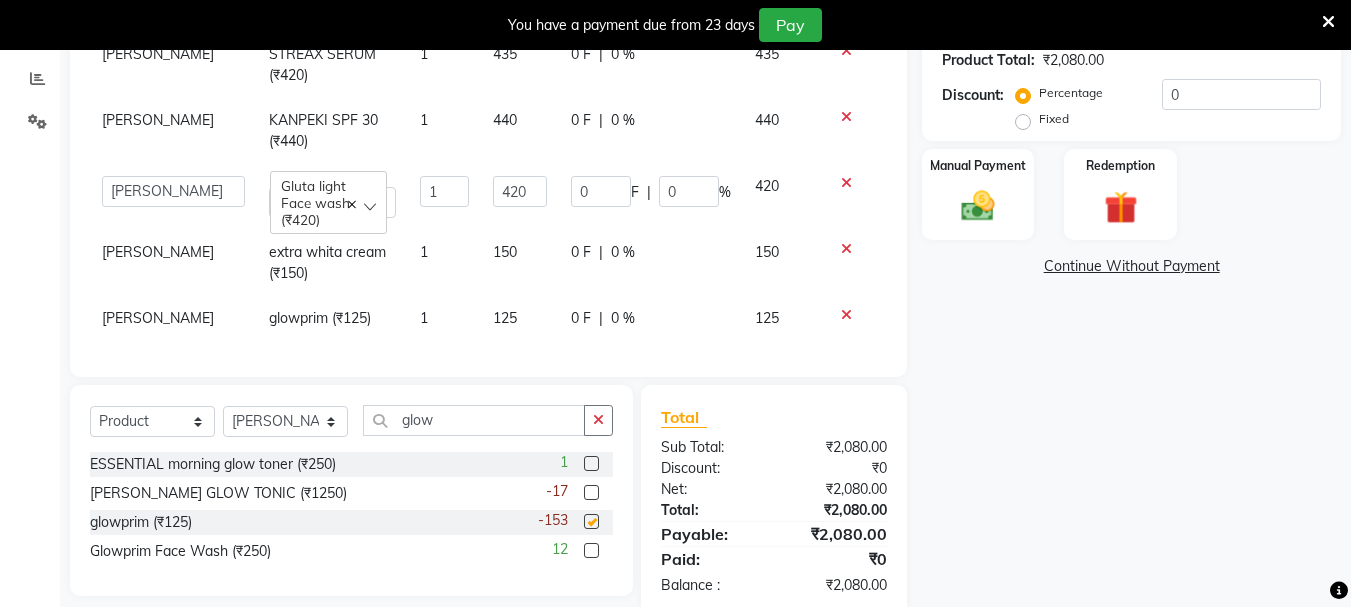 checkbox on "false" 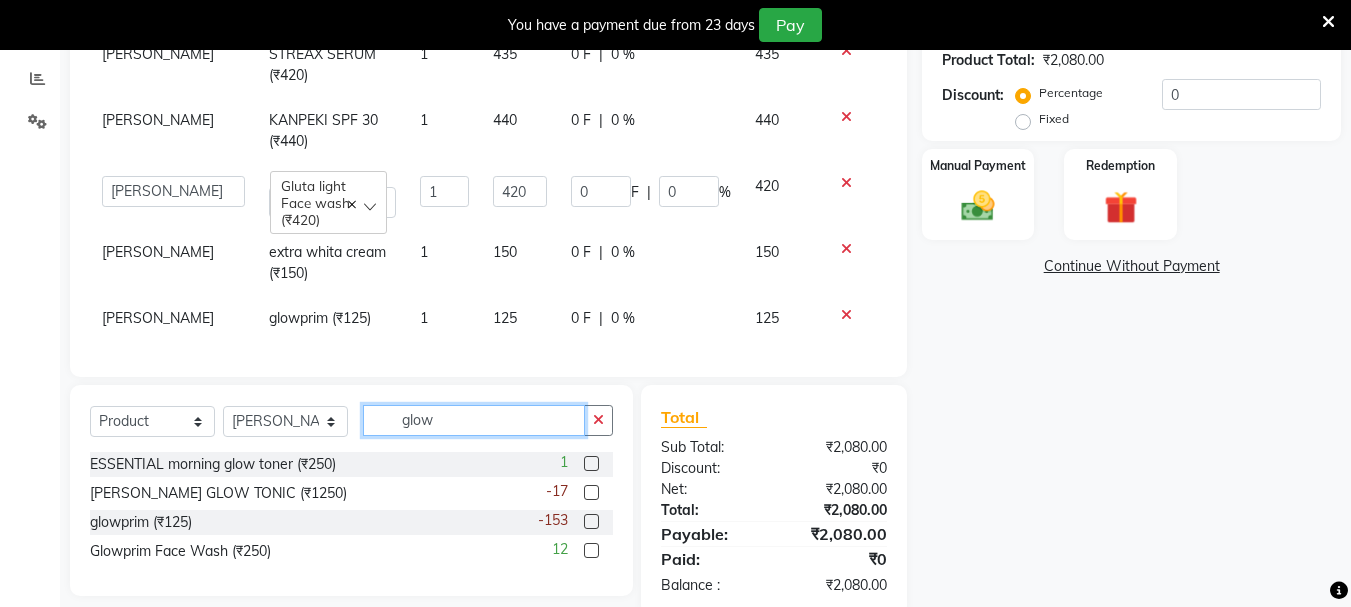 click on "glow" 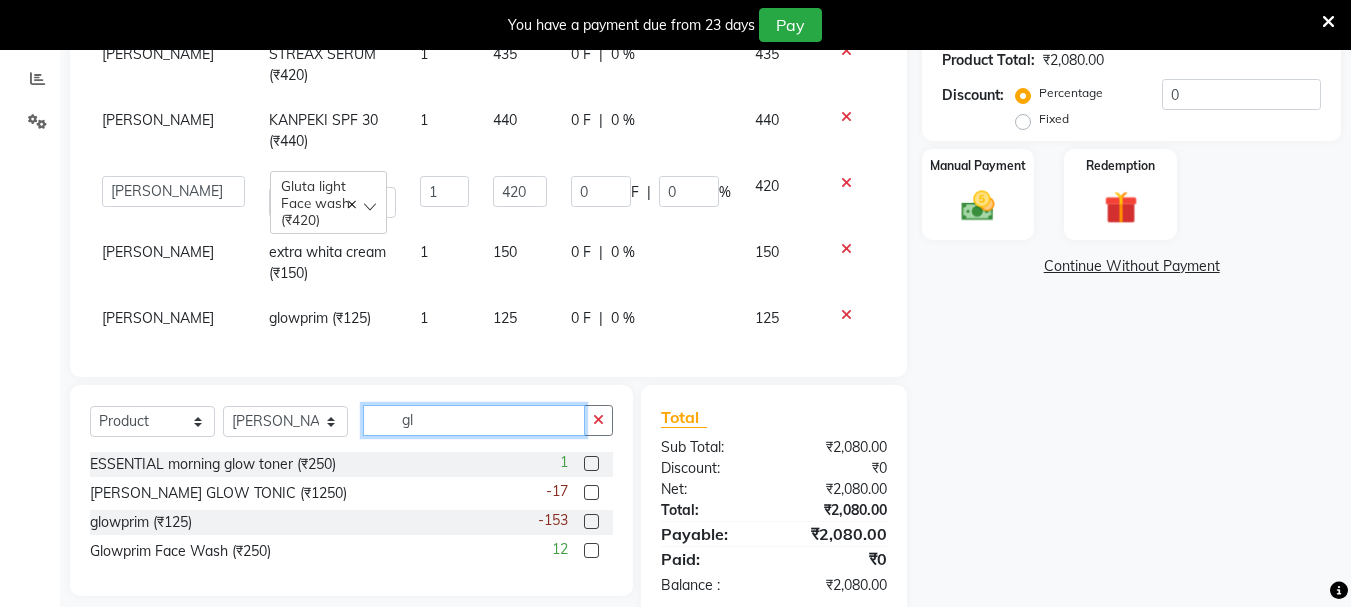 type on "g" 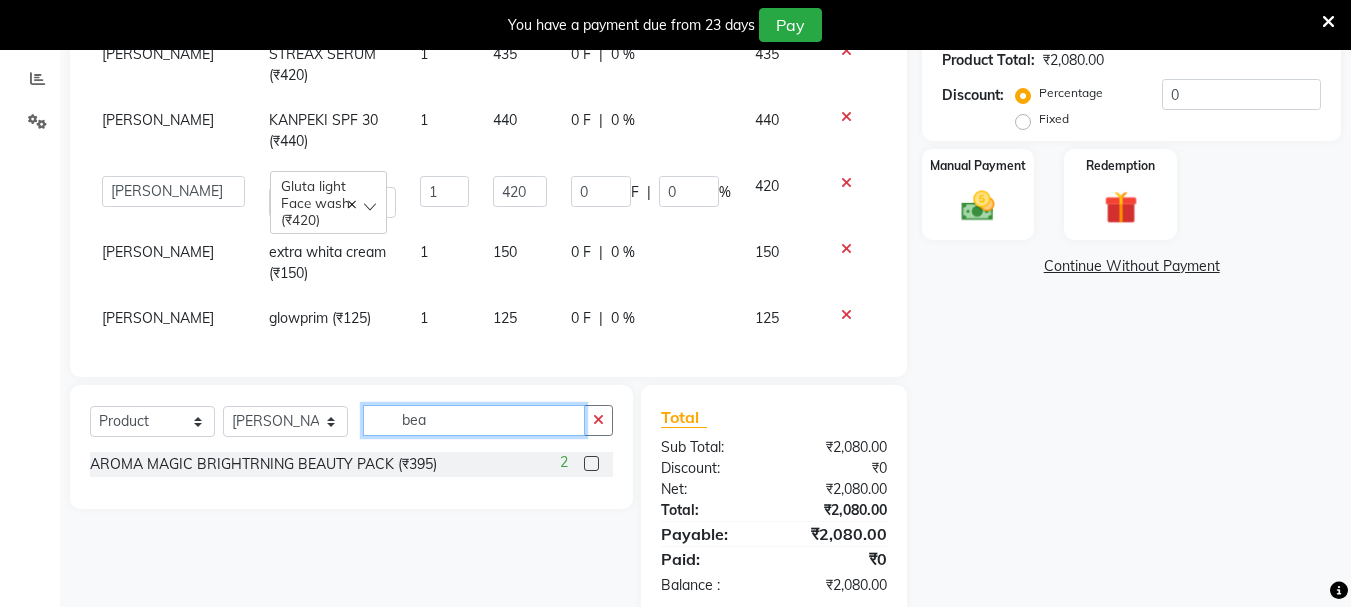 type on "bea" 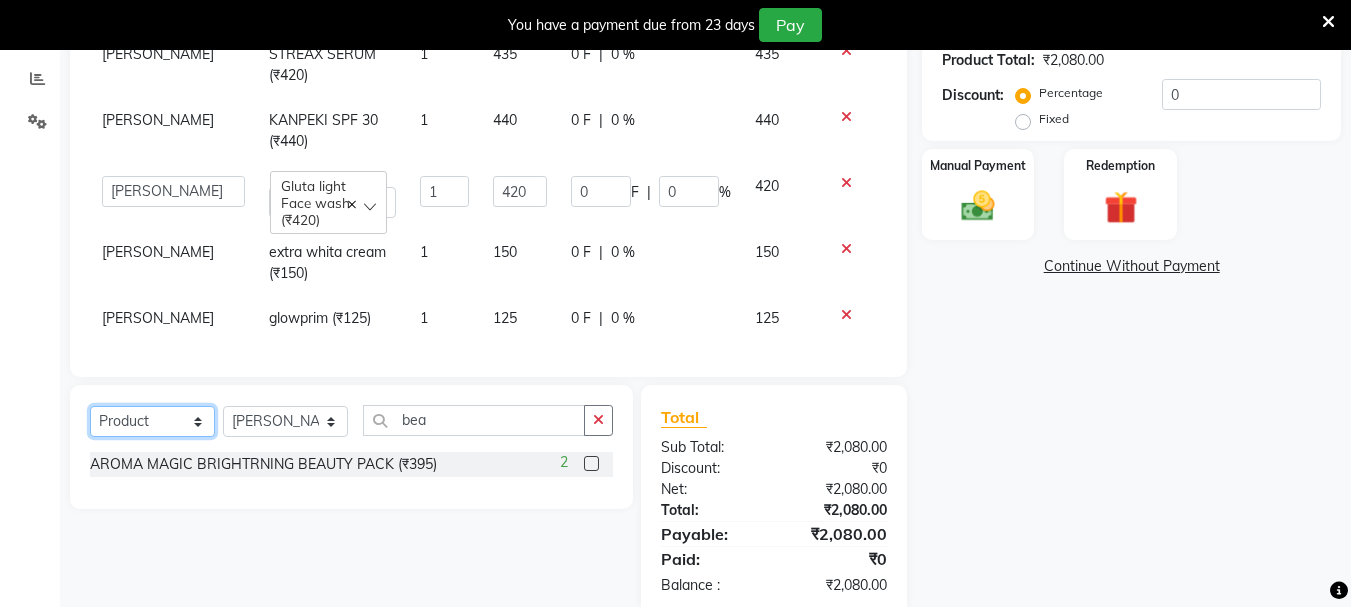 click on "Select  Service  Product  Membership  Package Voucher Prepaid Gift Card" 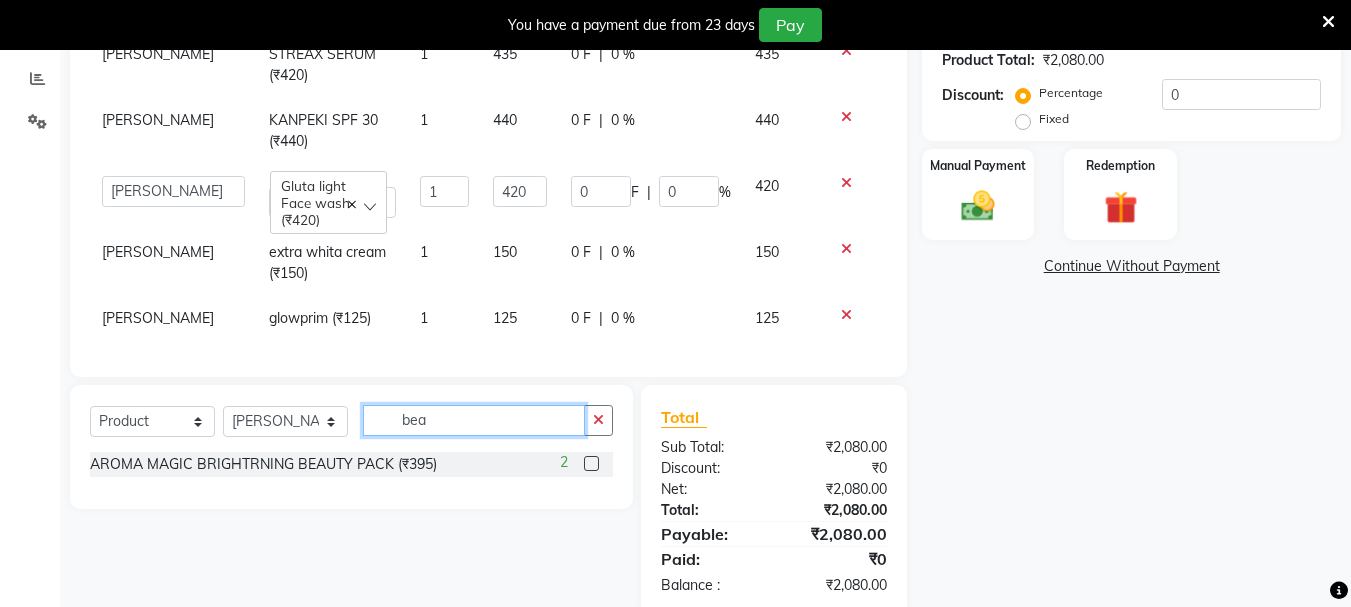 click on "bea" 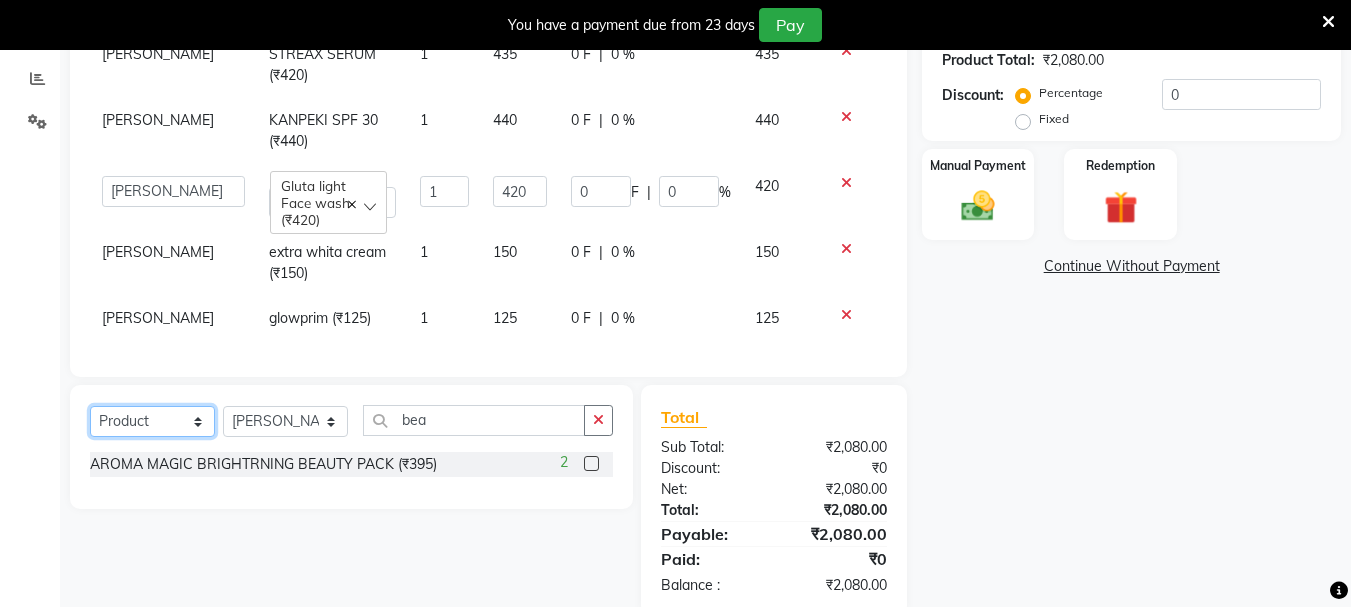 click on "Select  Service  Product  Membership  Package Voucher Prepaid Gift Card" 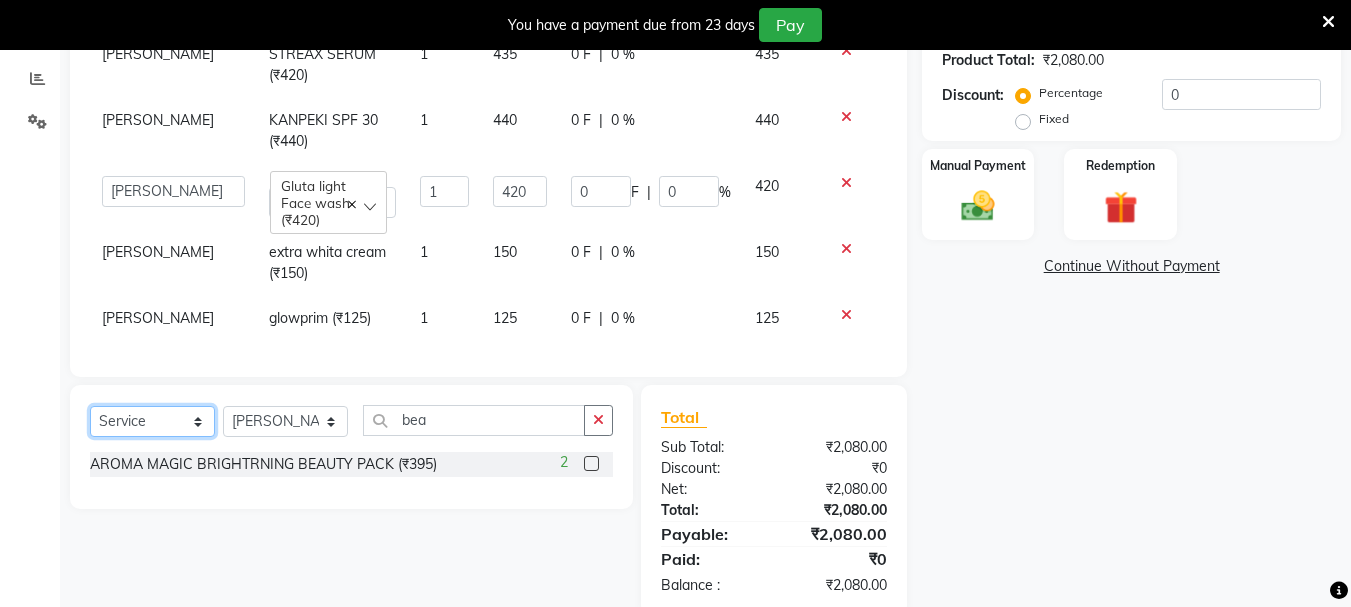 click on "Select  Service  Product  Membership  Package Voucher Prepaid Gift Card" 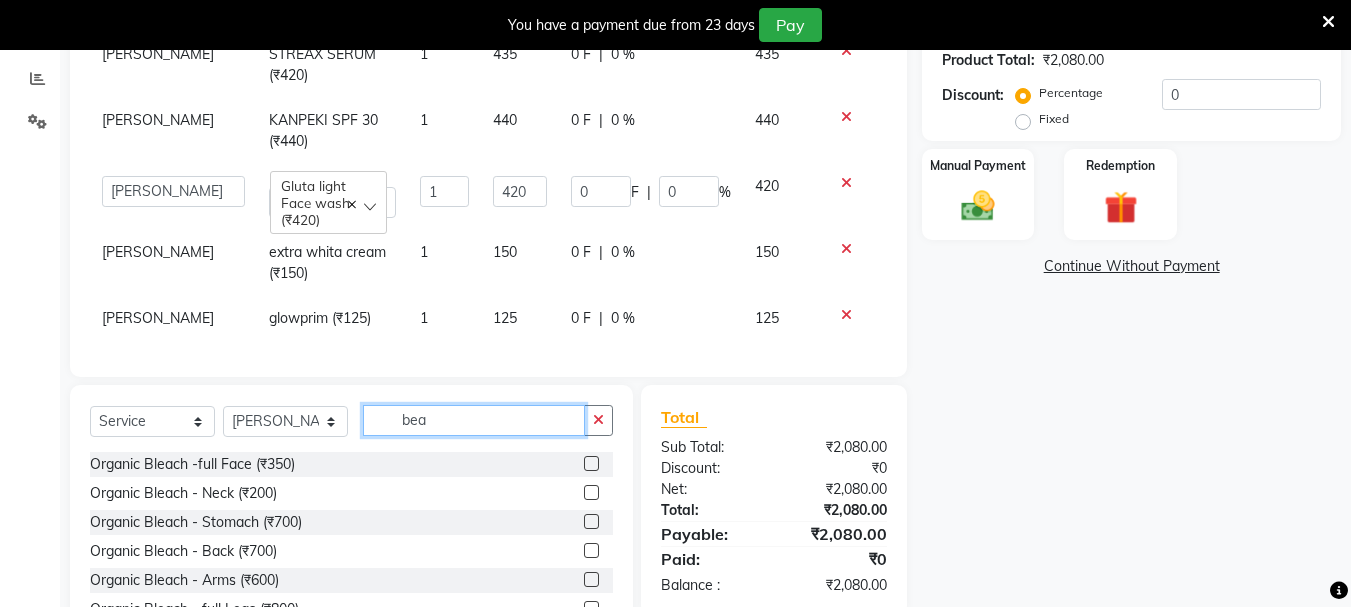 click on "bea" 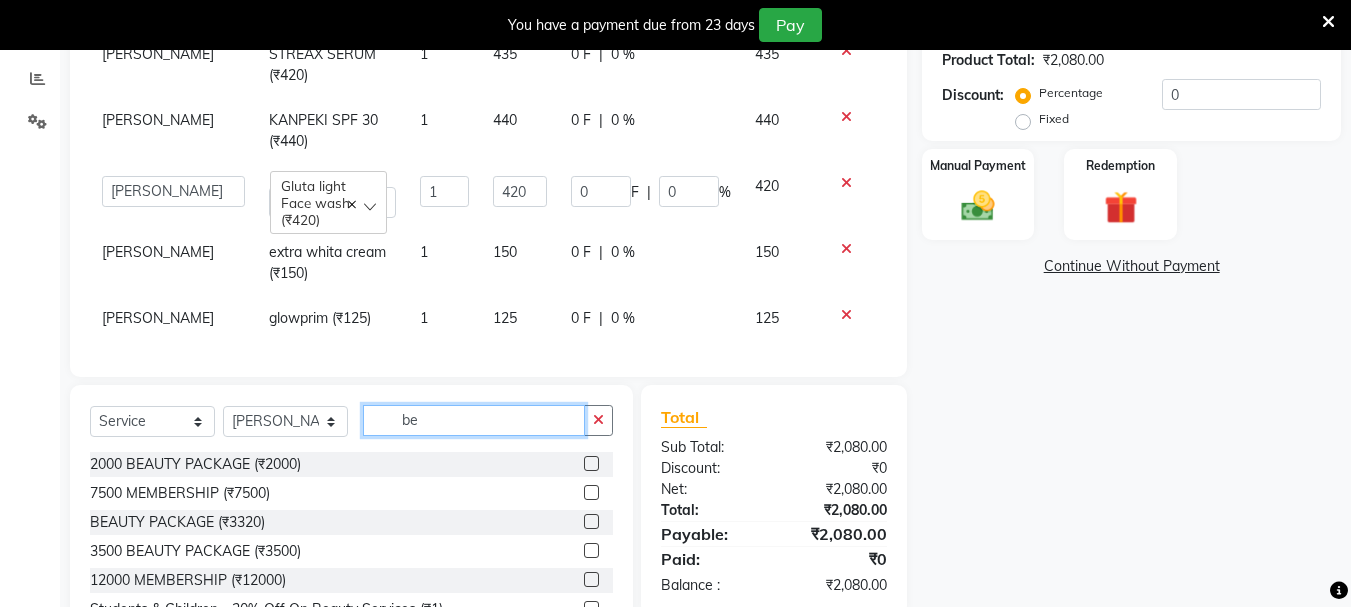 type on "b" 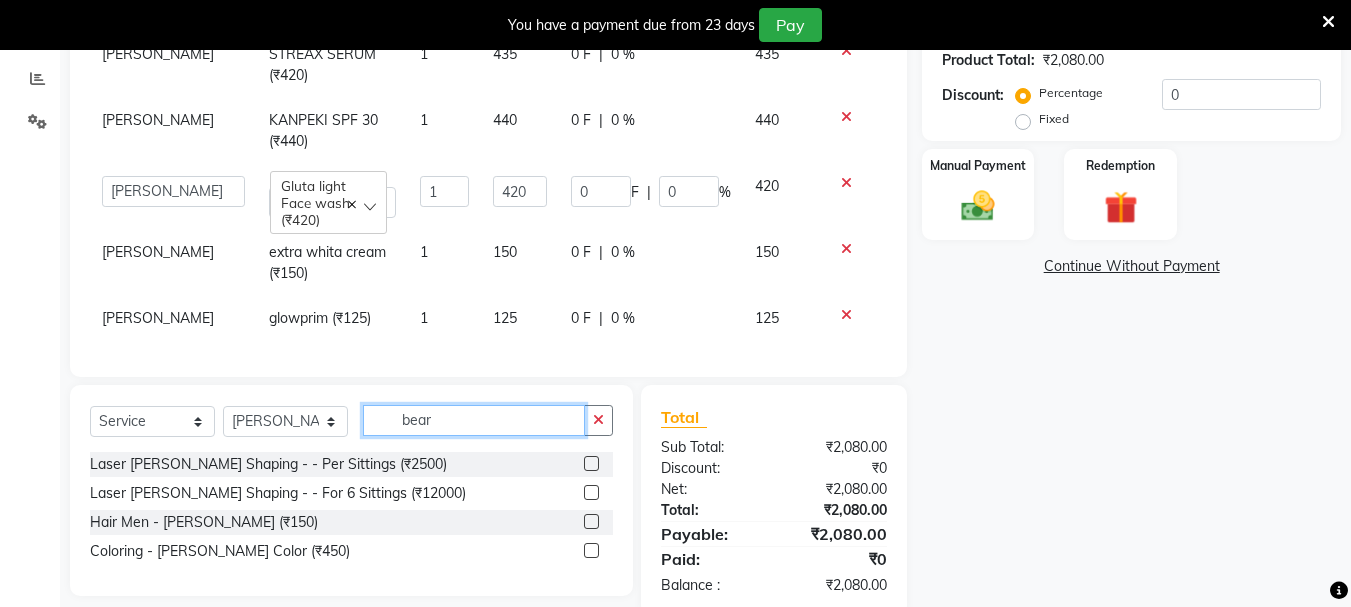 type on "bear" 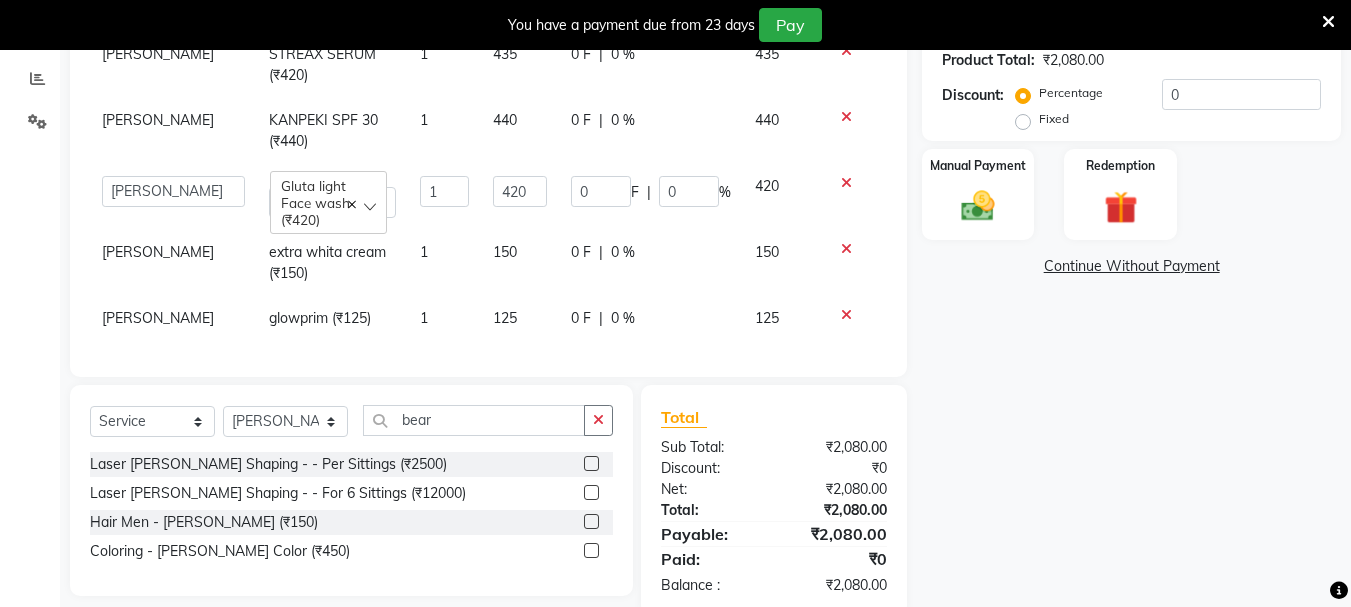 click 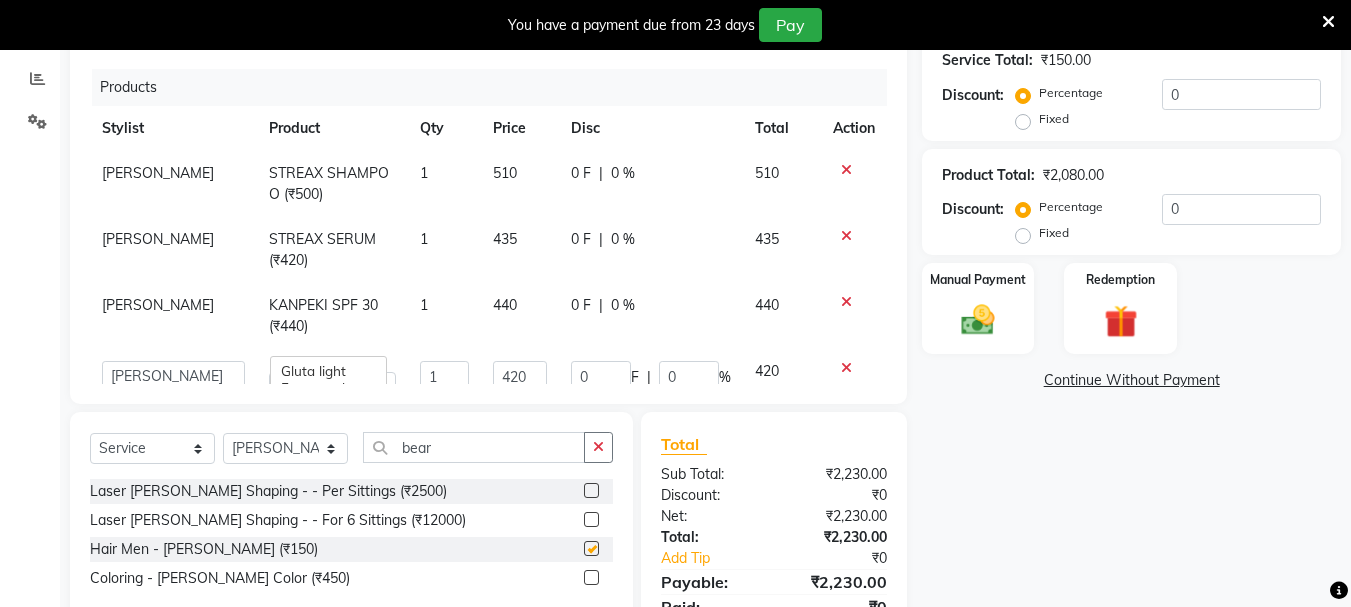 checkbox on "false" 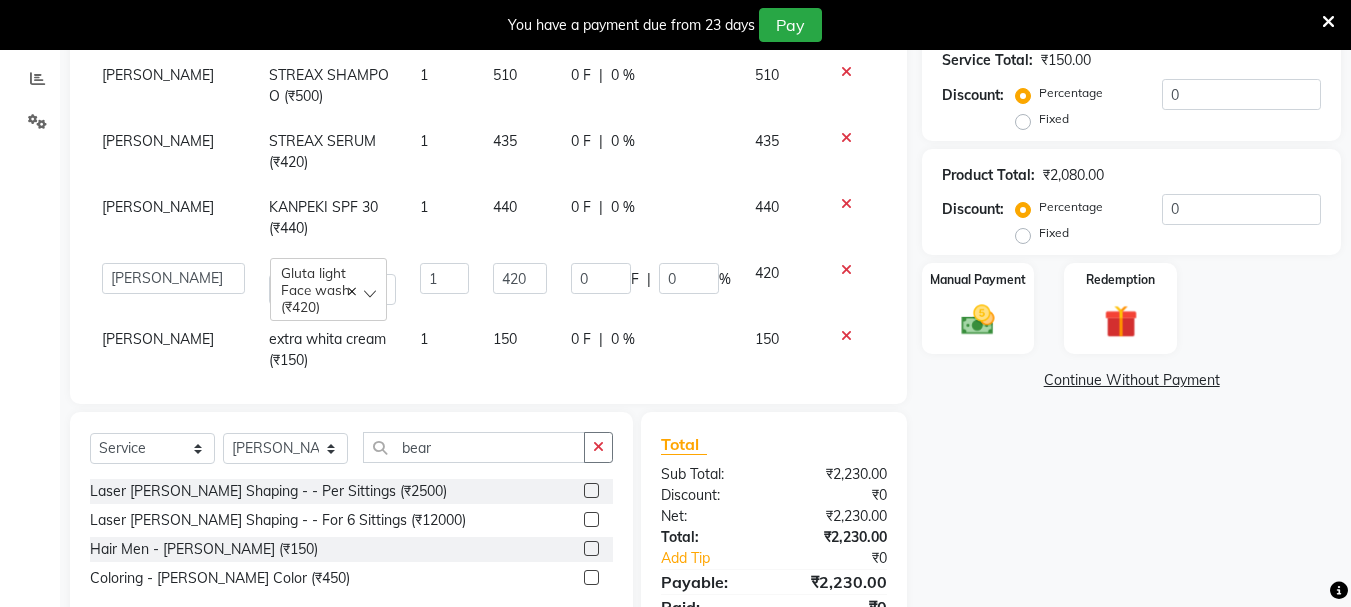 scroll, scrollTop: 143, scrollLeft: 0, axis: vertical 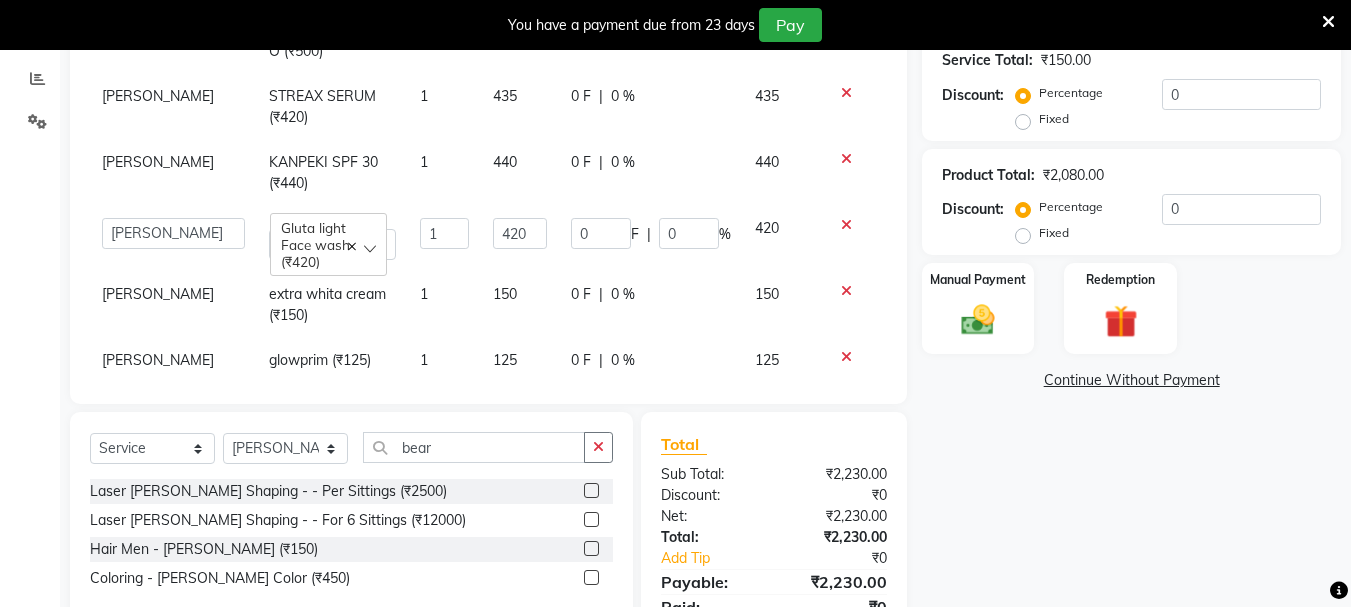 click on "125" 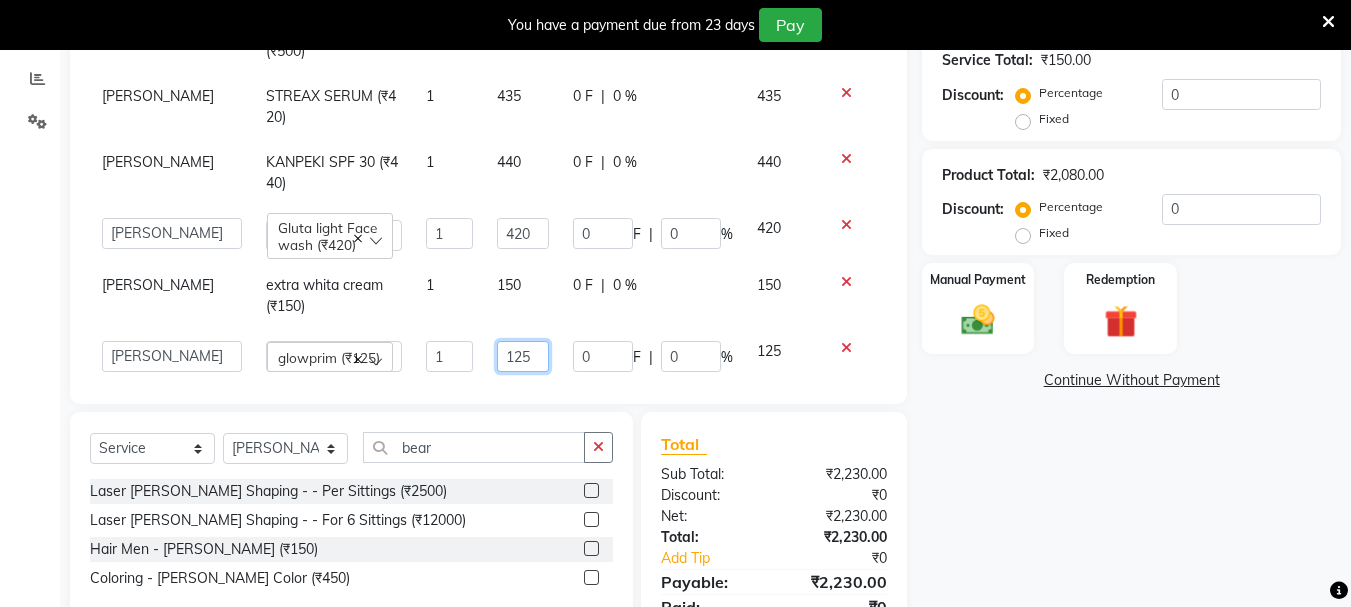 click on "125" 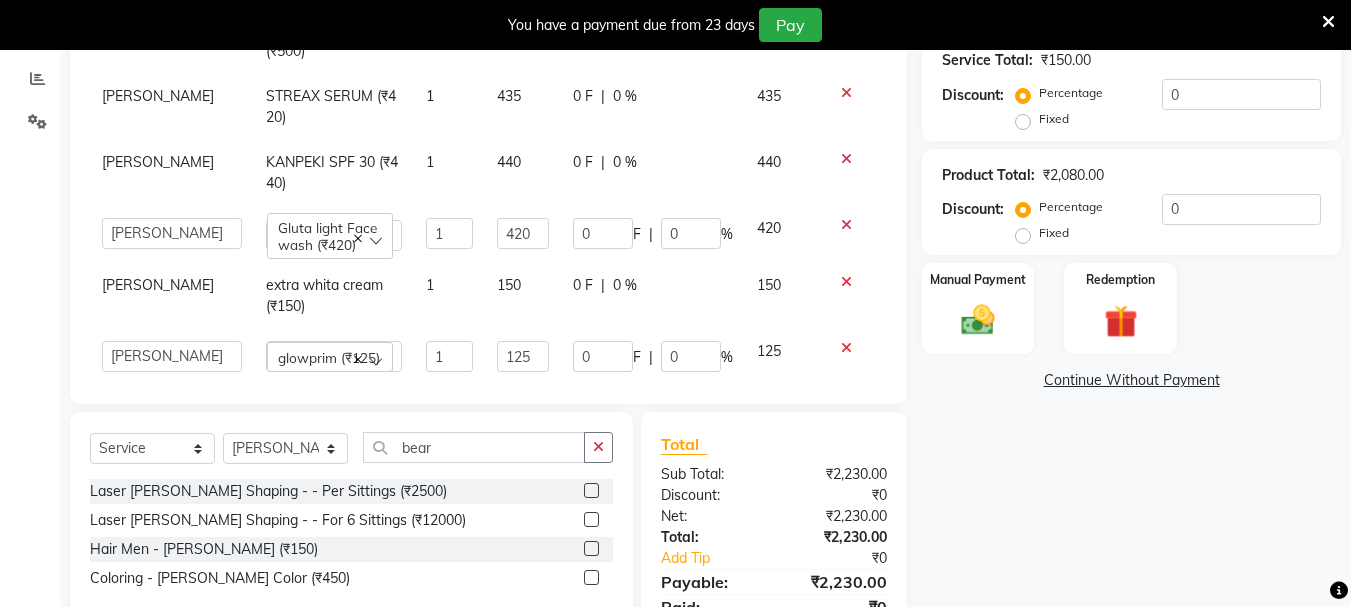 click on "Name: Umesh  Membership:  No Active Membership  Total Visits:  10 Card on file:  0 Last Visit:   [DATE] Points:   0  Coupon Code Apply Service Total:  ₹150.00  Discount:  Percentage   Fixed  0 Product Total:  ₹2,080.00  Discount:  Percentage   Fixed  0 Manual Payment Redemption  Continue Without Payment" 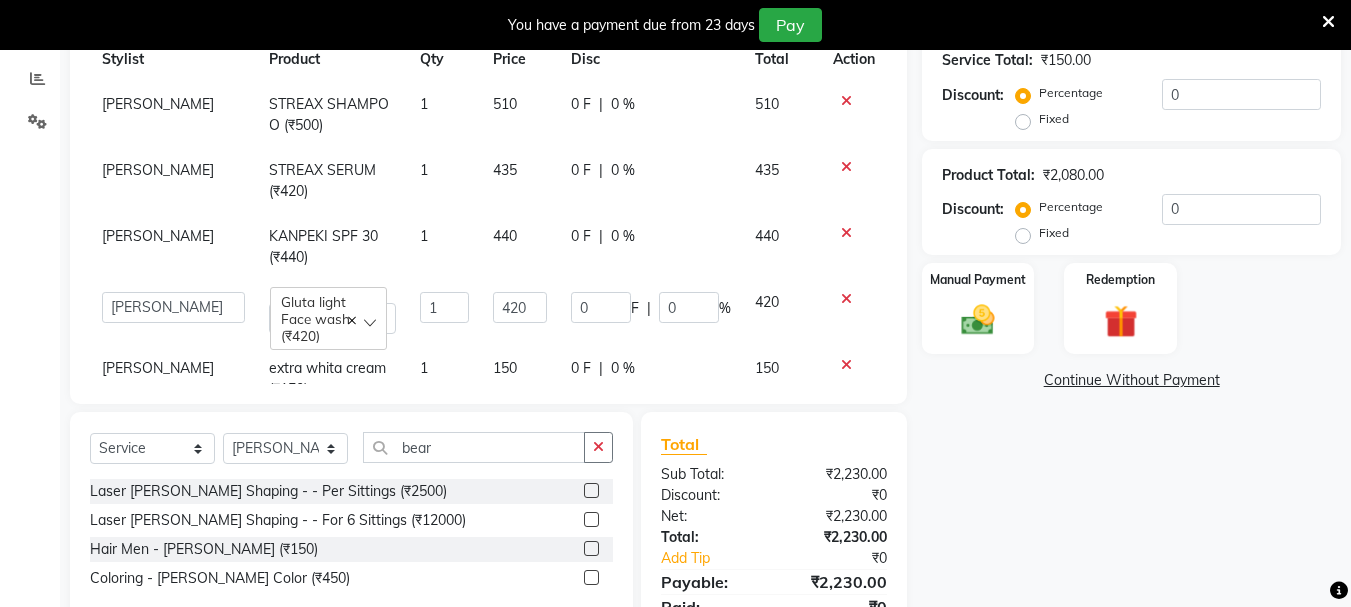 scroll, scrollTop: 0, scrollLeft: 0, axis: both 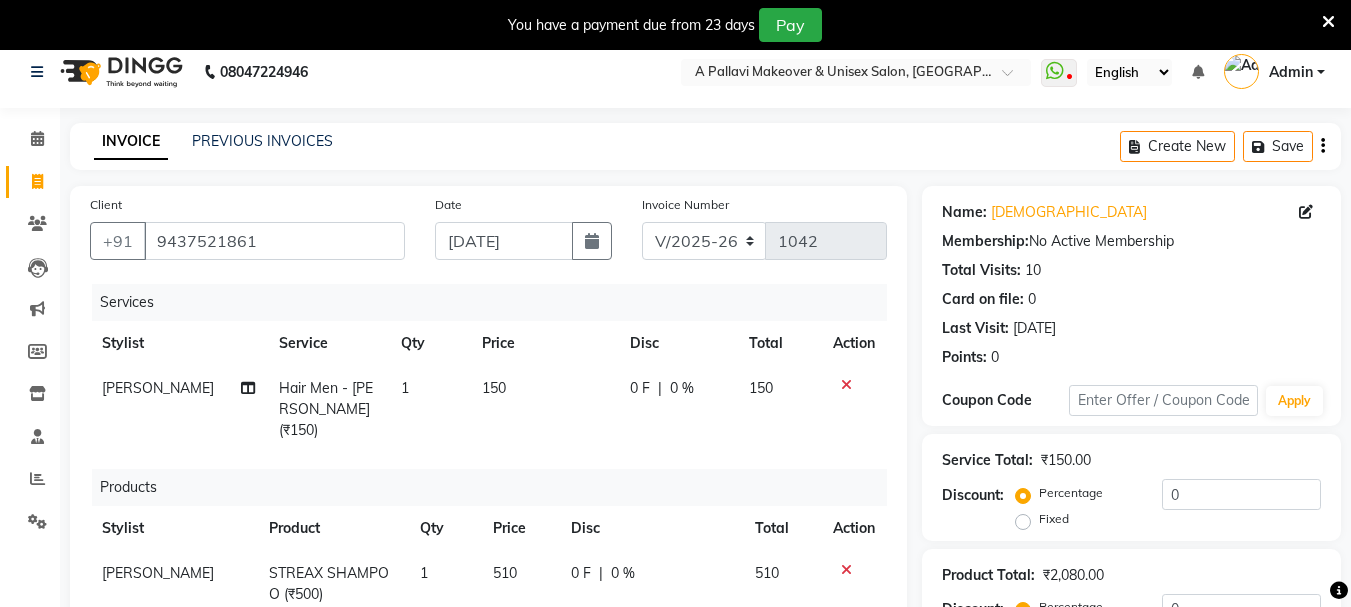 click on "150" 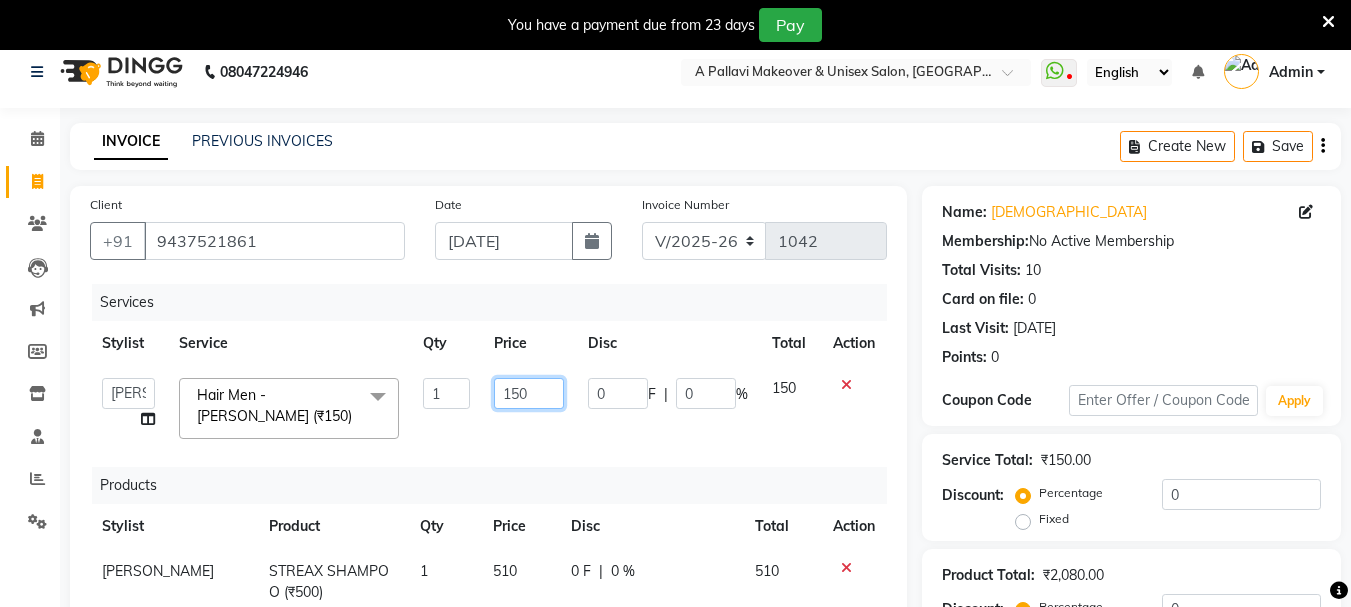 click on "150" 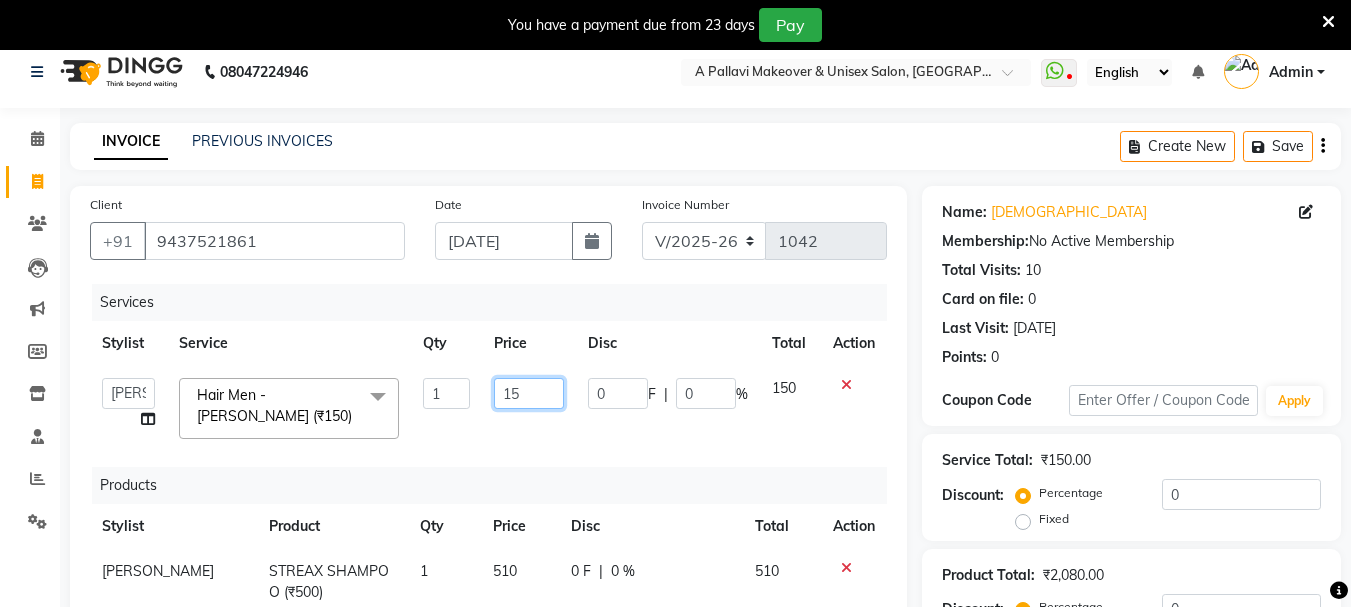 type on "1" 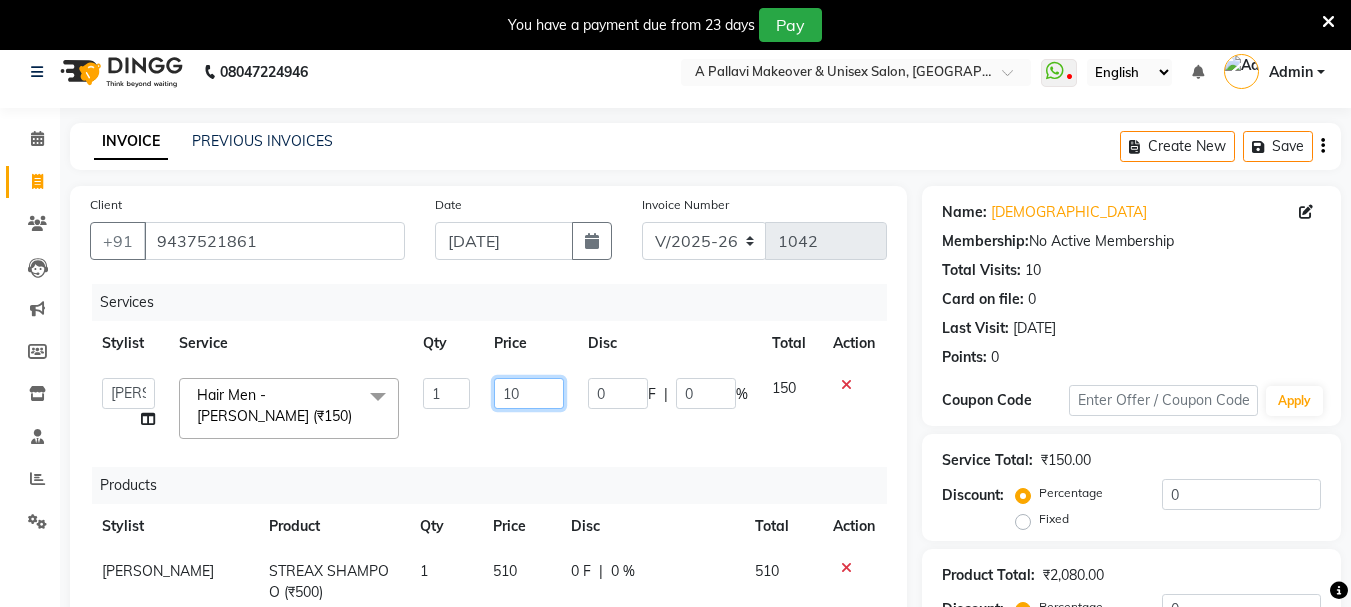 type on "100" 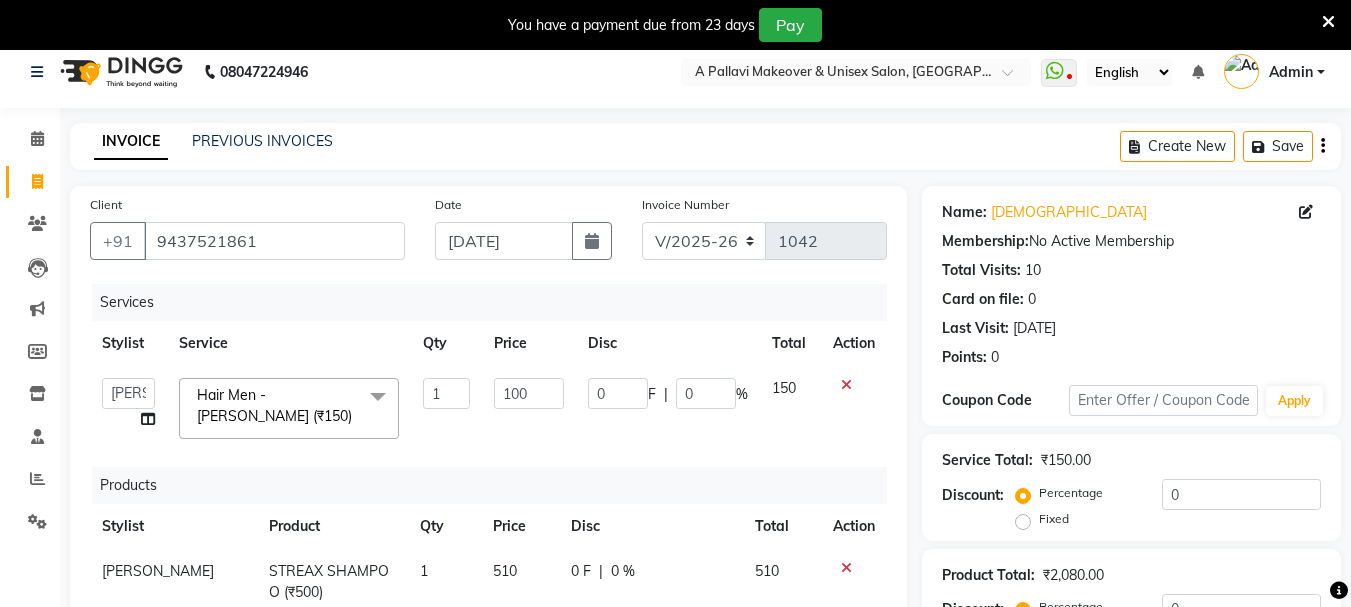 click on "Services Stylist Service Qty Price Disc Total Action  [PERSON_NAME]   A PALLAVI   Archana   [PERSON_NAME]   [PERSON_NAME]   [PERSON_NAME]    [PERSON_NAME]   PREETY    [PERSON_NAME]   [PERSON_NAME]   santosh kar   [PERSON_NAME]   [PERSON_NAME]  Hair Men - [PERSON_NAME] (₹150)  x Organic Bleach  -full Face  (₹350) Organic Bleach  - Neck  (₹200) Organic Bleach  - Stomach  (₹700) Organic Bleach  - Back  (₹700) Organic Bleach  - Arms  (₹600) Organic Bleach  - full Legs  (₹800) Organic Bleach  - Half Legs  (₹550) Organic Bleach  - Hands/Feet 400 (₹400) Organic Bleach  - Full Body Bleach  (₹3000)  face de tan (₹350) neck detan (₹200) 2000 BEAUTY PACKAGE (₹2000) 1000 PACKAGE (₹1000) SMOOTHNING STARTING LENGTH (₹2000) HAIR TREATMENT PER SITING (₹2500) 7500 MEMBERSHIP (₹7500) GROOM MAKE UP (₹0) RAAGA GLOW FACIAL (₹1000) CRIMPER (₹500) NAIL PAINT FOOT POLISH (₹50) ENGAGEMENT MAKEUP (₹0) BEAUTY PACKAGE (₹3320) 3500 BEAUTY PACKAGE (₹3500) 1500 package (₹1500) head massage with oil (₹500) 1 100 0 F" 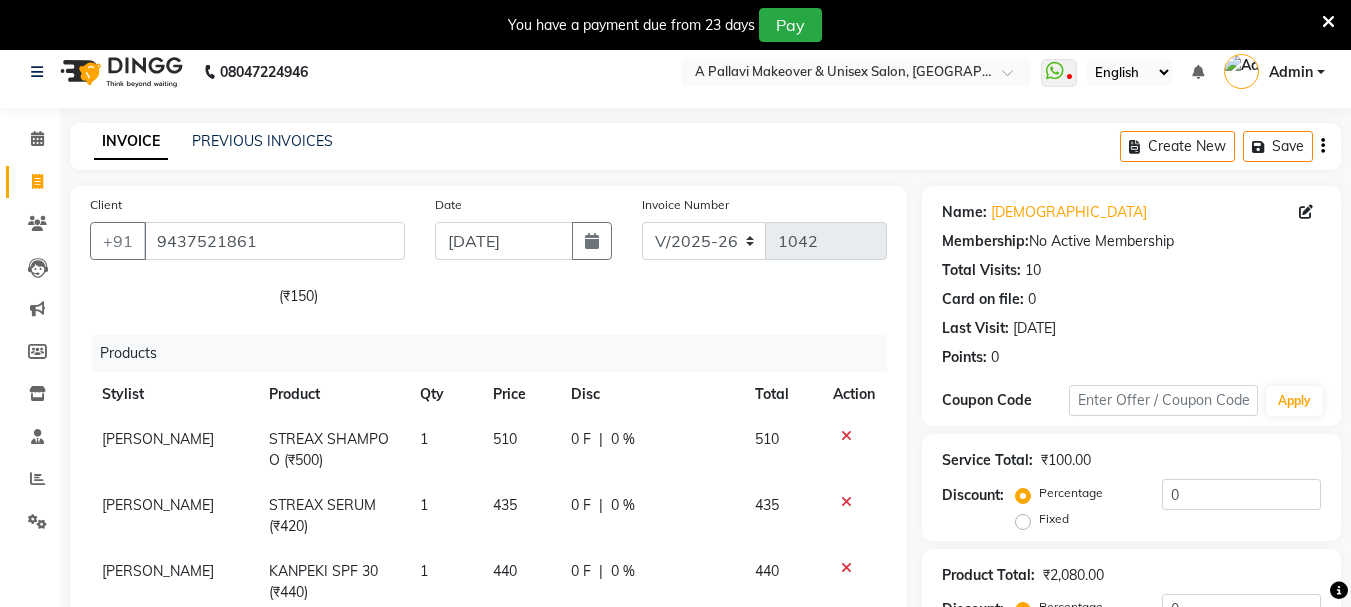 scroll, scrollTop: 143, scrollLeft: 0, axis: vertical 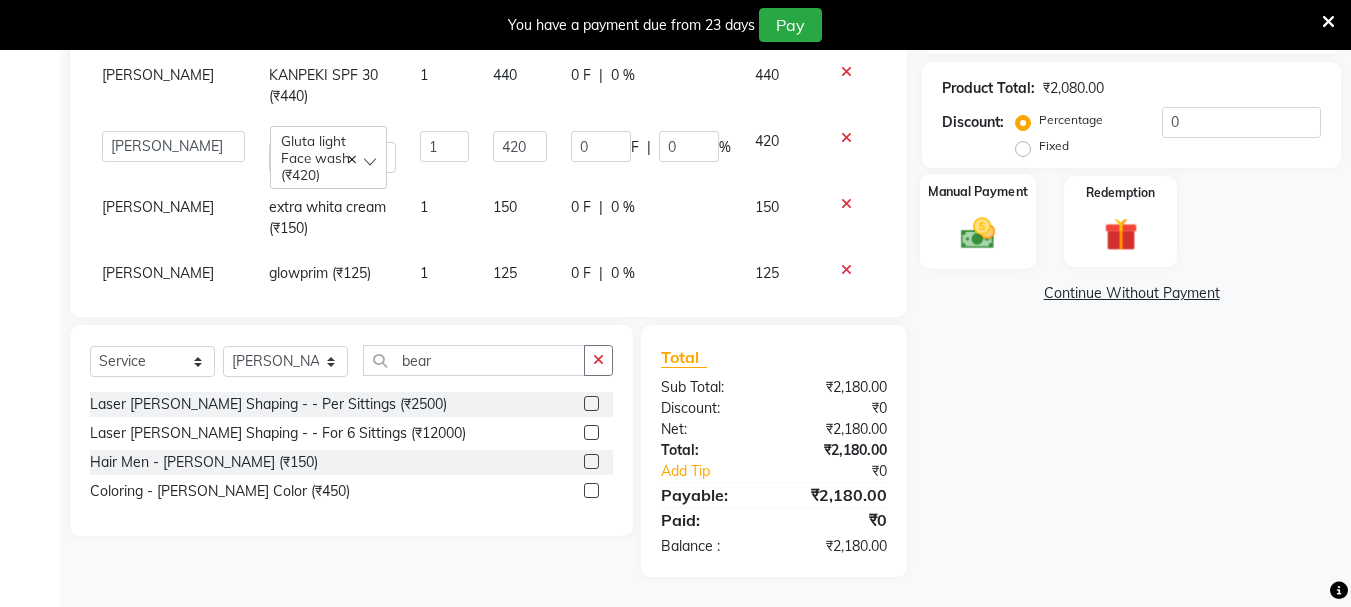 click 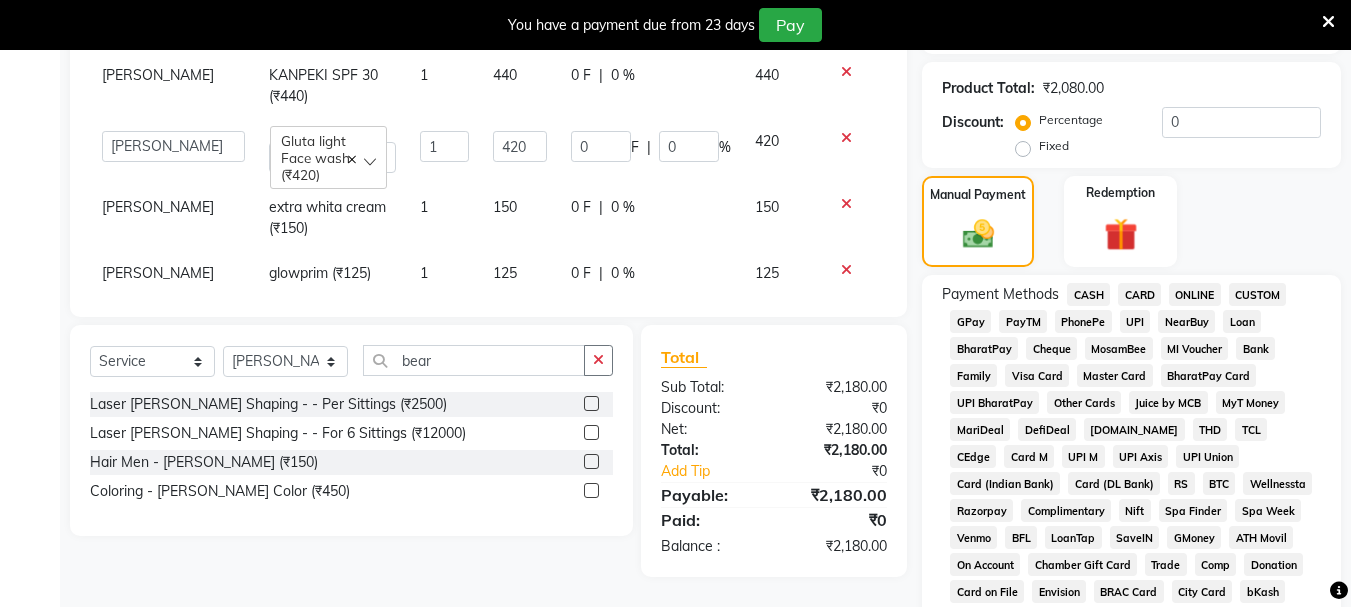 click on "ONLINE" 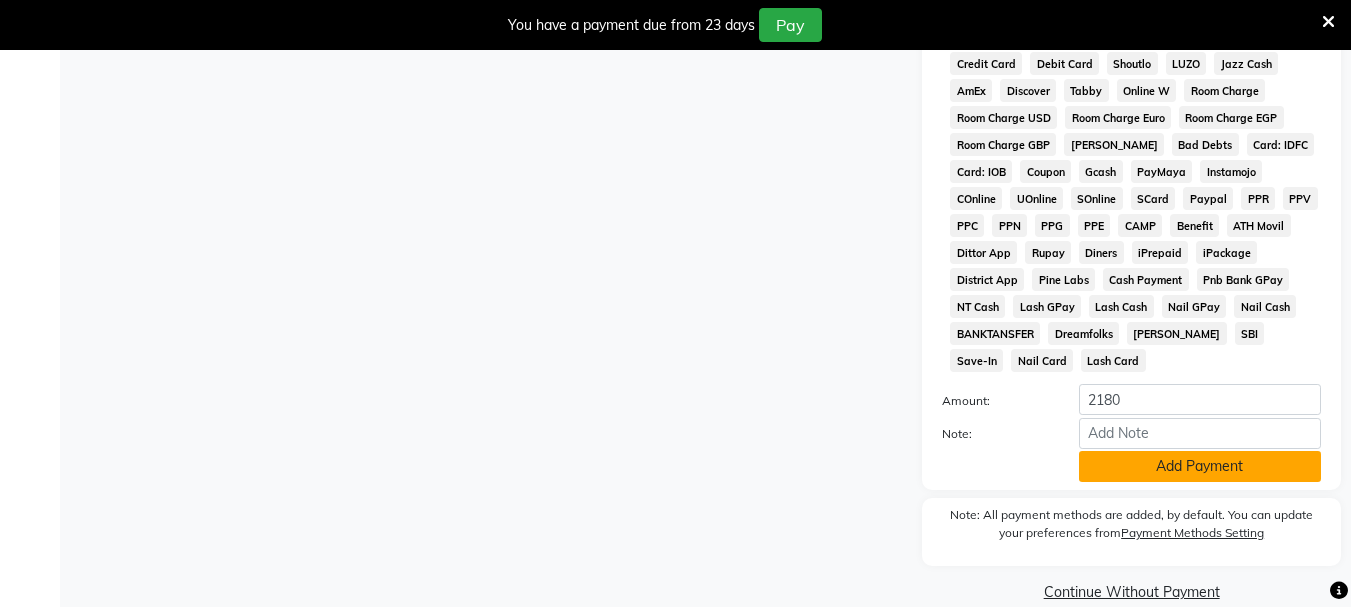 scroll, scrollTop: 1059, scrollLeft: 0, axis: vertical 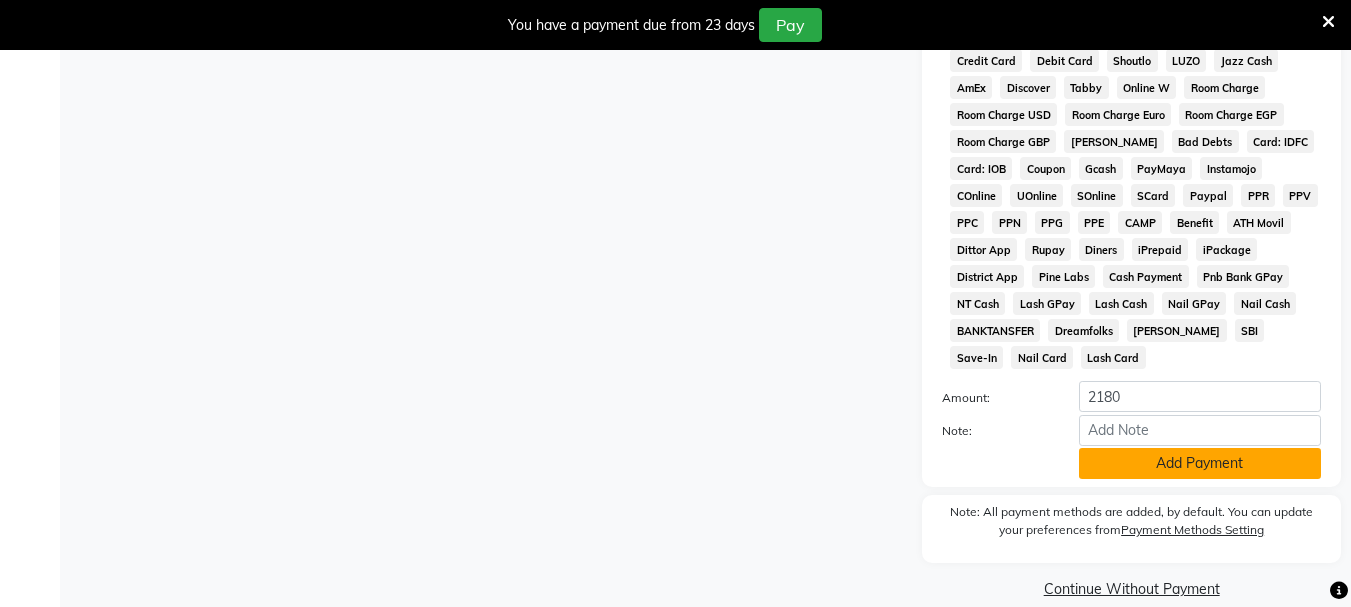 click on "Add Payment" 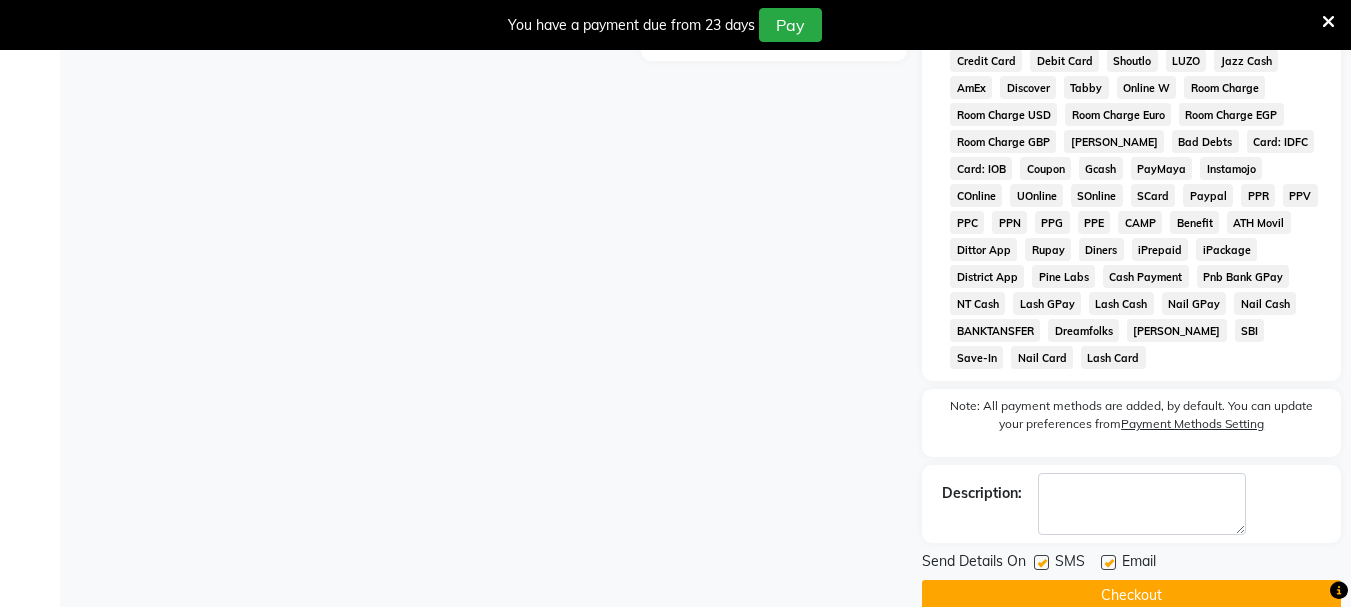 click on "Checkout" 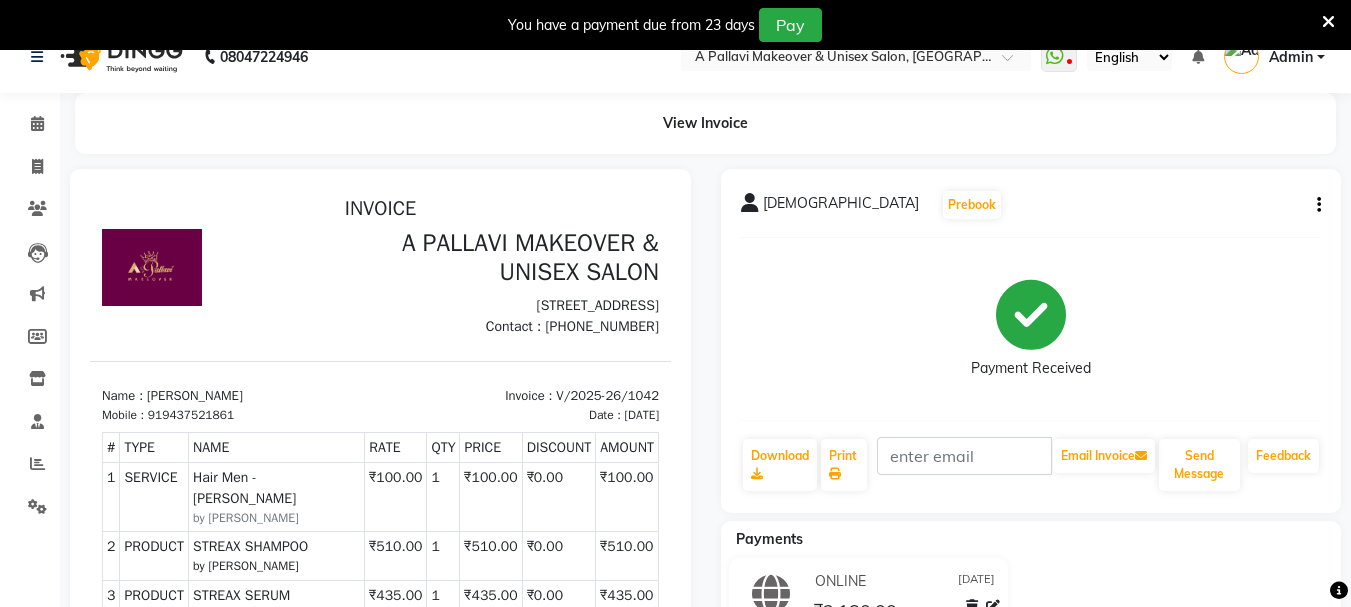scroll, scrollTop: 0, scrollLeft: 0, axis: both 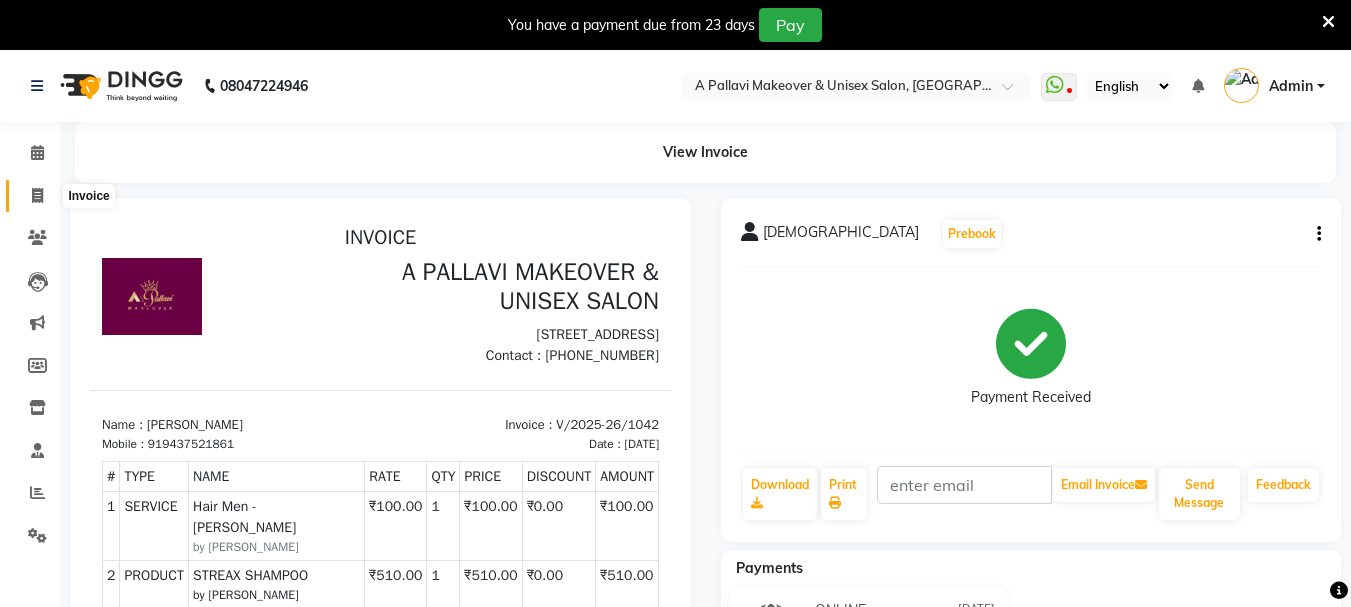 click 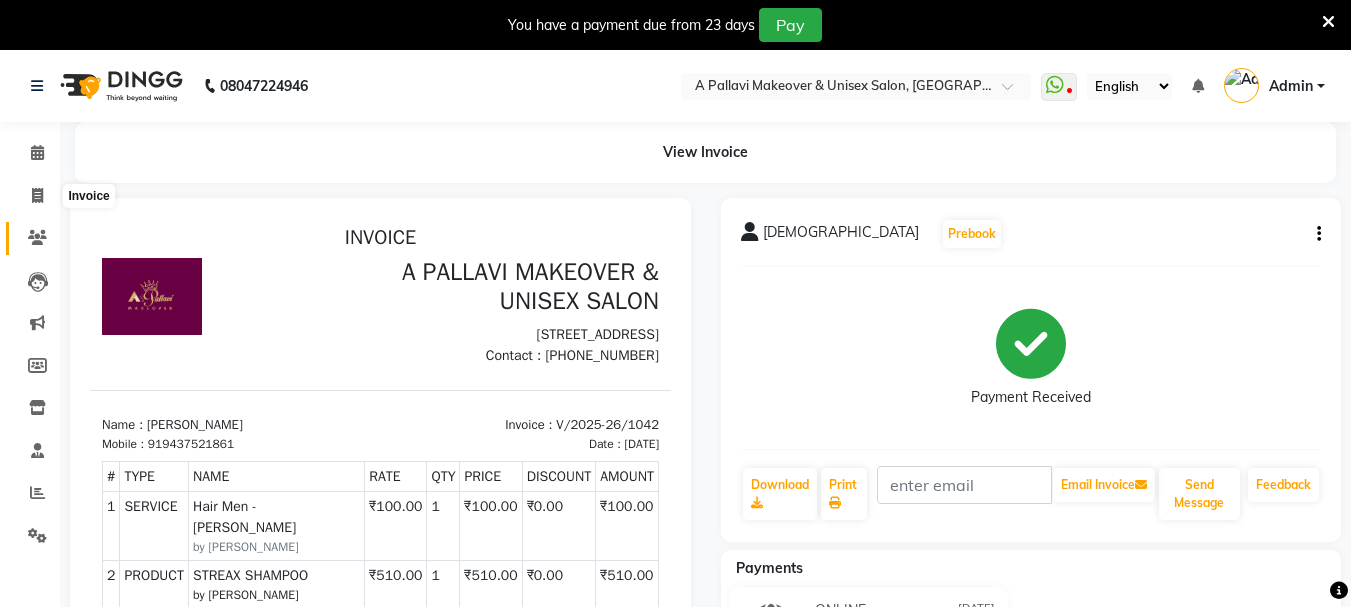 select on "3573" 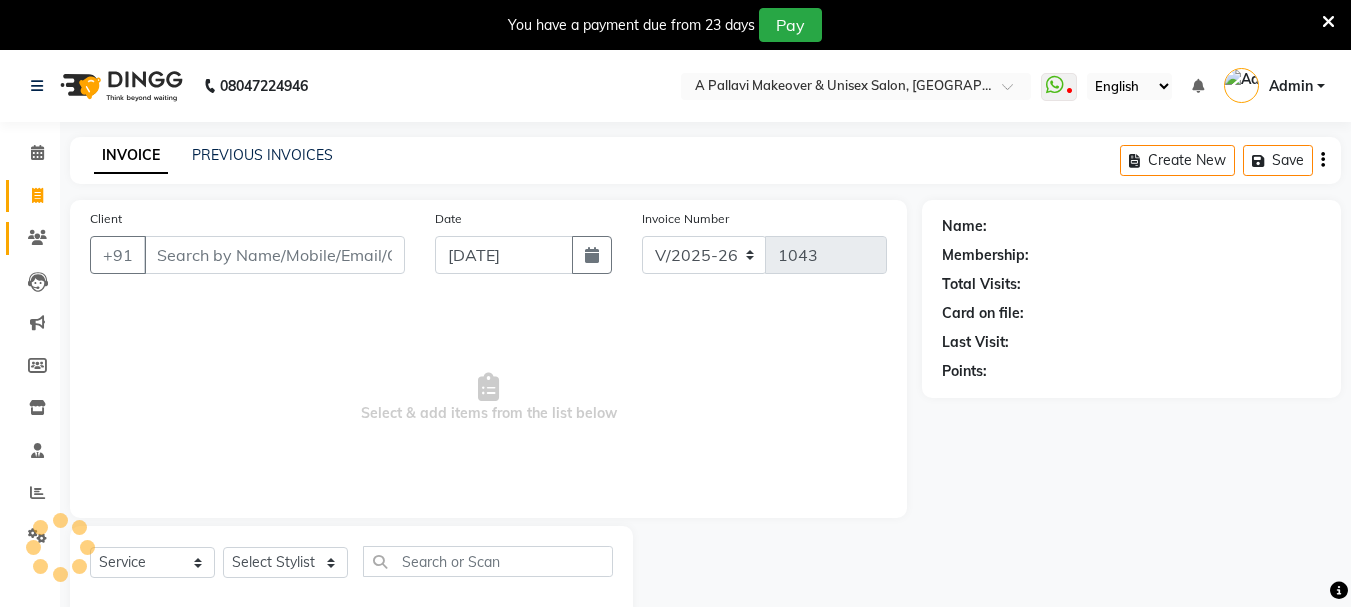 scroll, scrollTop: 50, scrollLeft: 0, axis: vertical 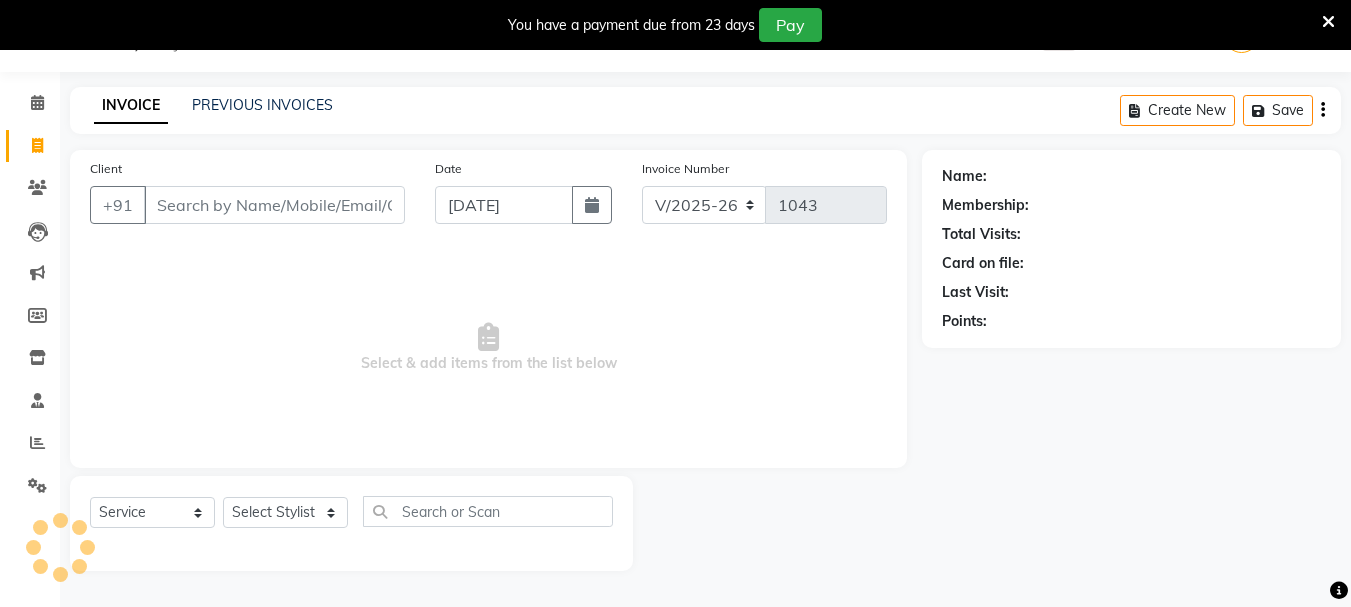 click on "Client" at bounding box center (274, 205) 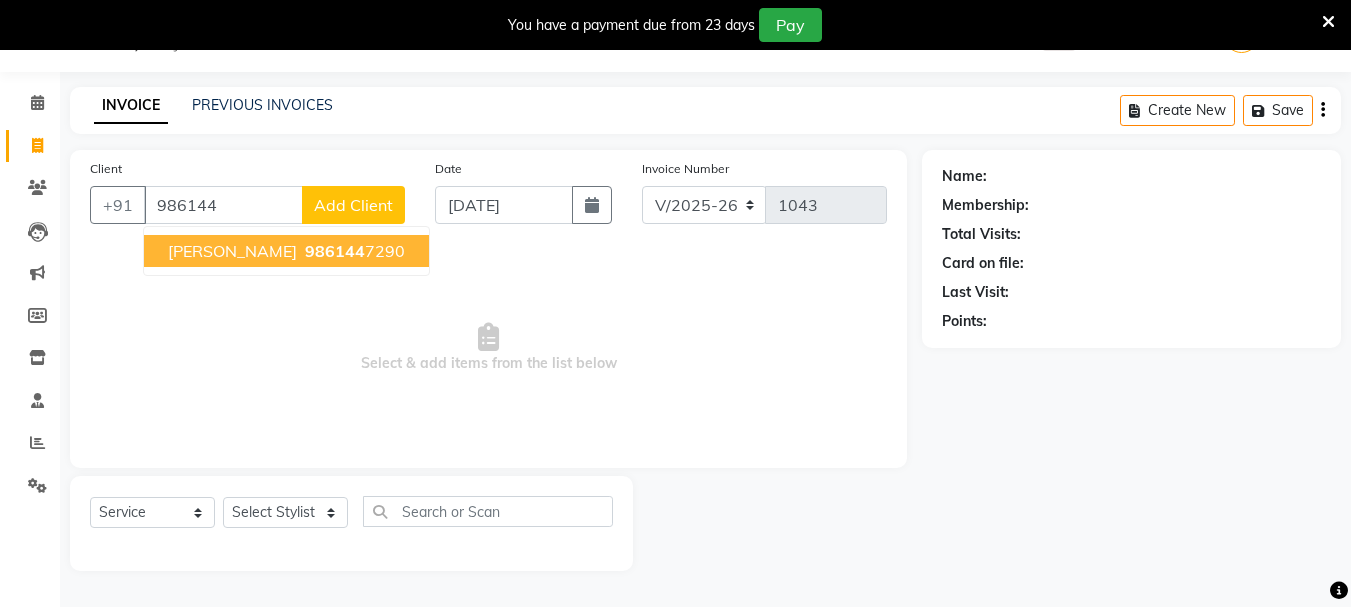 click on "986144" at bounding box center [335, 251] 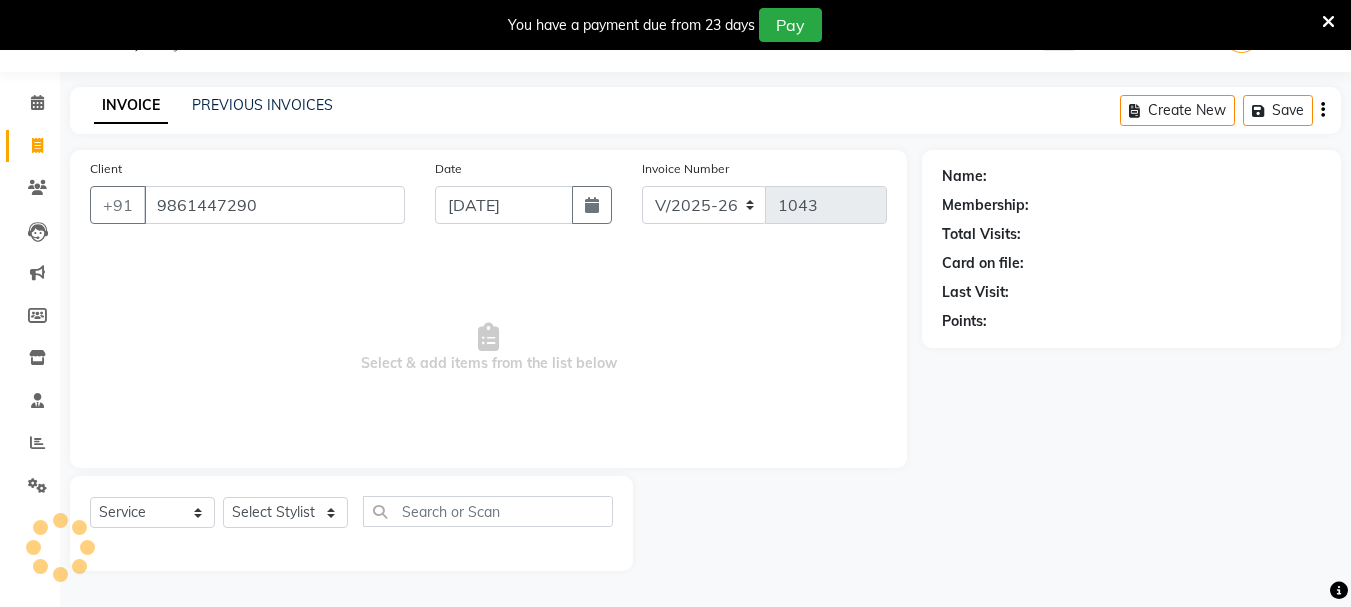 type on "9861447290" 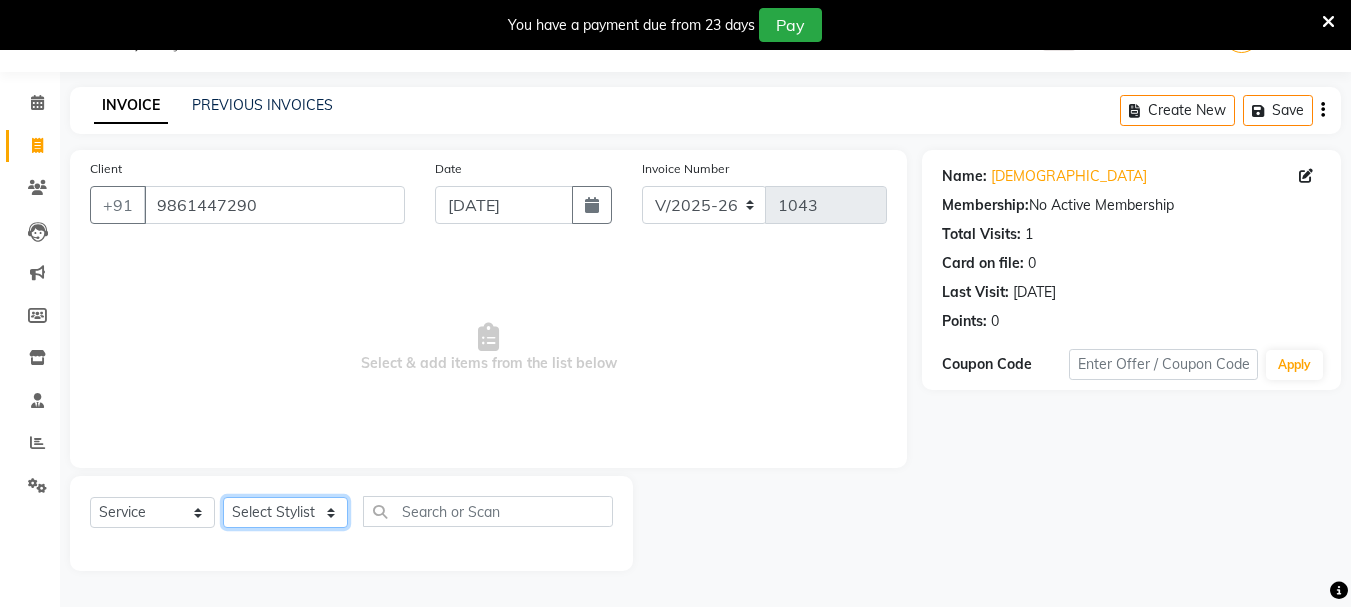 click on "Select Stylist [PERSON_NAME] A PALLAVI Archana [PERSON_NAME] [PERSON_NAME] [PERSON_NAME]  [PERSON_NAME] PREETY  [PERSON_NAME] [PERSON_NAME] santosh kar [PERSON_NAME] [PERSON_NAME]" 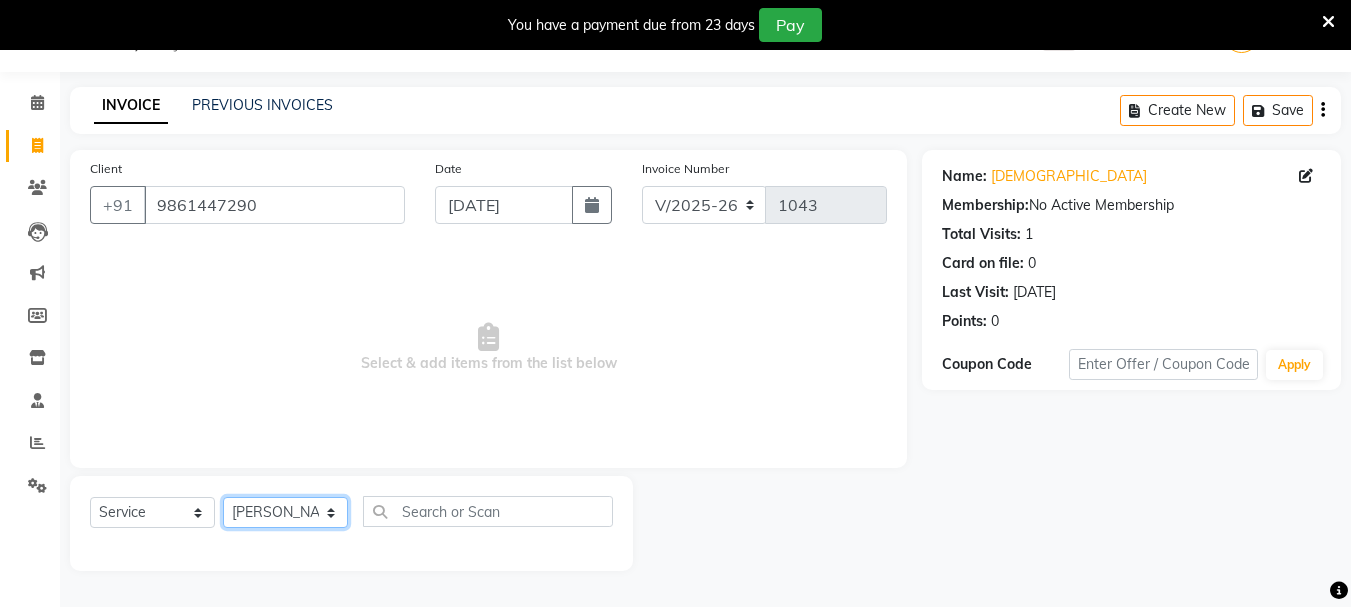 click on "Select Stylist [PERSON_NAME] A PALLAVI Archana [PERSON_NAME] [PERSON_NAME] [PERSON_NAME]  [PERSON_NAME] PREETY  [PERSON_NAME] [PERSON_NAME] santosh kar [PERSON_NAME] [PERSON_NAME]" 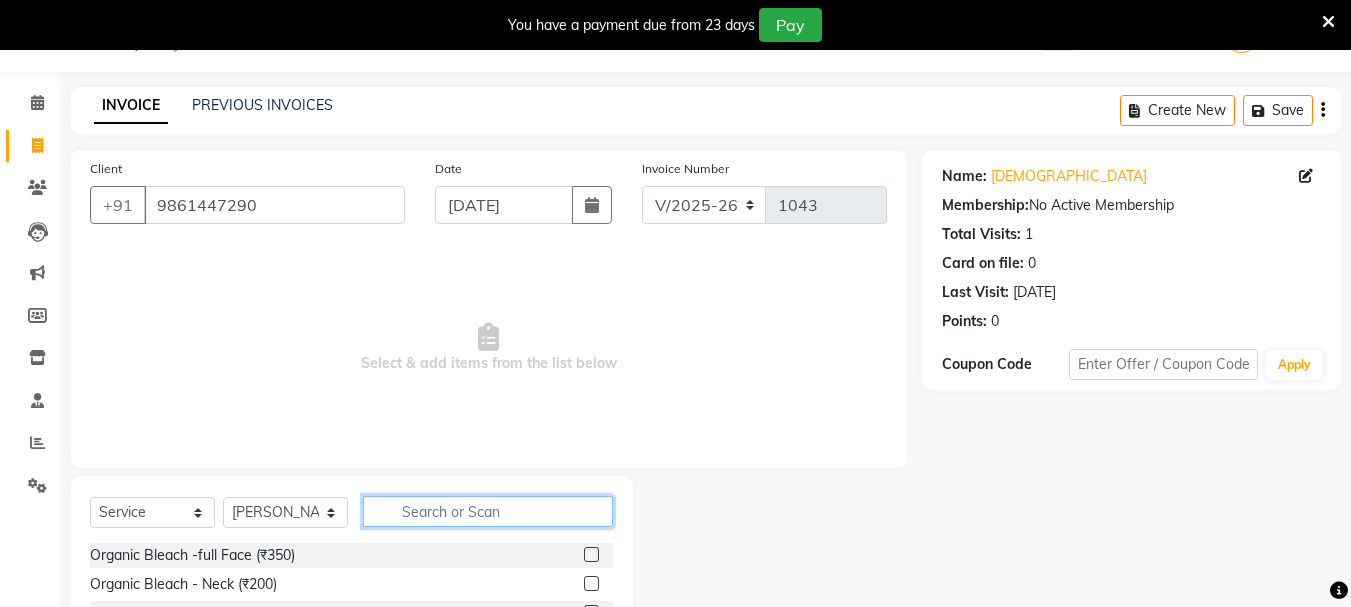 click 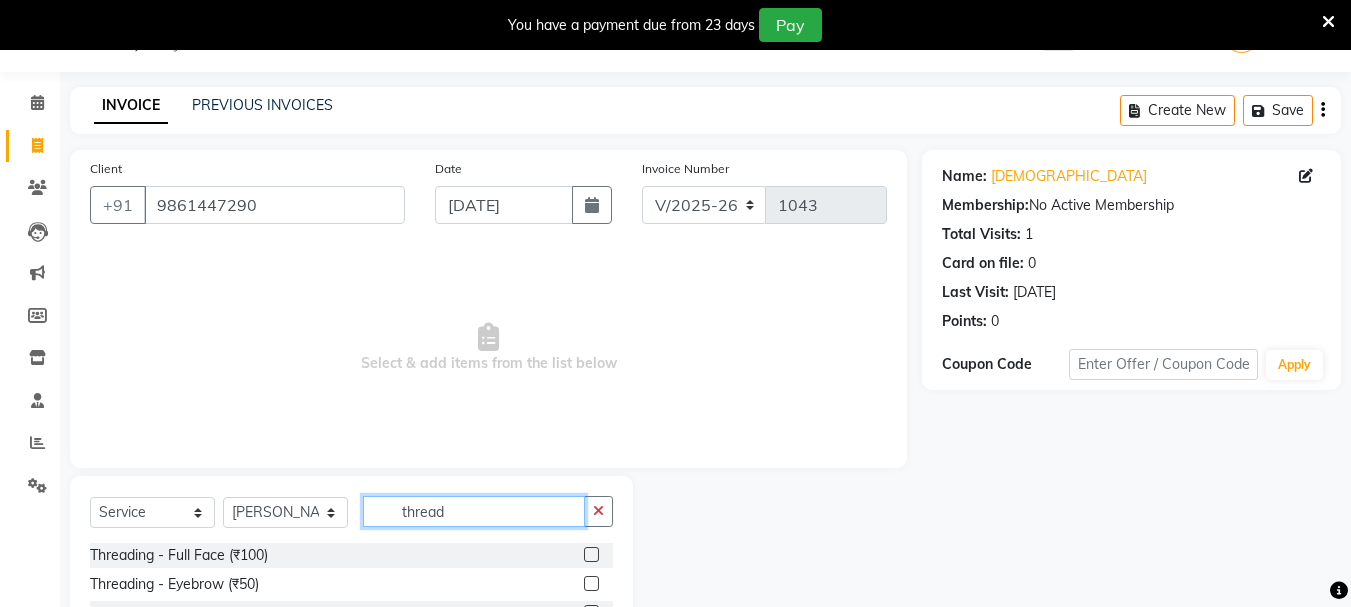 scroll, scrollTop: 244, scrollLeft: 0, axis: vertical 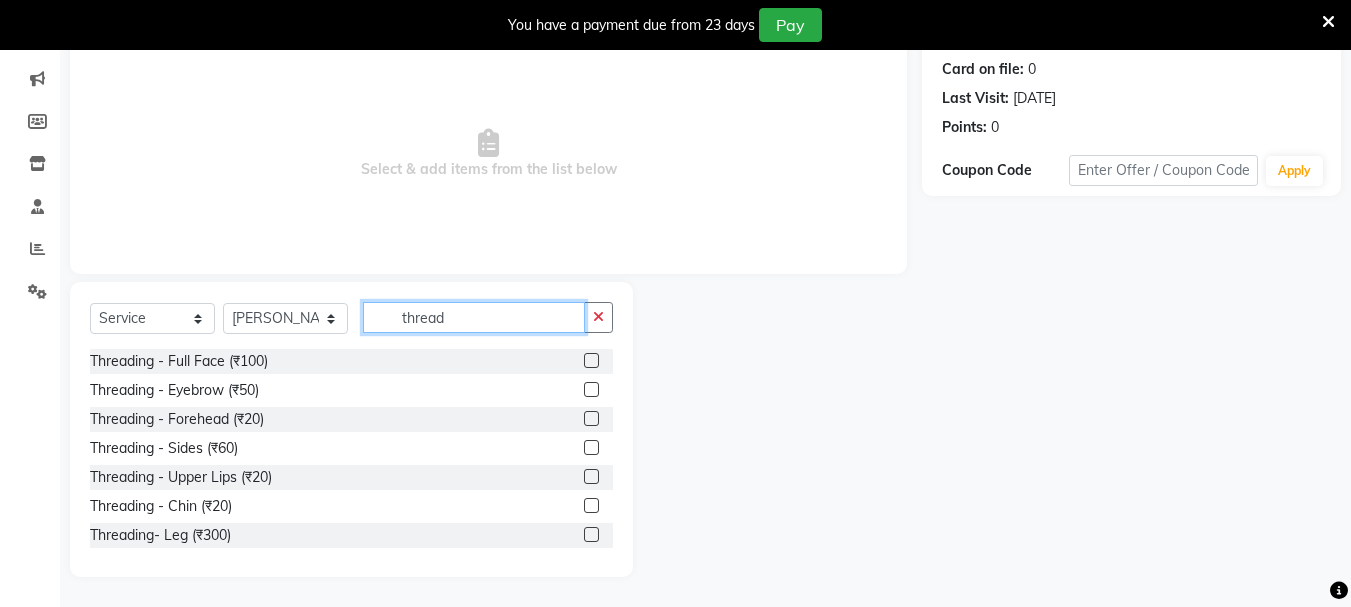 type on "thread" 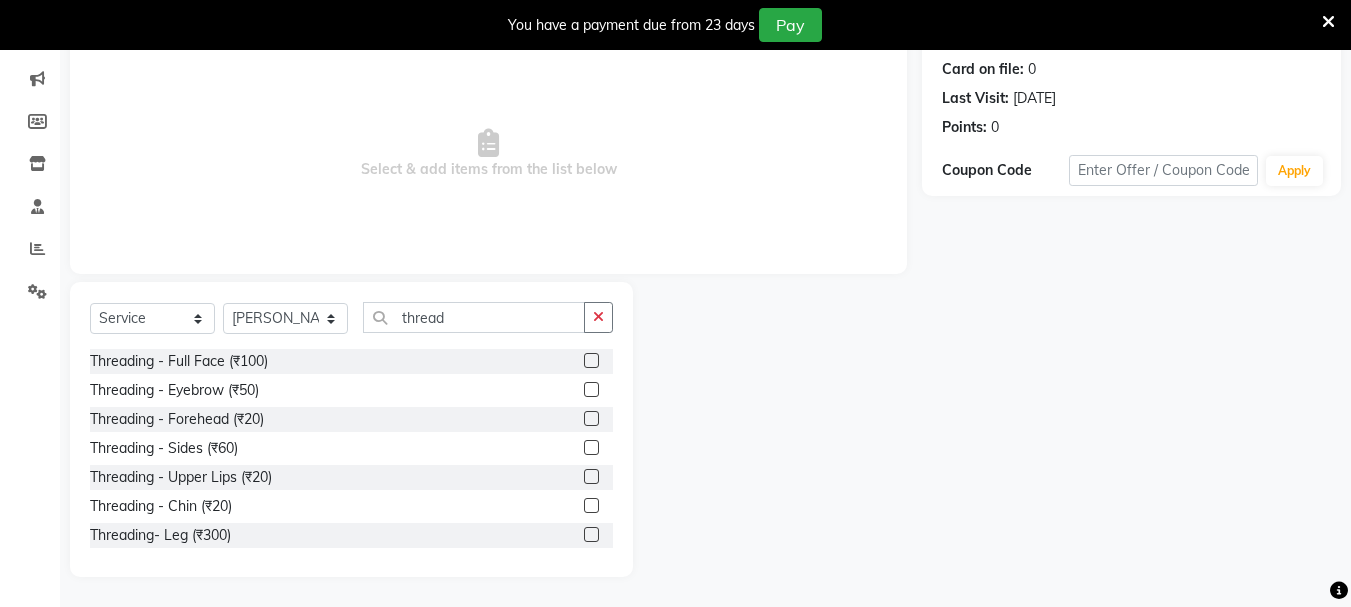 click 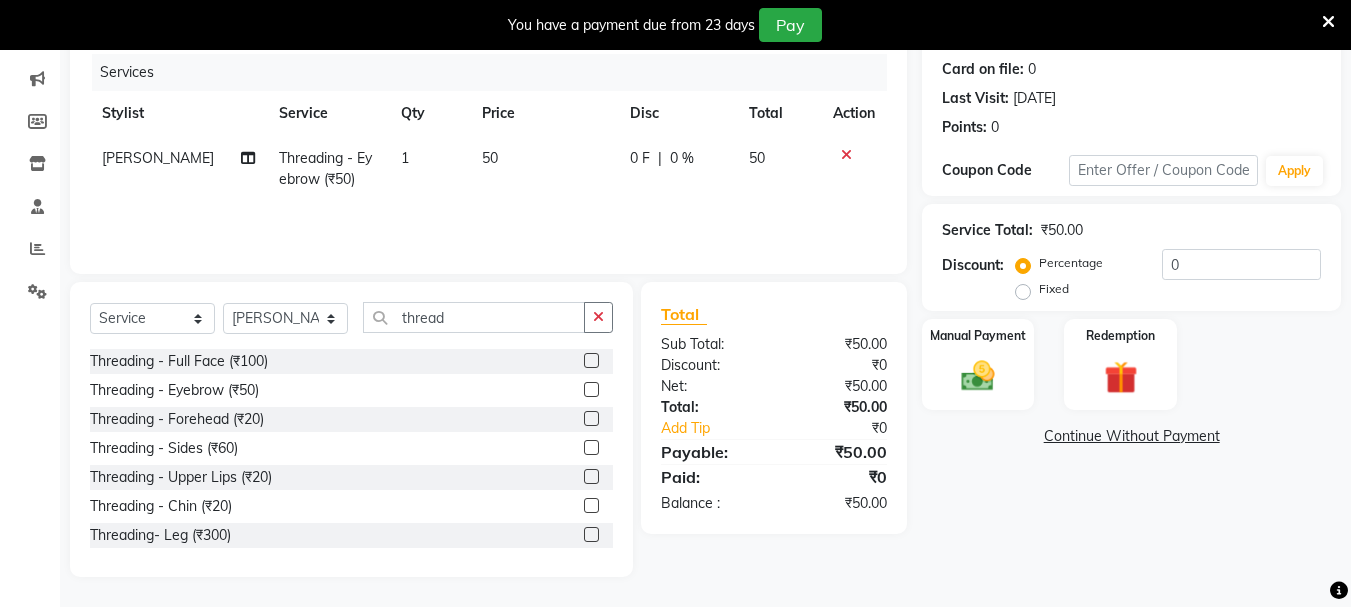 checkbox on "false" 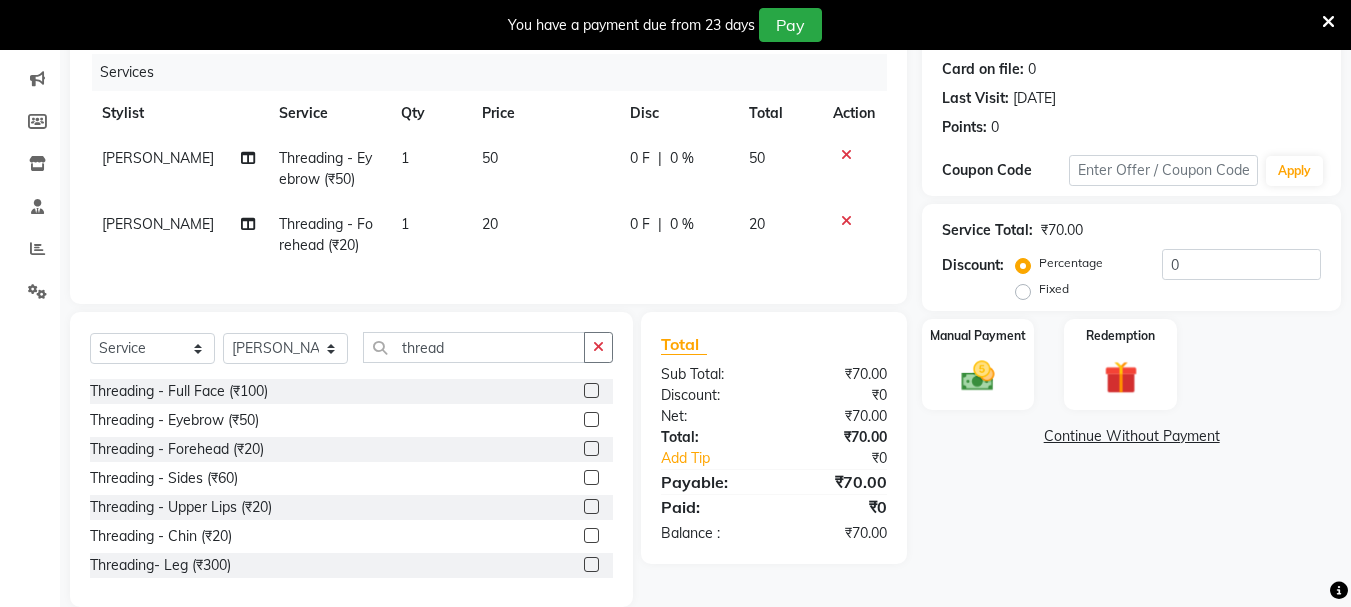 click 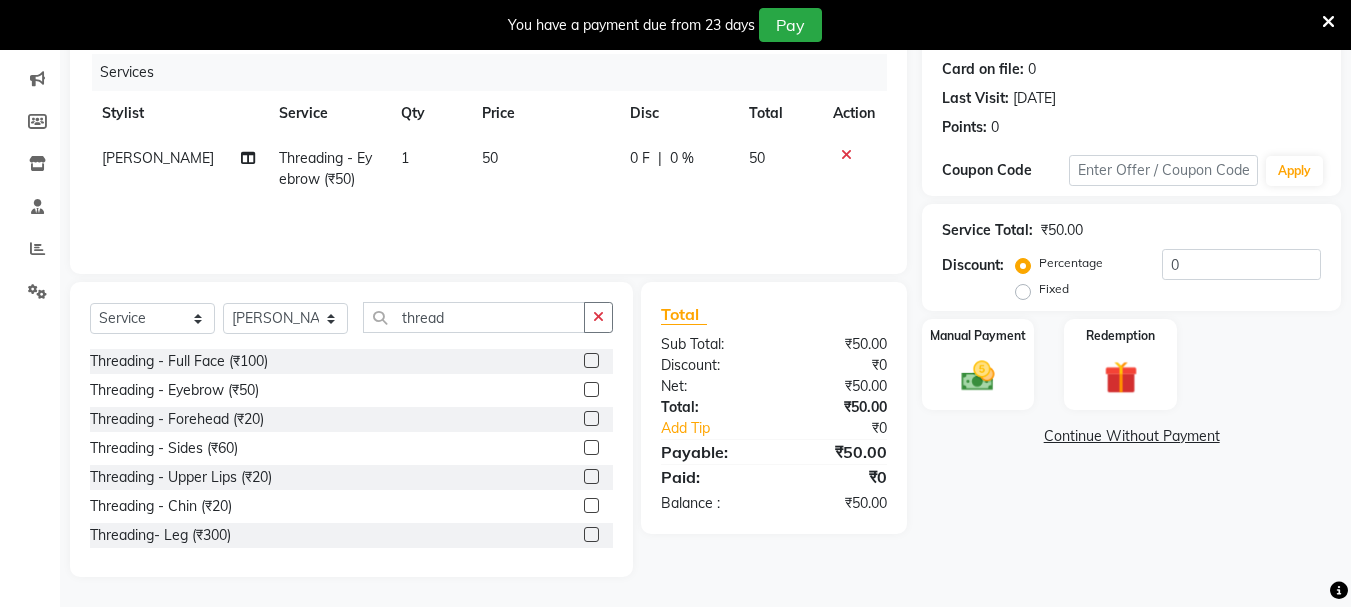 click 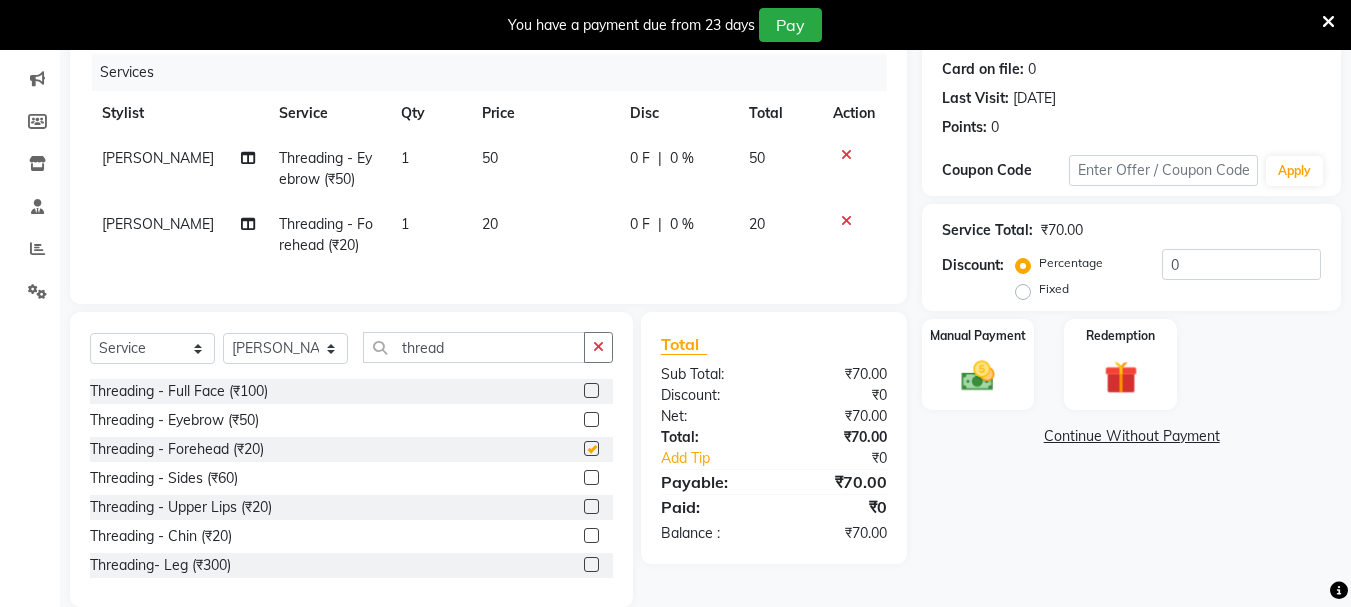 checkbox on "false" 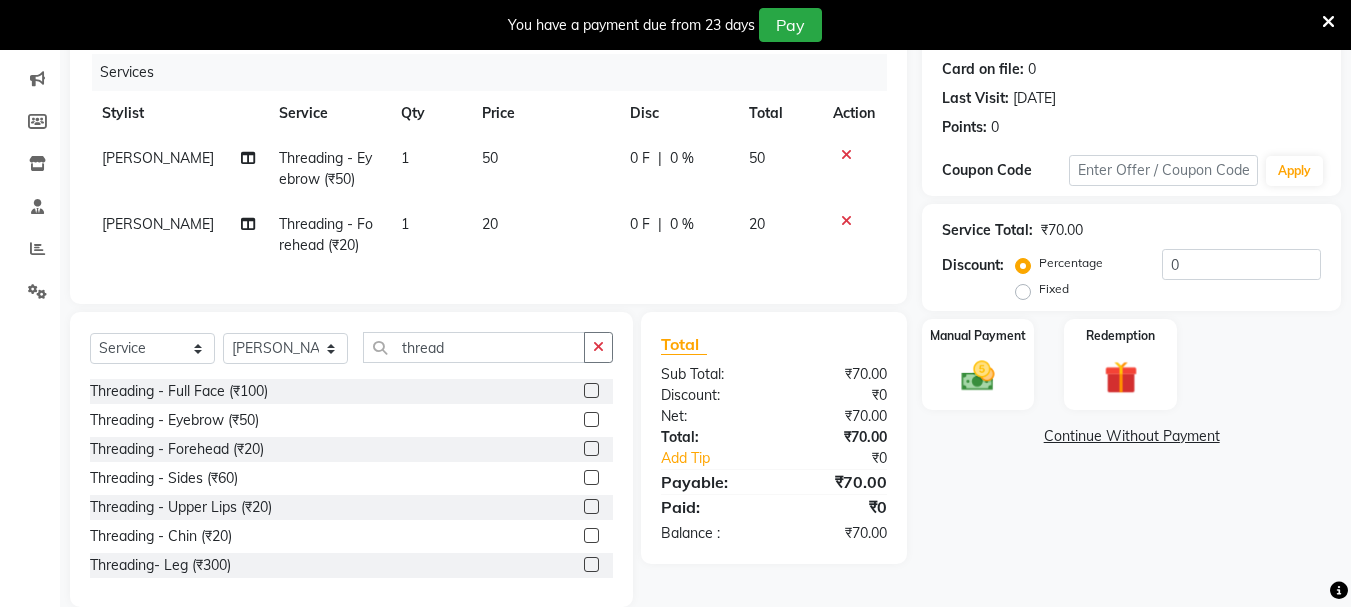 click on "20" 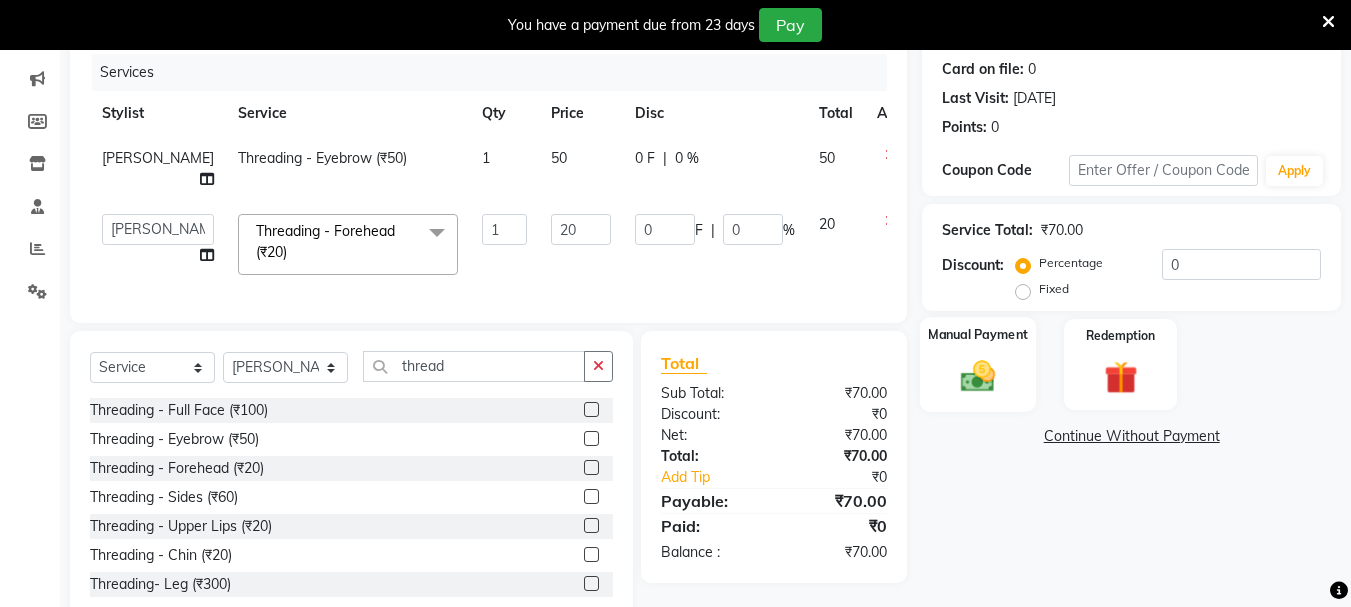 click 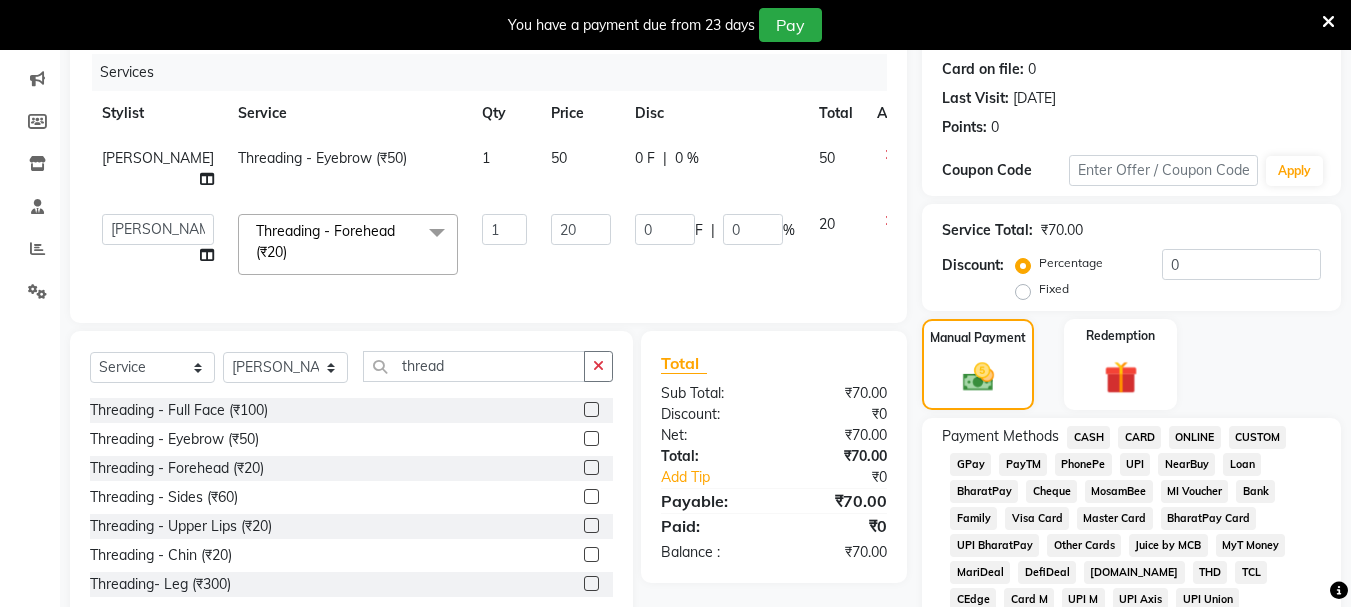 click on "Payment Methods  CASH   CARD   ONLINE   CUSTOM   GPay   PayTM   PhonePe   UPI   NearBuy   Loan   BharatPay   Cheque   MosamBee   MI Voucher   Bank   Family   Visa Card   Master Card   BharatPay Card   UPI BharatPay   Other Cards   Juice by MCB   MyT Money   MariDeal   DefiDeal   [DOMAIN_NAME]   THD   TCL   CEdge   Card M   UPI M   UPI Axis   UPI Union   Card (Indian Bank)   Card (DL Bank)   RS   BTC   Wellnessta   Razorpay   Complimentary   Nift   Spa Finder   Spa Week   Venmo   BFL   LoanTap   SaveIN   GMoney   ATH Movil   On Account   Chamber Gift Card   Trade   Comp   Donation   Card on File   Envision   BRAC Card   City Card   bKash   Credit Card   Debit Card   Shoutlo   LUZO   Jazz Cash   AmEx   Discover   Tabby   Online W   Room Charge   Room Charge USD   Room Charge Euro   Room Charge EGP   Room Charge GBP   Bajaj Finserv   Bad Debts   Card: IDFC   Card: IOB   Coupon   Gcash   PayMaya   Instamojo   COnline   UOnline   SOnline   SCard   Paypal   PPR   PPV   PPC   PPN   PPG   PPE   CAMP   Benefit   ATH Movil" 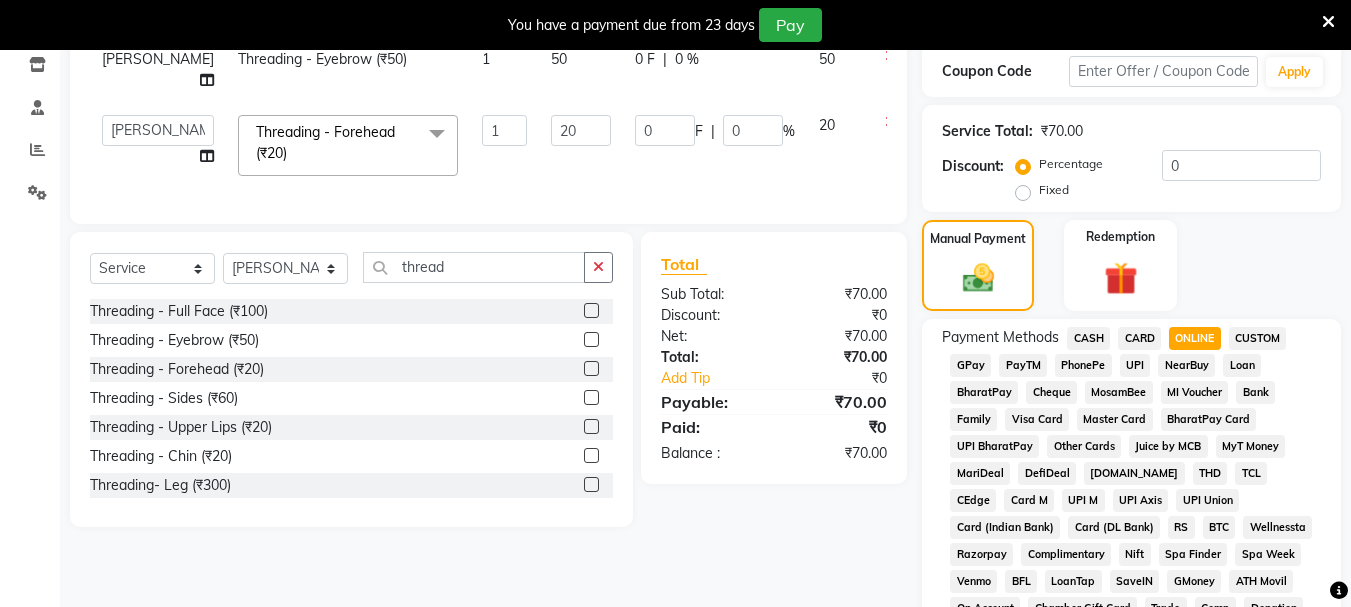 scroll, scrollTop: 944, scrollLeft: 0, axis: vertical 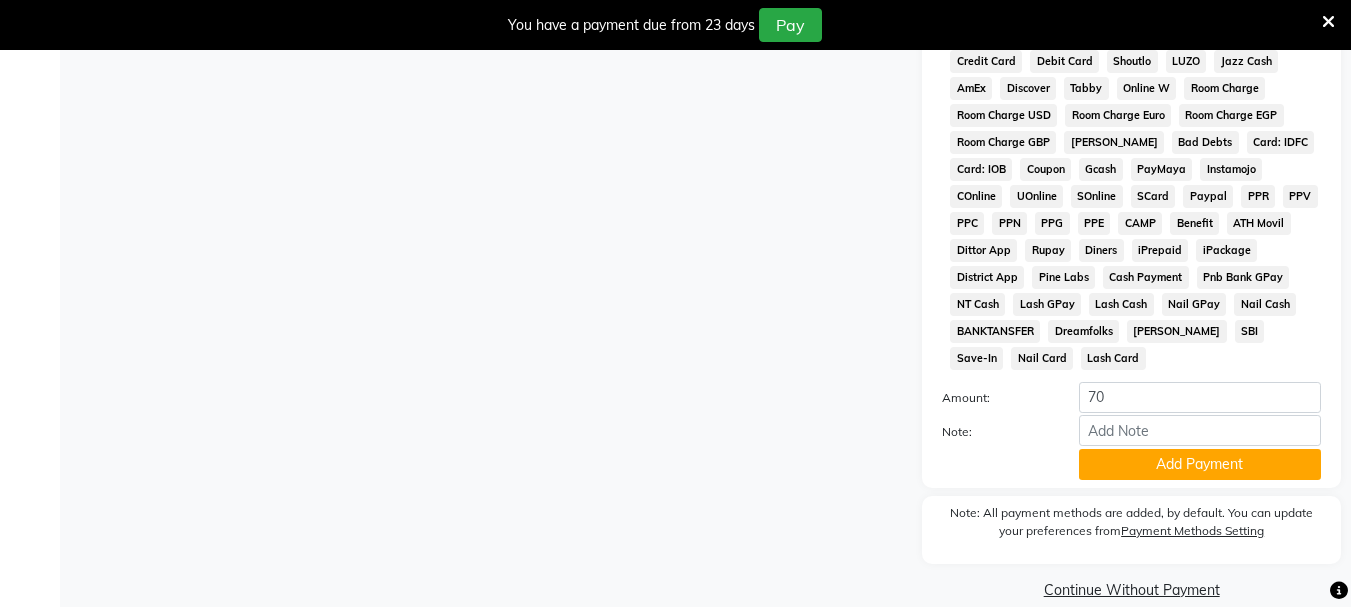 click on "Note:" 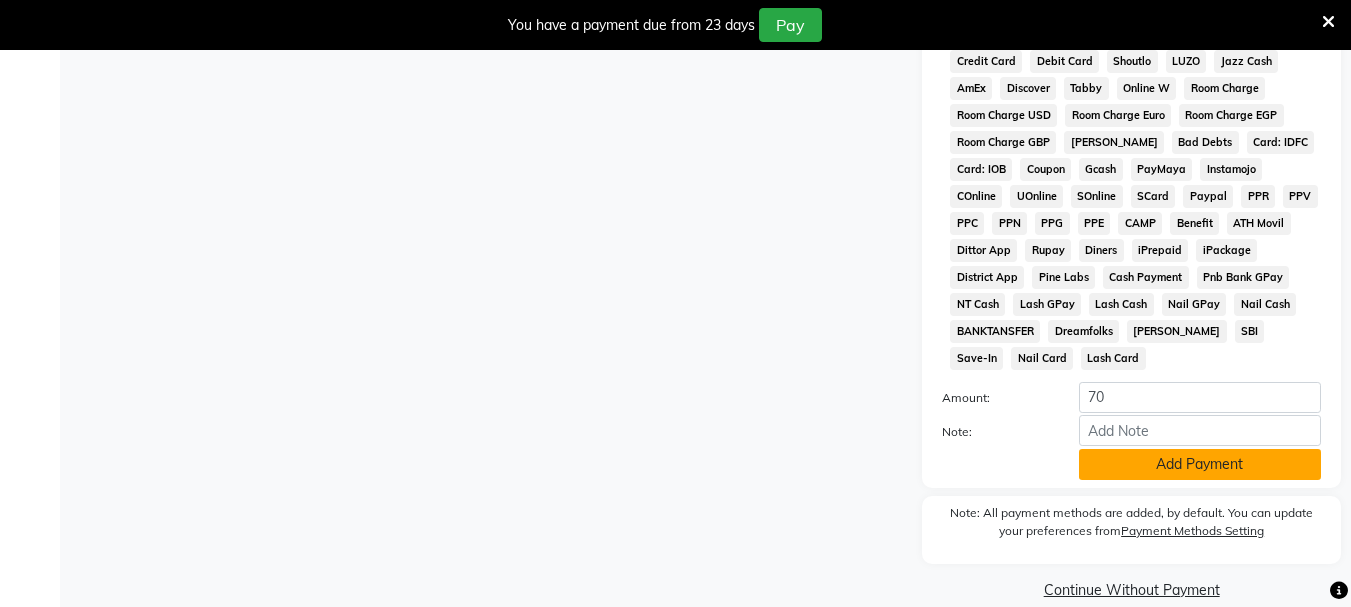 click on "Add Payment" 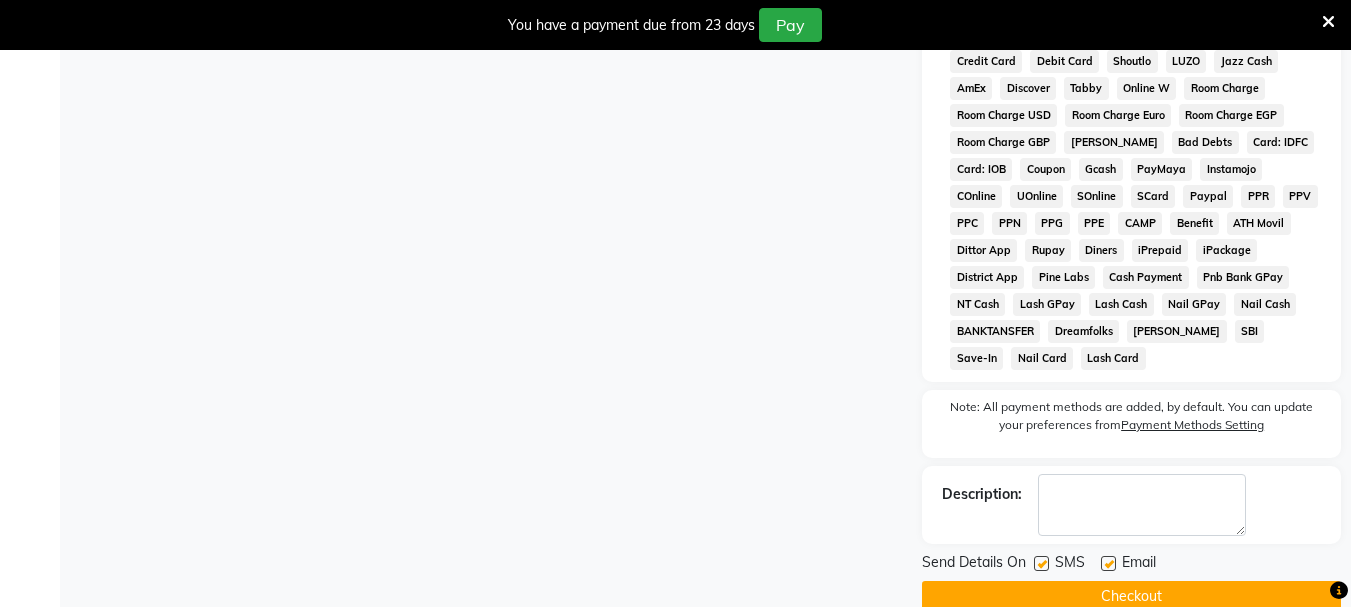 click on "SMS" 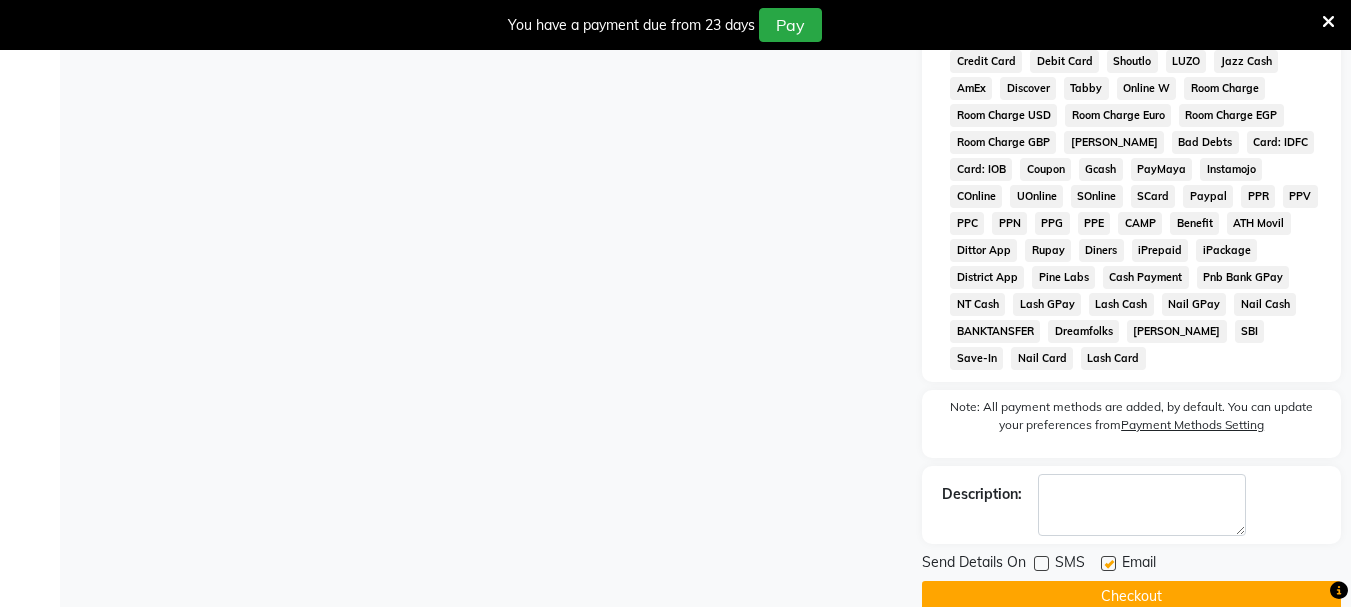 click 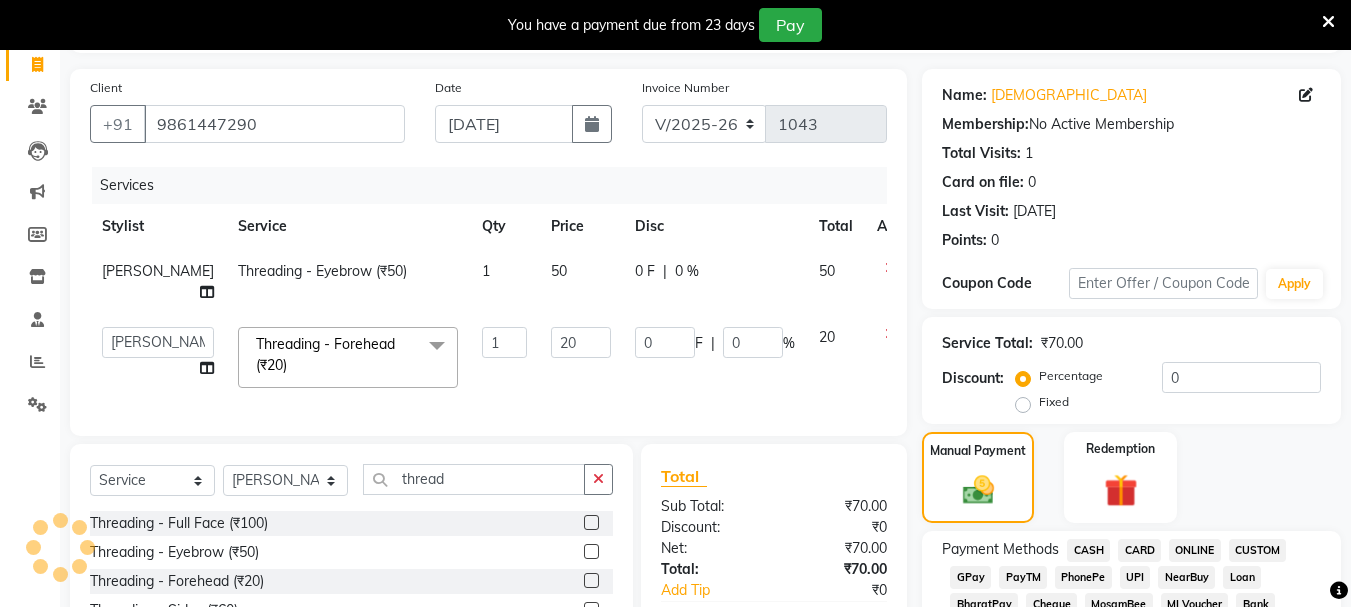 scroll, scrollTop: 0, scrollLeft: 0, axis: both 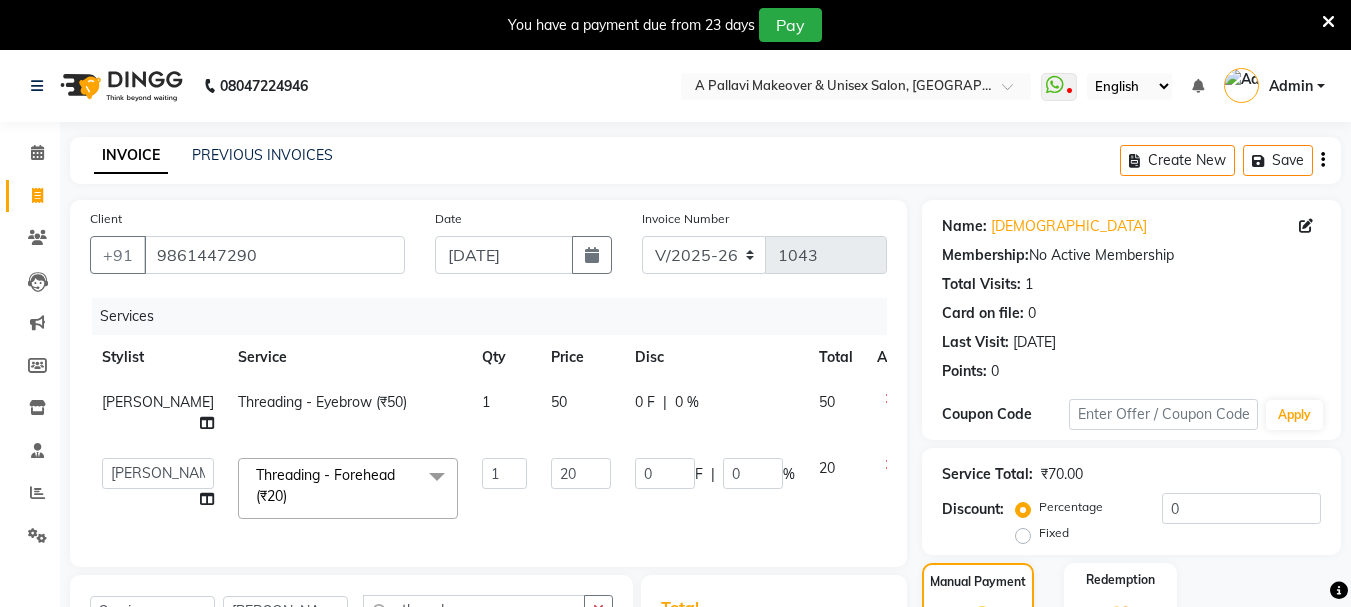 click on "[PERSON_NAME]" 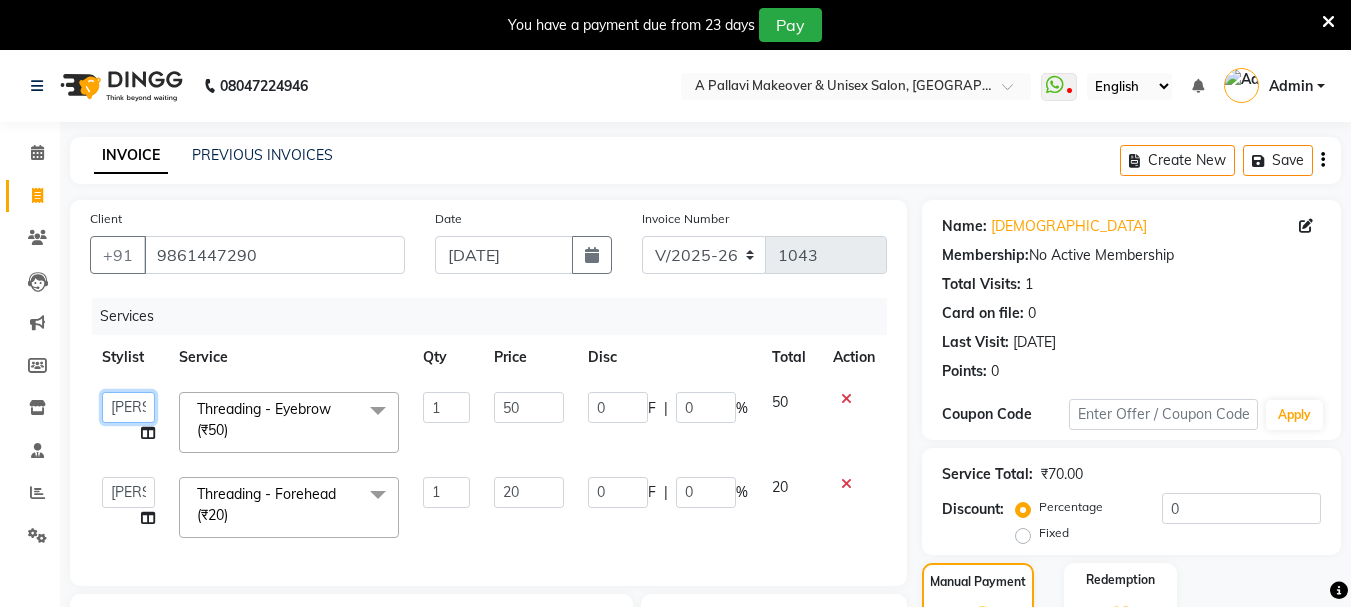 click on "[PERSON_NAME]   A PALLAVI   Archana   [PERSON_NAME]   [PERSON_NAME]   [PERSON_NAME]    [PERSON_NAME]   PREETY    [PERSON_NAME]   [PERSON_NAME]   santosh kar   [PERSON_NAME]   [PERSON_NAME]" 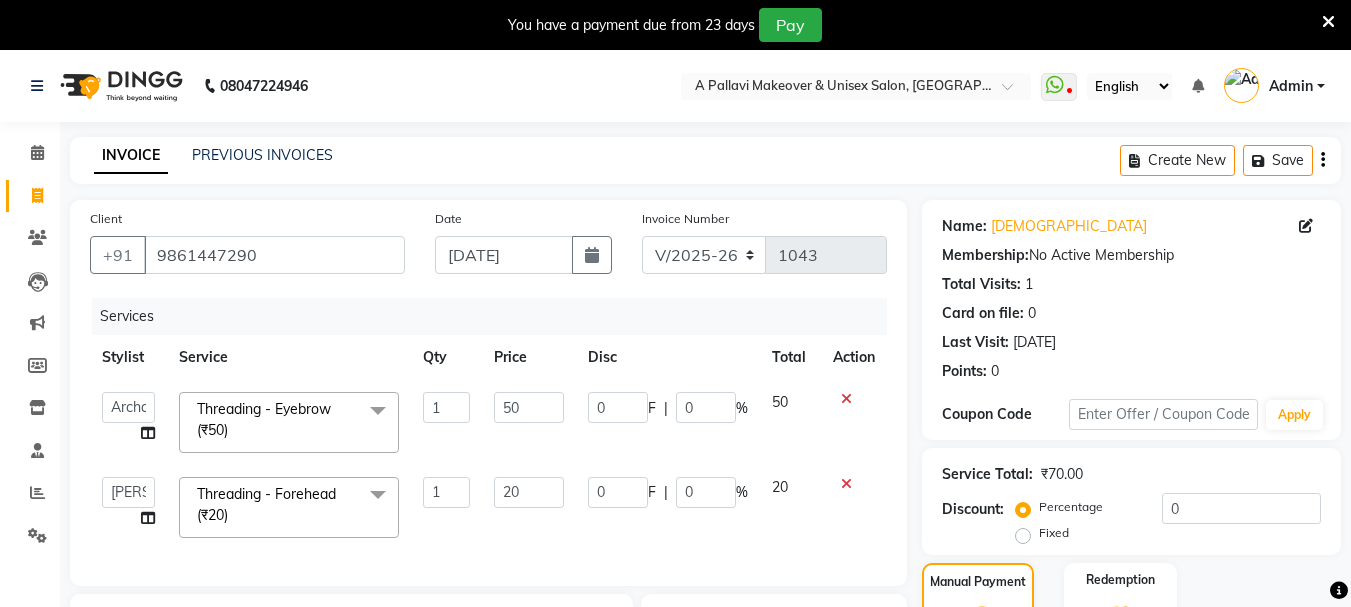 select on "19459" 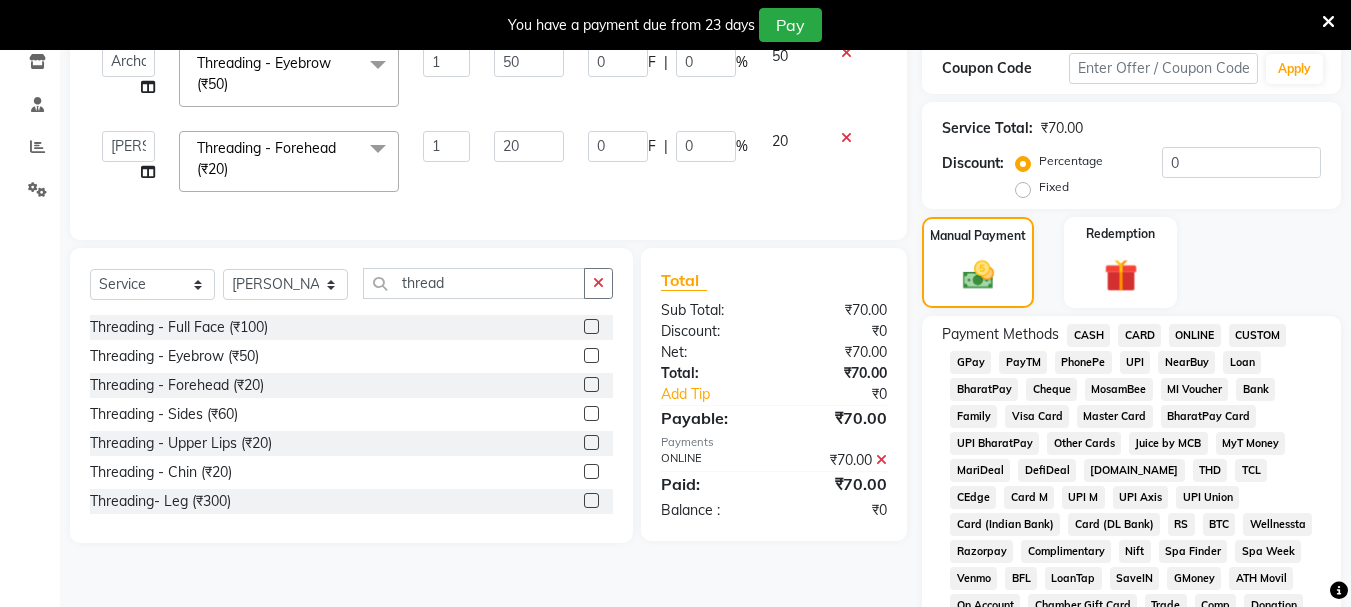 scroll, scrollTop: 300, scrollLeft: 0, axis: vertical 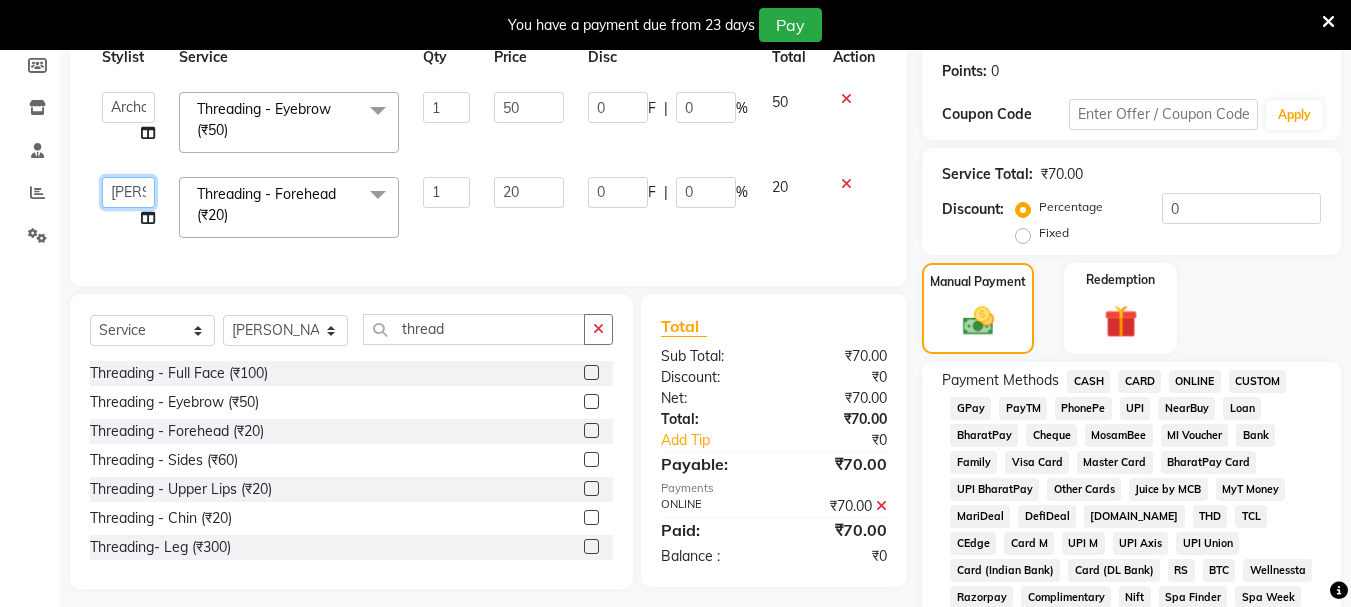 click on "[PERSON_NAME]   A PALLAVI   Archana   [PERSON_NAME]   [PERSON_NAME]   [PERSON_NAME]    [PERSON_NAME]   PREETY    [PERSON_NAME]   [PERSON_NAME]   santosh kar   [PERSON_NAME]   [PERSON_NAME]" 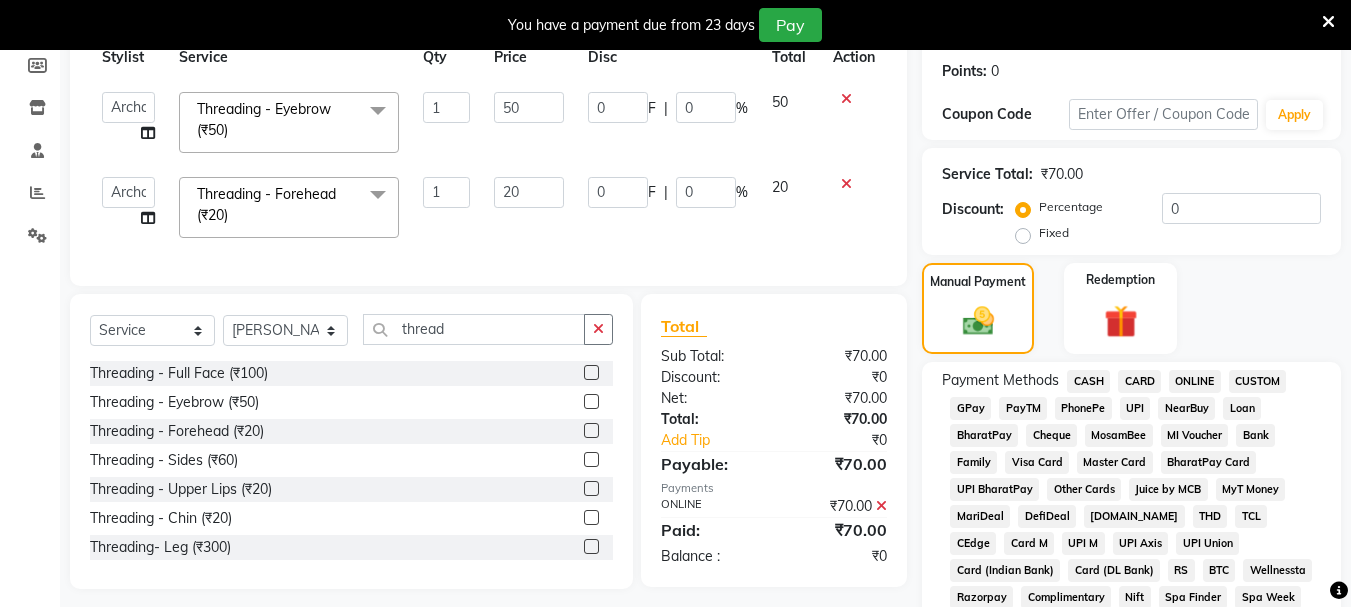 select on "19459" 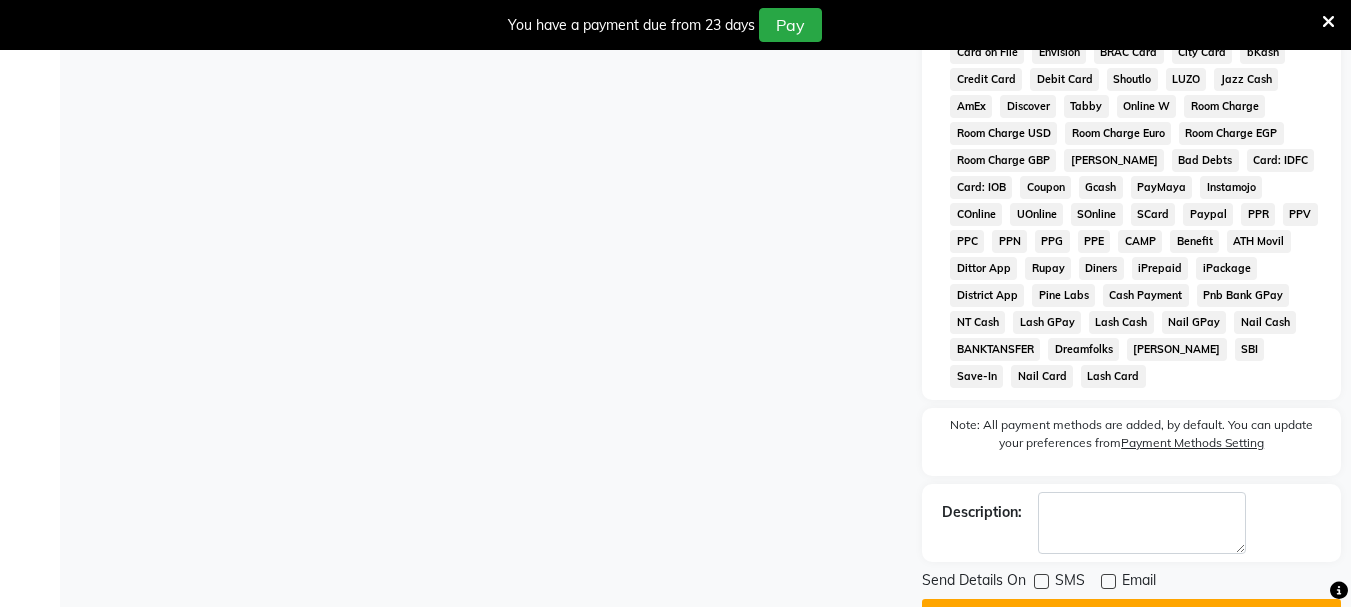 scroll, scrollTop: 952, scrollLeft: 0, axis: vertical 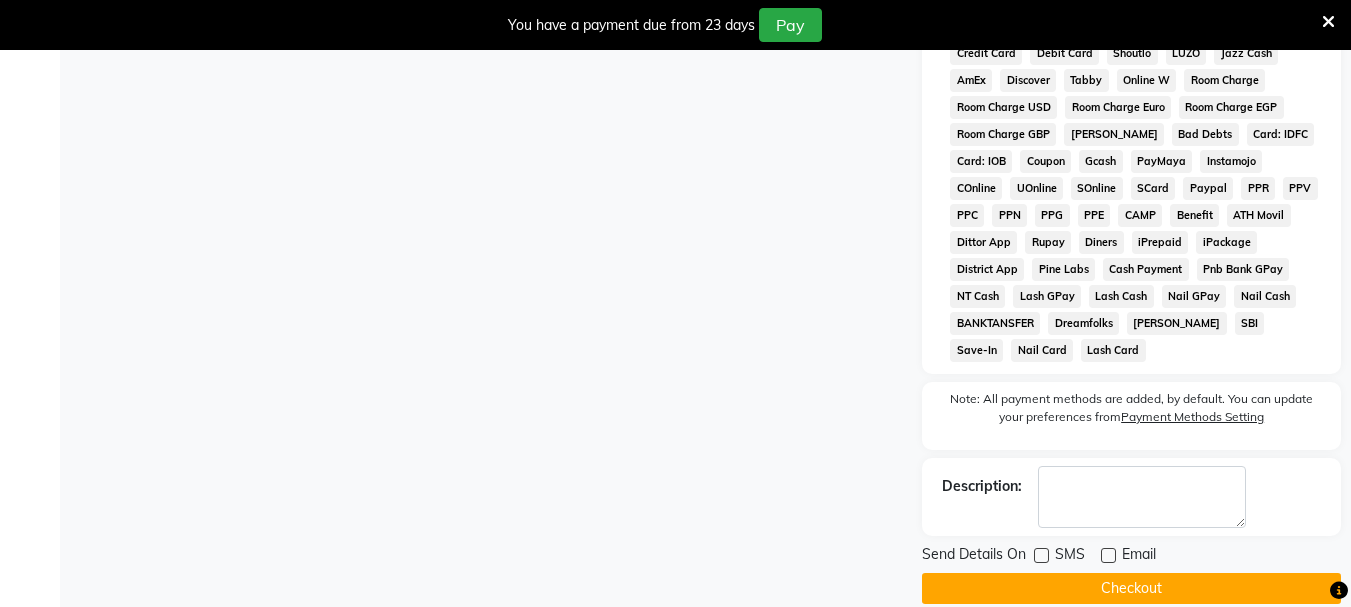 click on "Checkout" 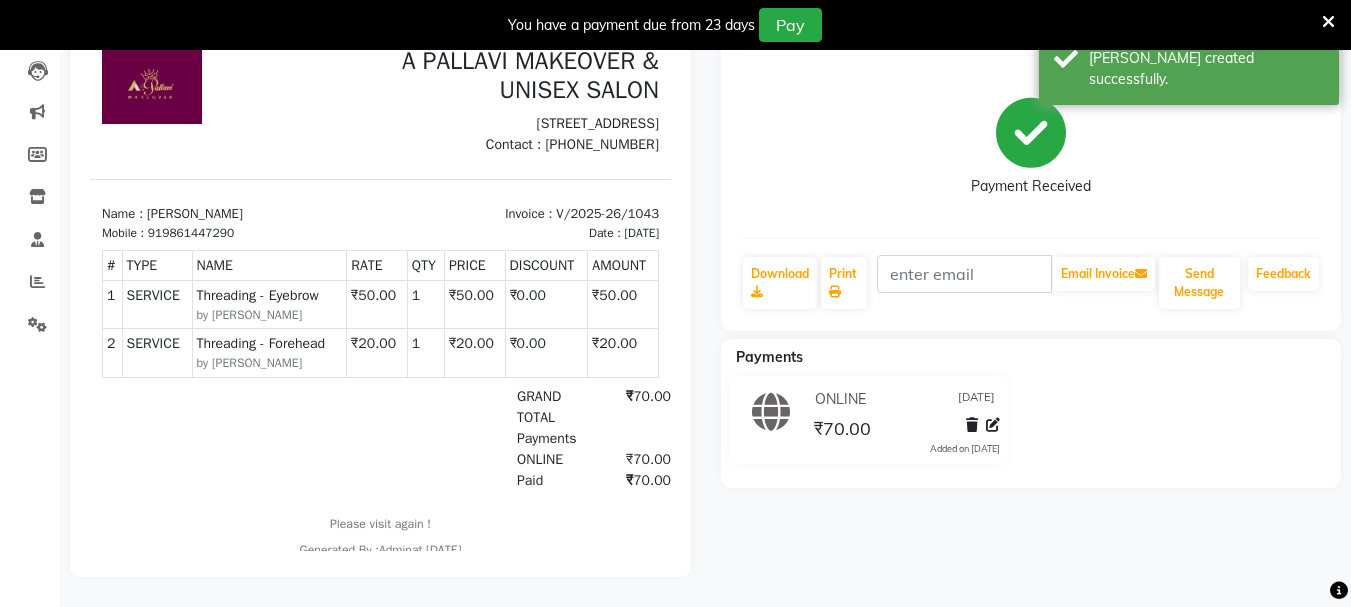 scroll, scrollTop: 0, scrollLeft: 0, axis: both 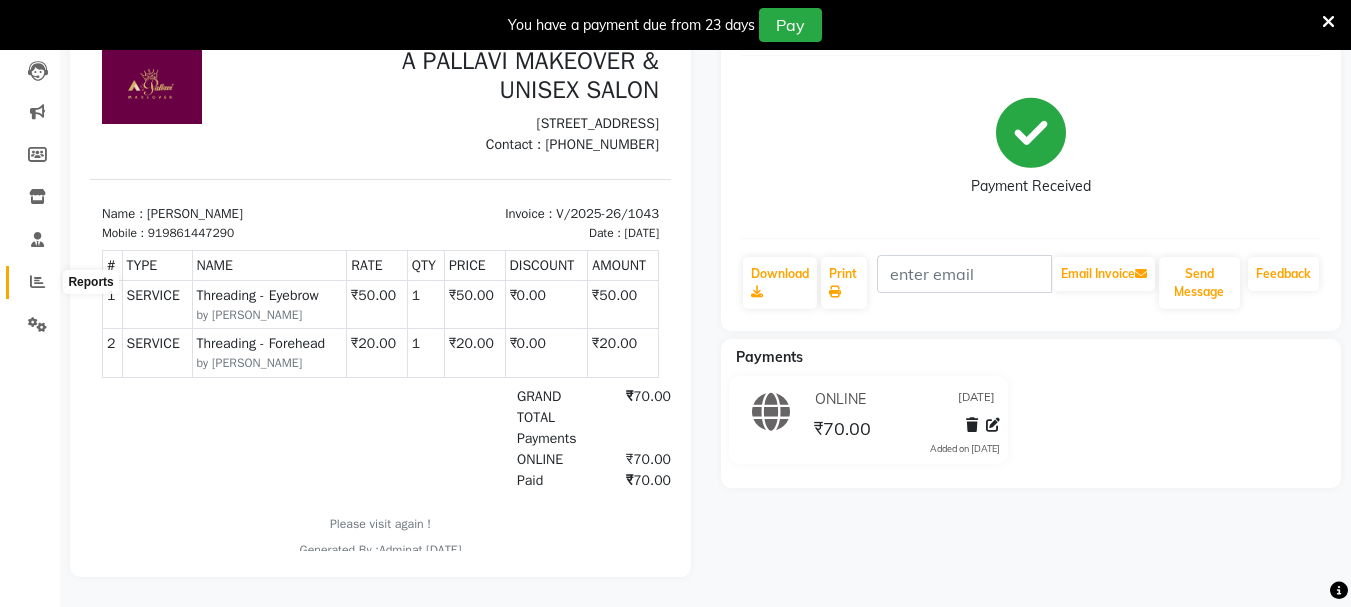 click 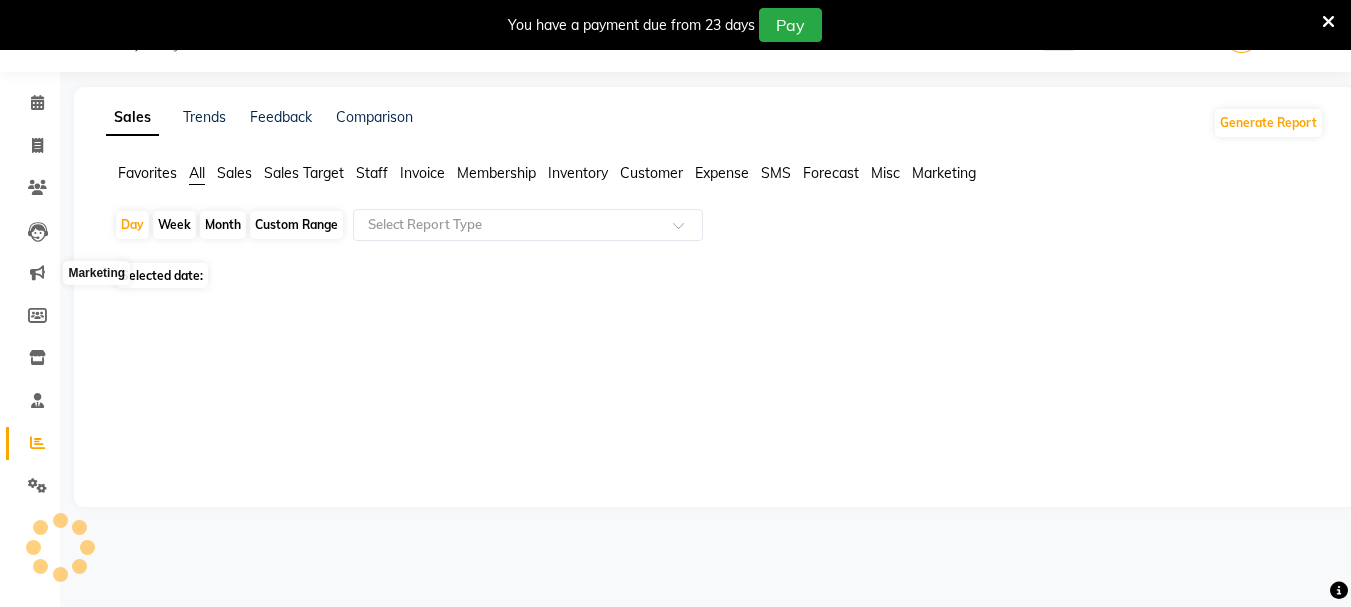 scroll, scrollTop: 50, scrollLeft: 0, axis: vertical 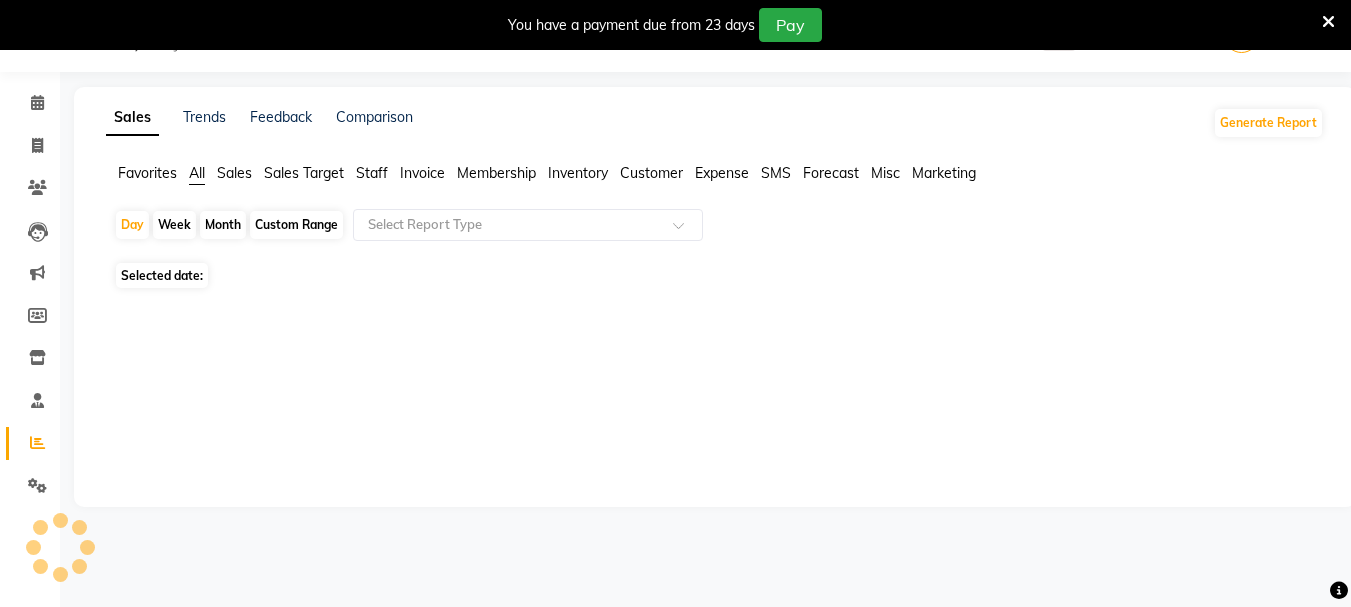 click on "Custom Range" 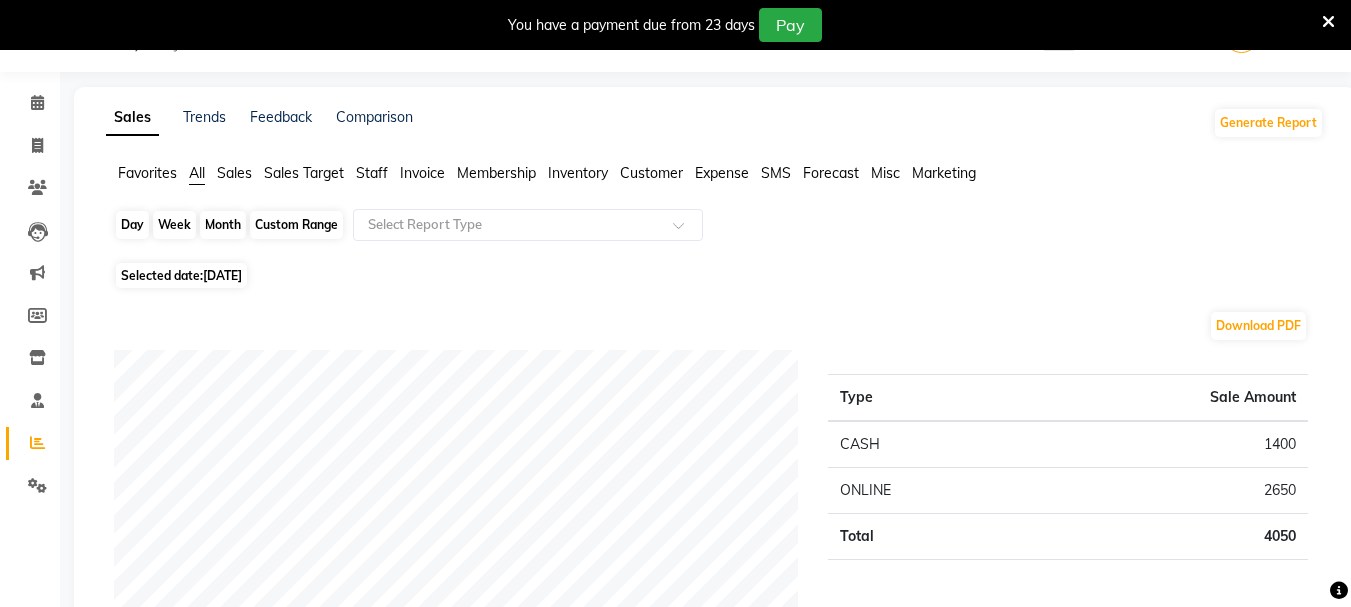 click on "Custom Range" 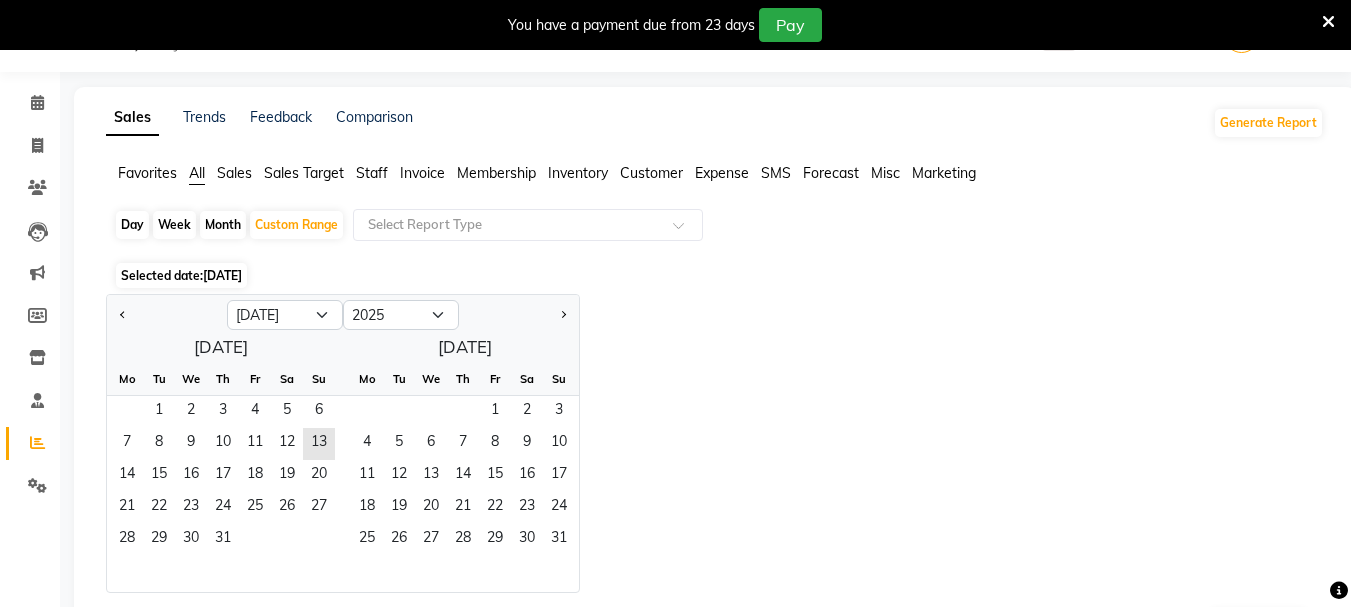 click on "Staff" 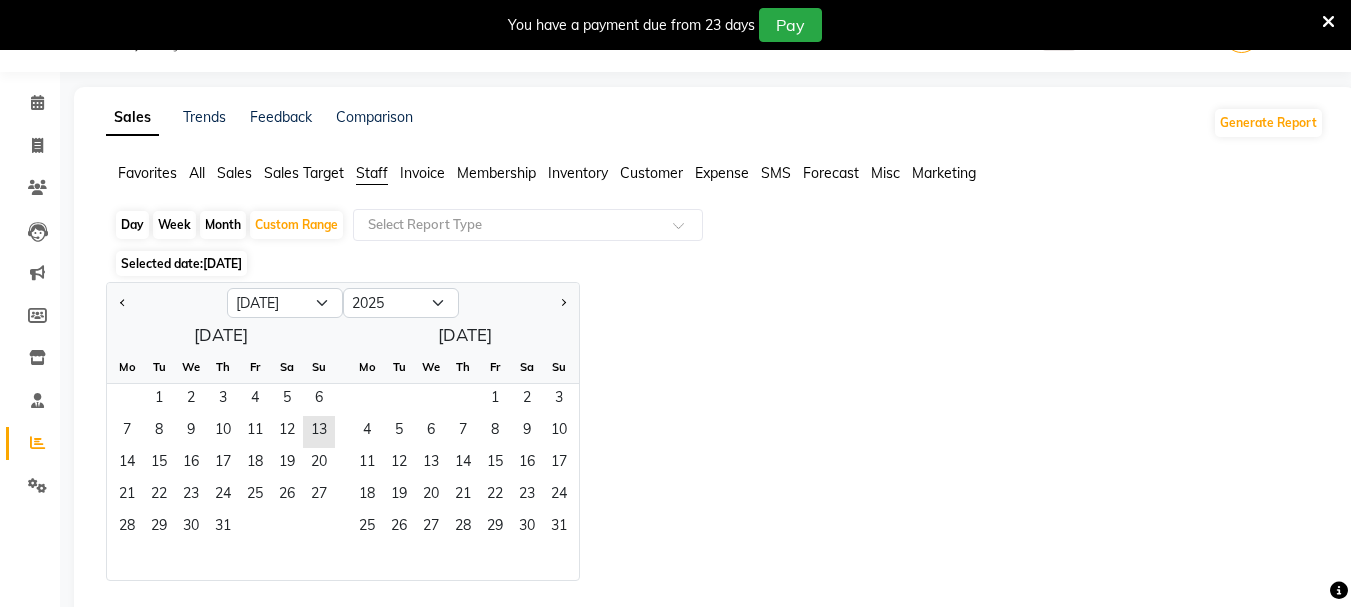 click on "[DATE]" 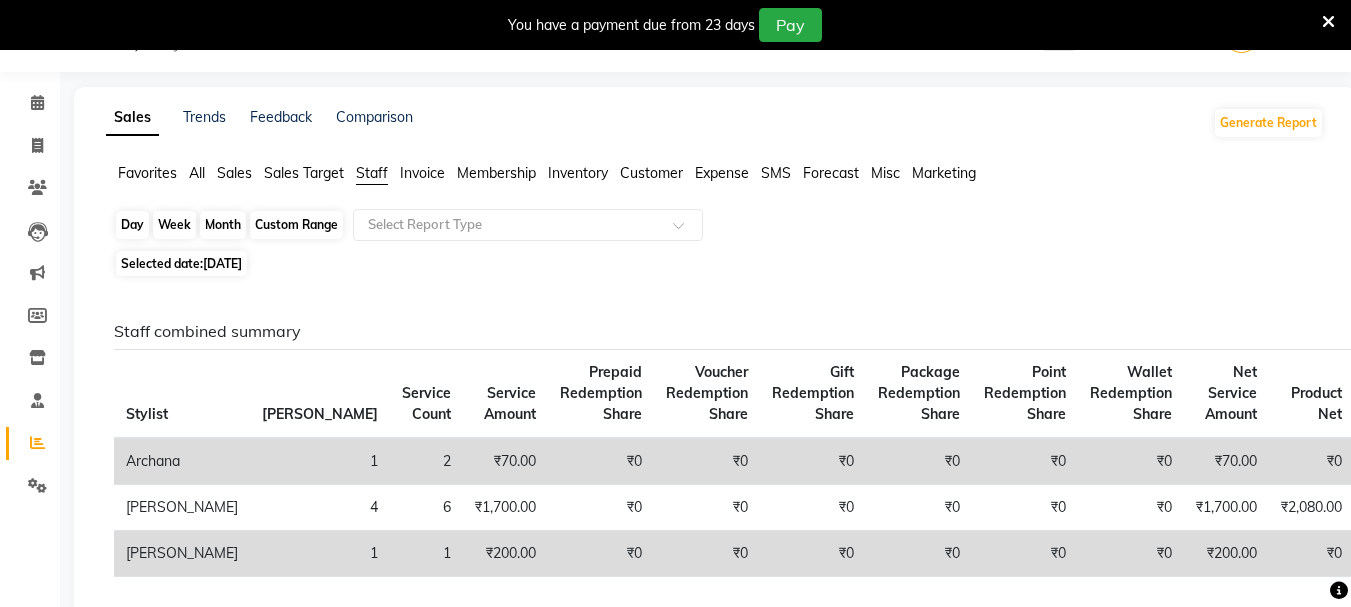 click on "Custom Range" 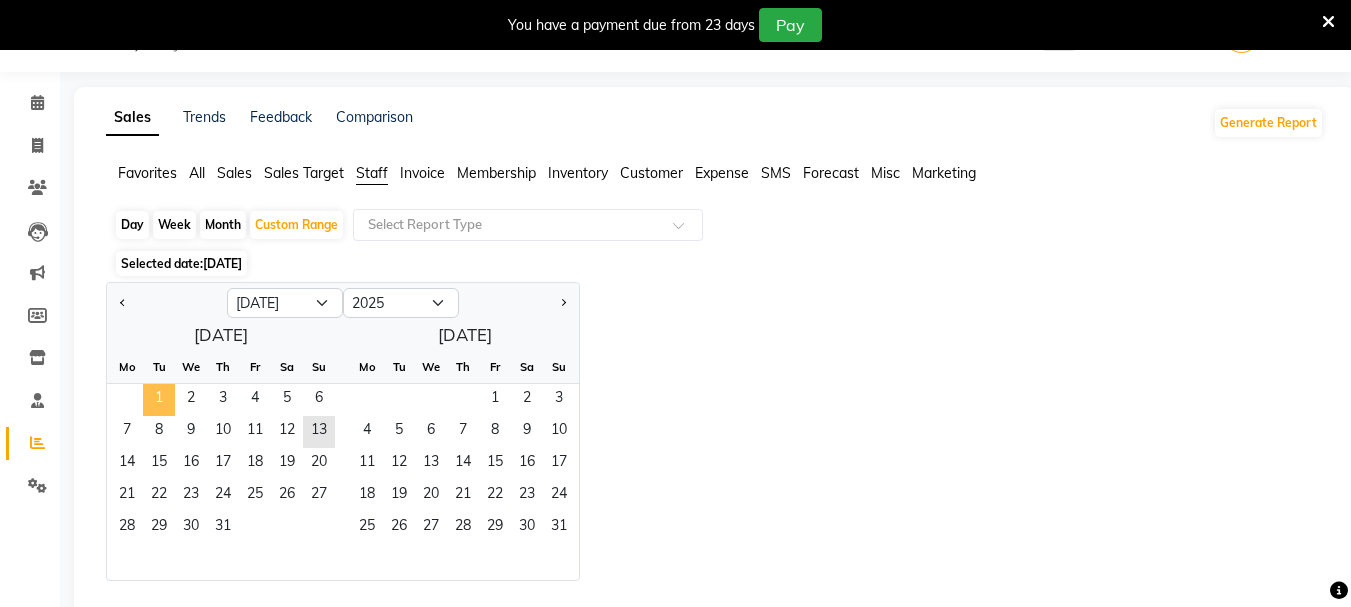 click on "1" 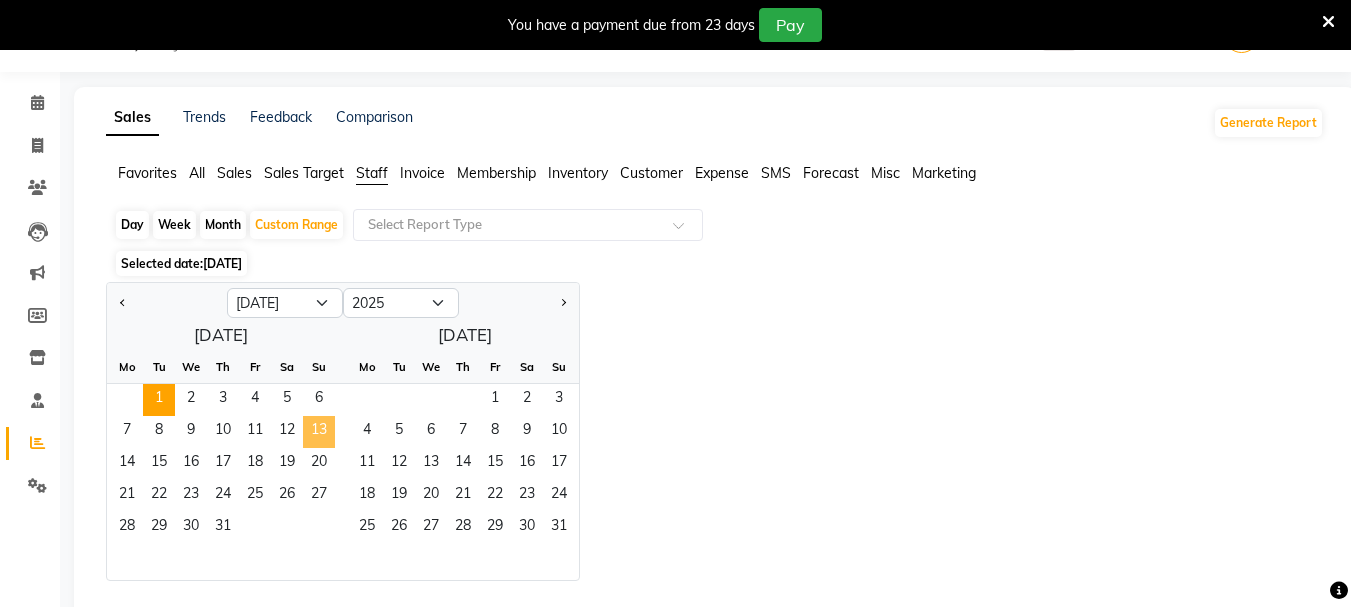 click on "13" 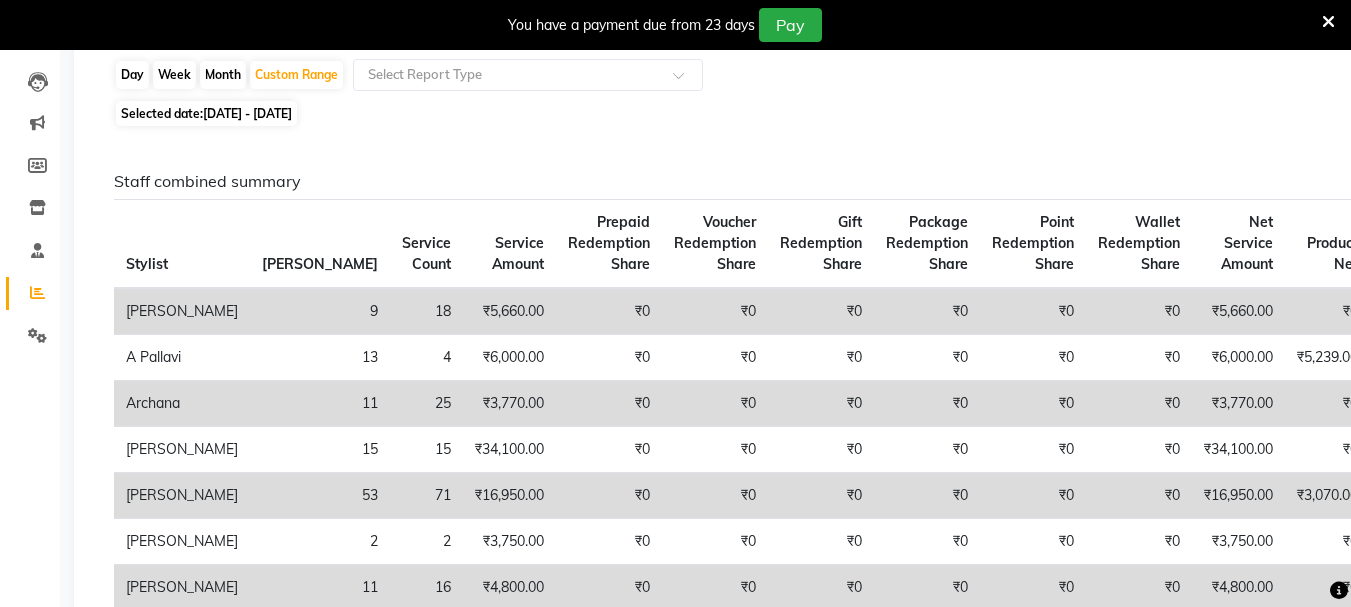 scroll, scrollTop: 0, scrollLeft: 0, axis: both 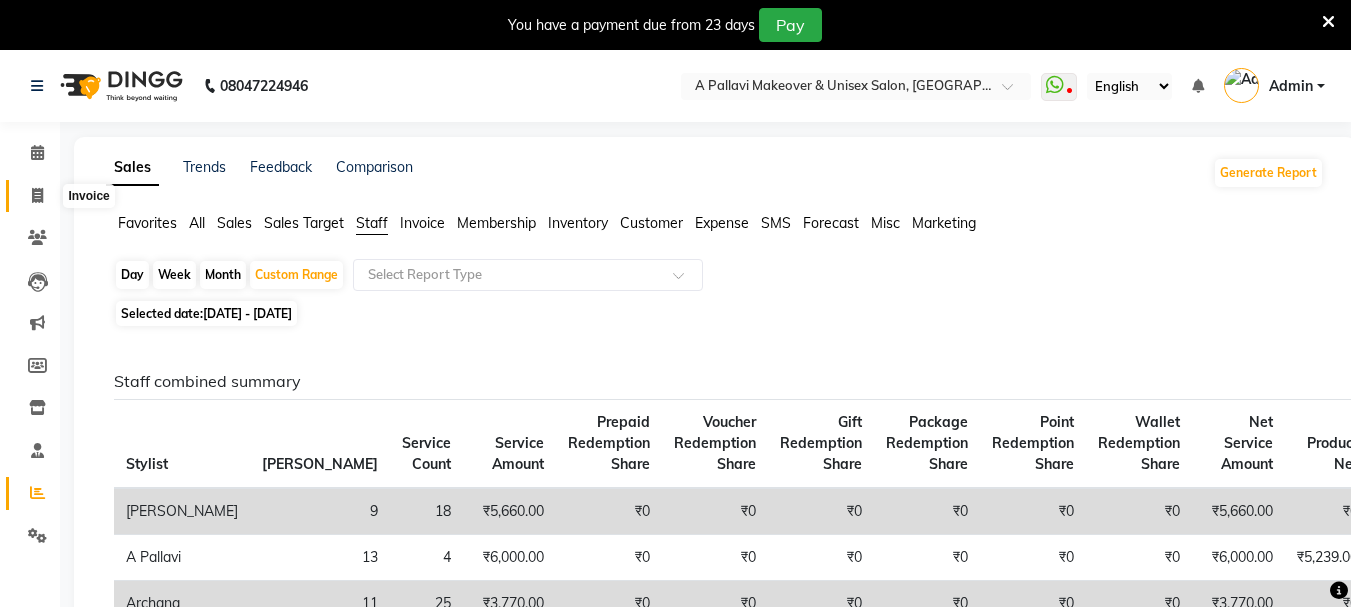 click 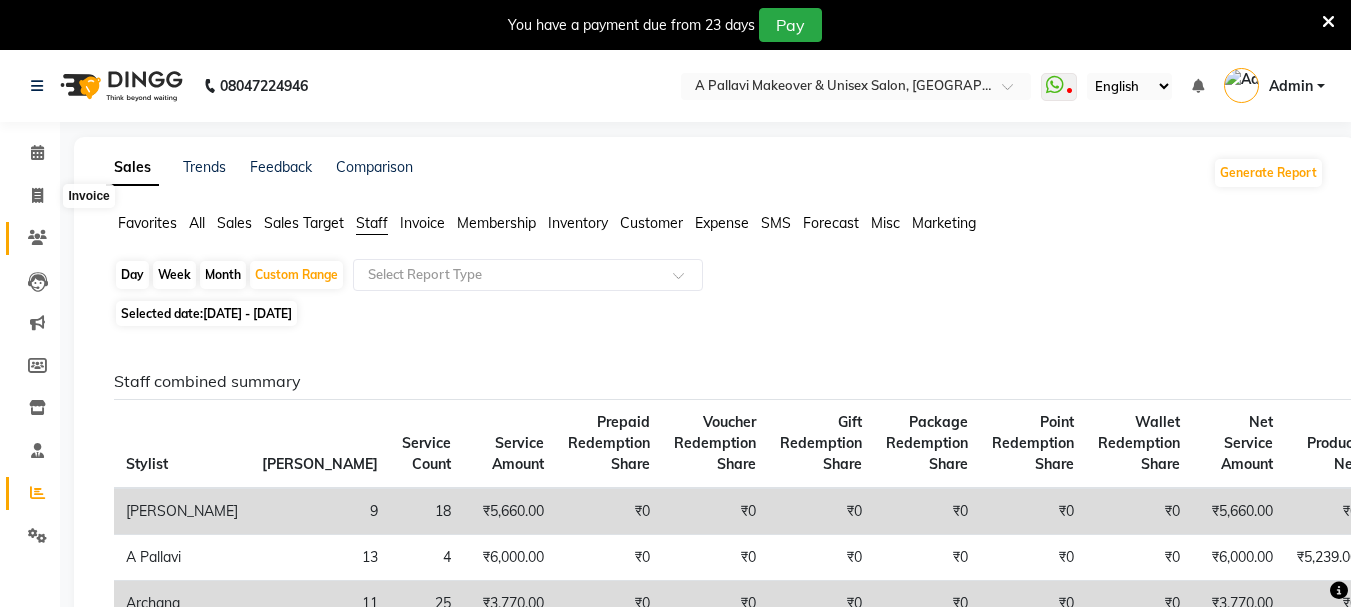 select on "service" 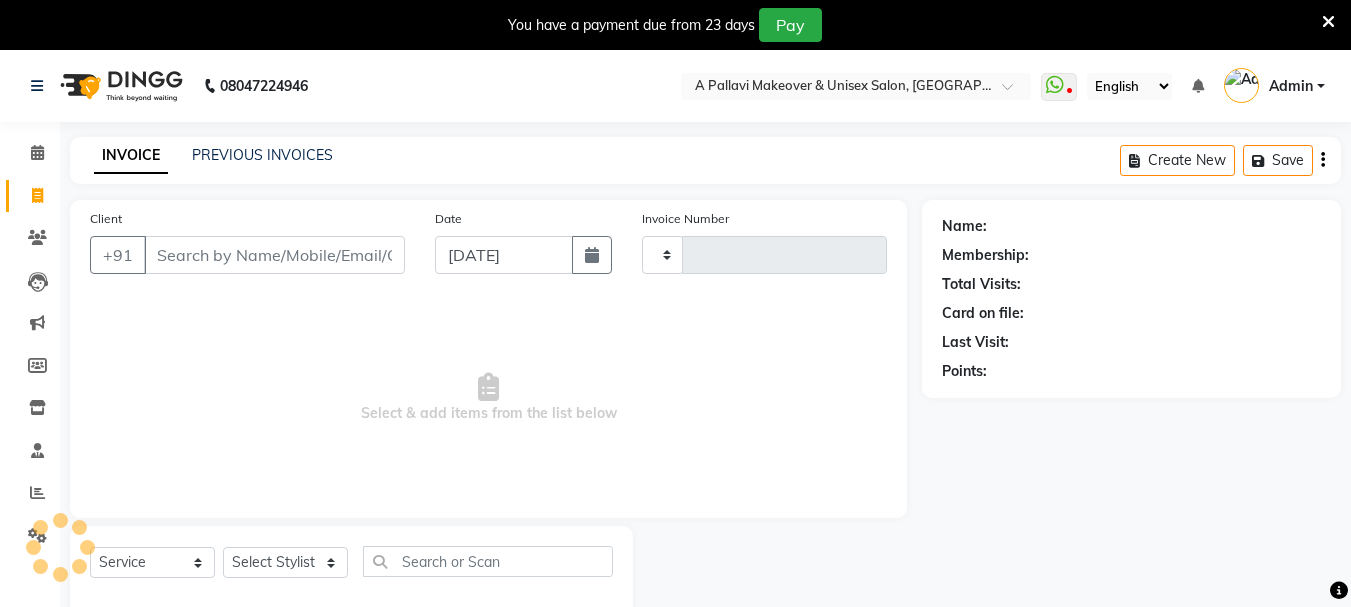 scroll, scrollTop: 50, scrollLeft: 0, axis: vertical 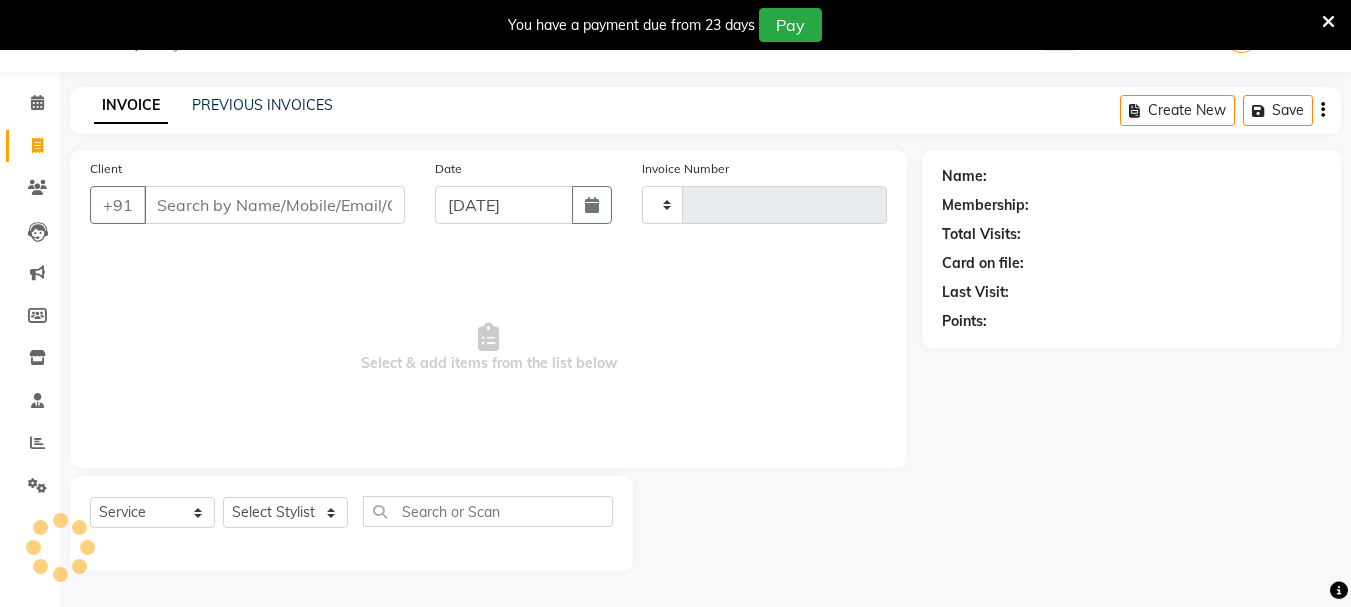 type on "1044" 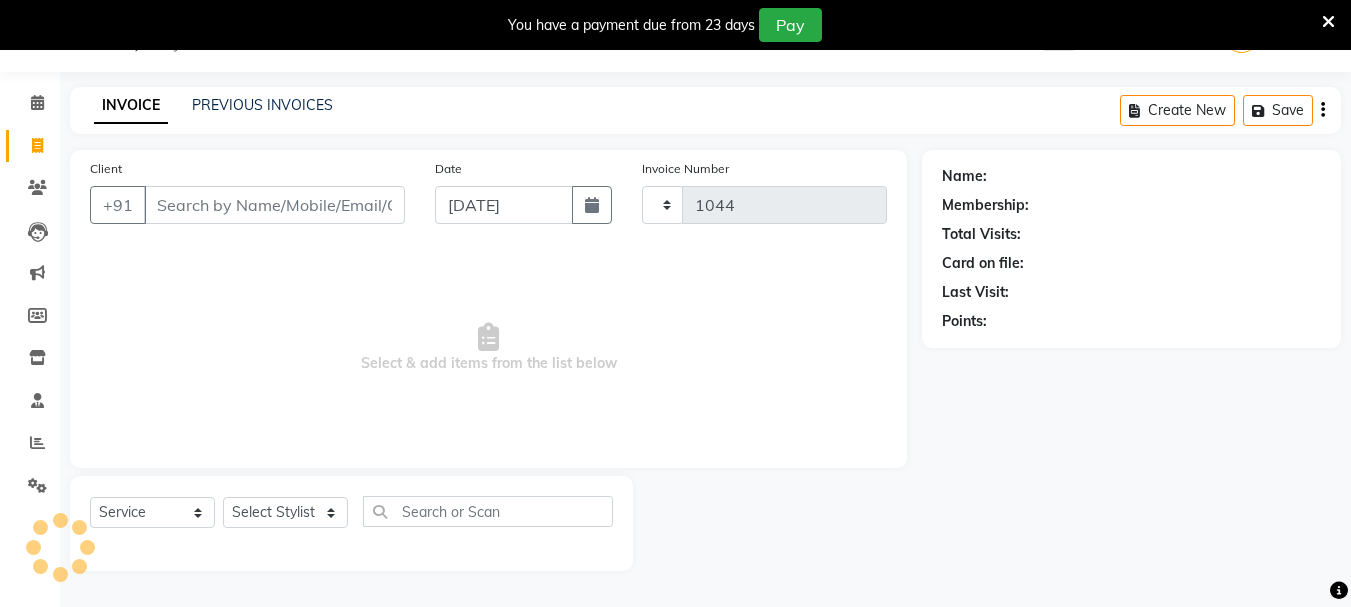 select on "3573" 